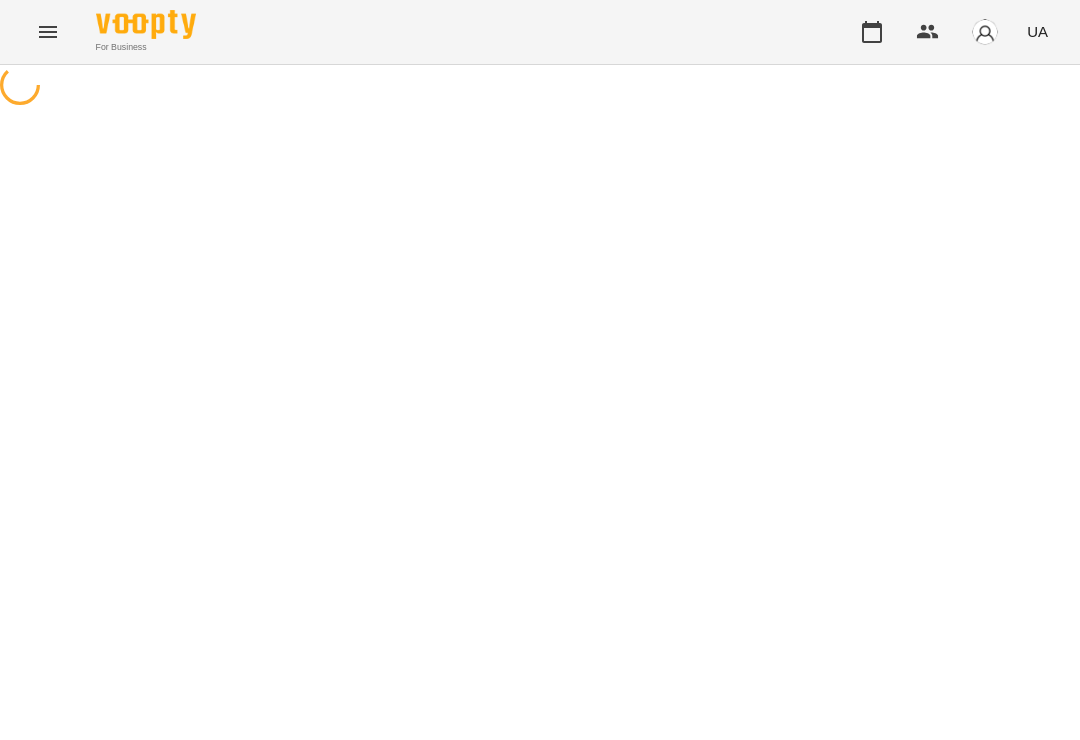 scroll, scrollTop: 0, scrollLeft: 0, axis: both 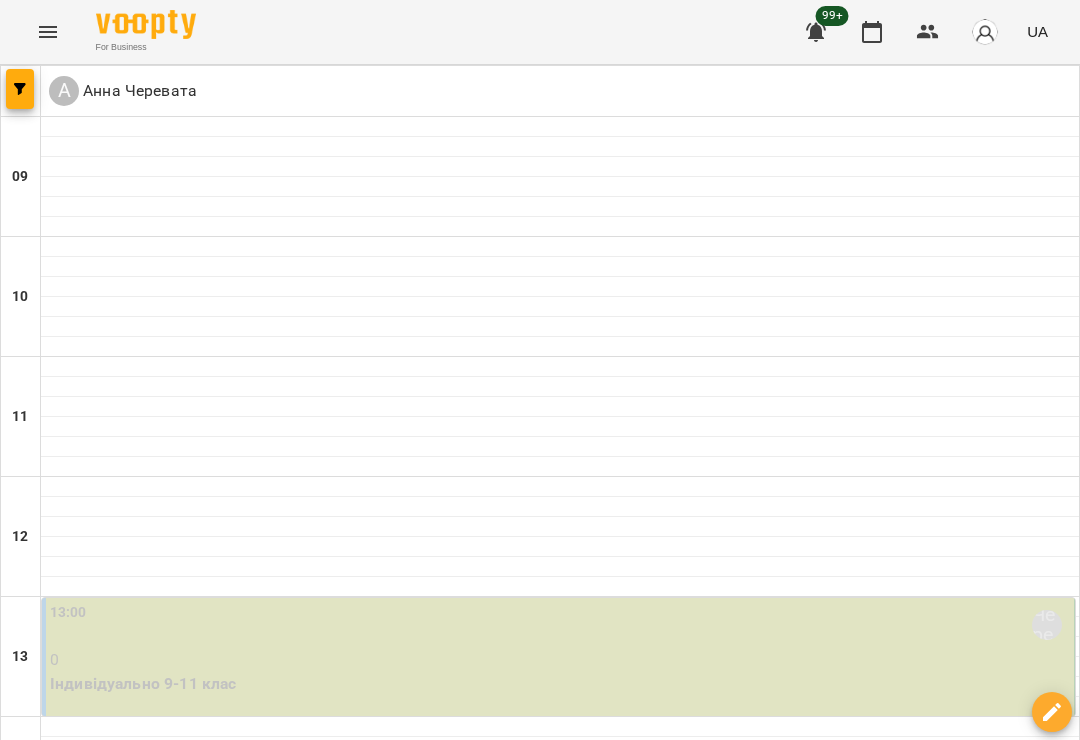 click 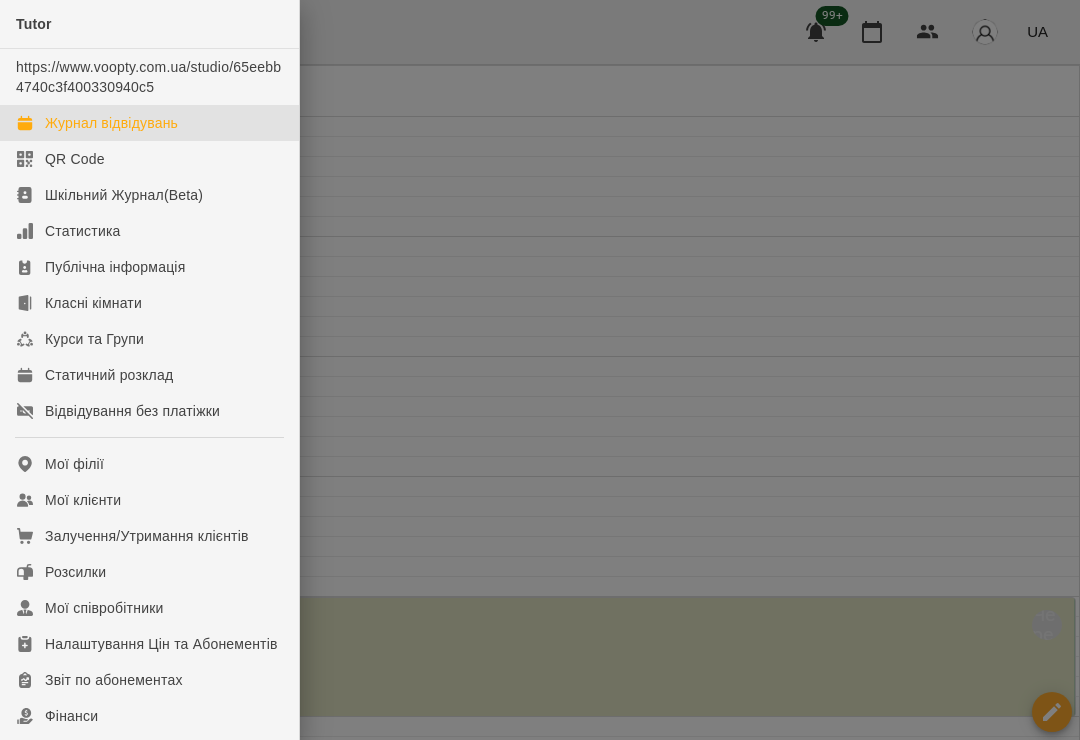 click on "Відвідування без платіжки" at bounding box center (132, 411) 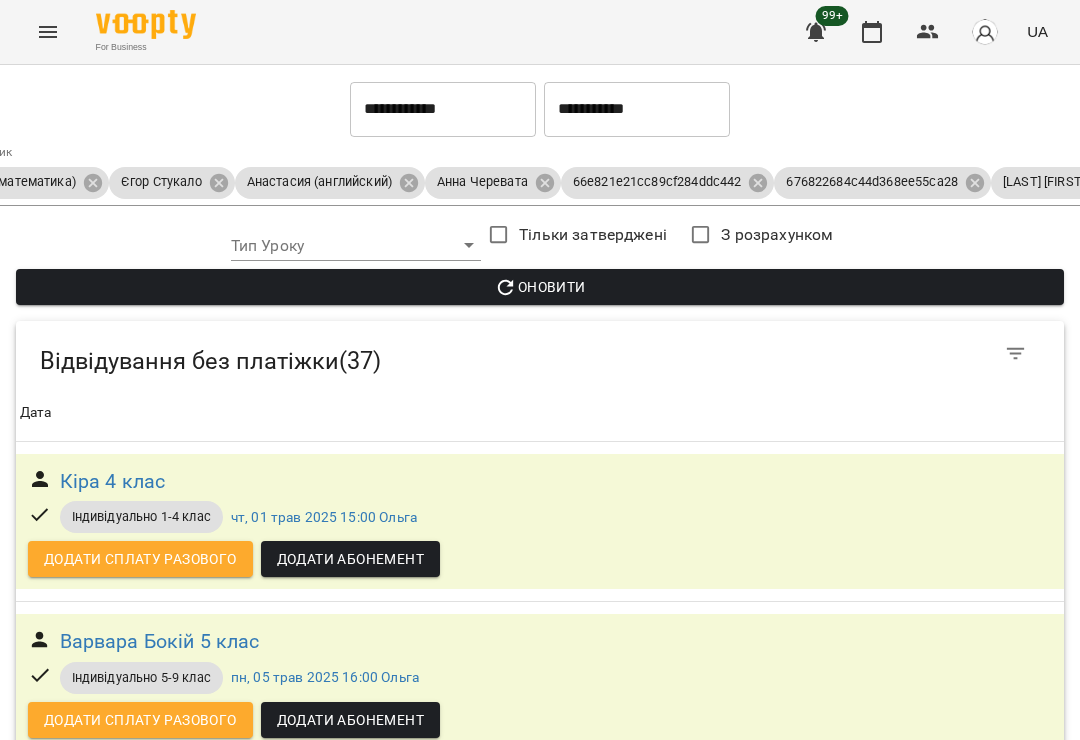 click on "**********" at bounding box center (637, 109) 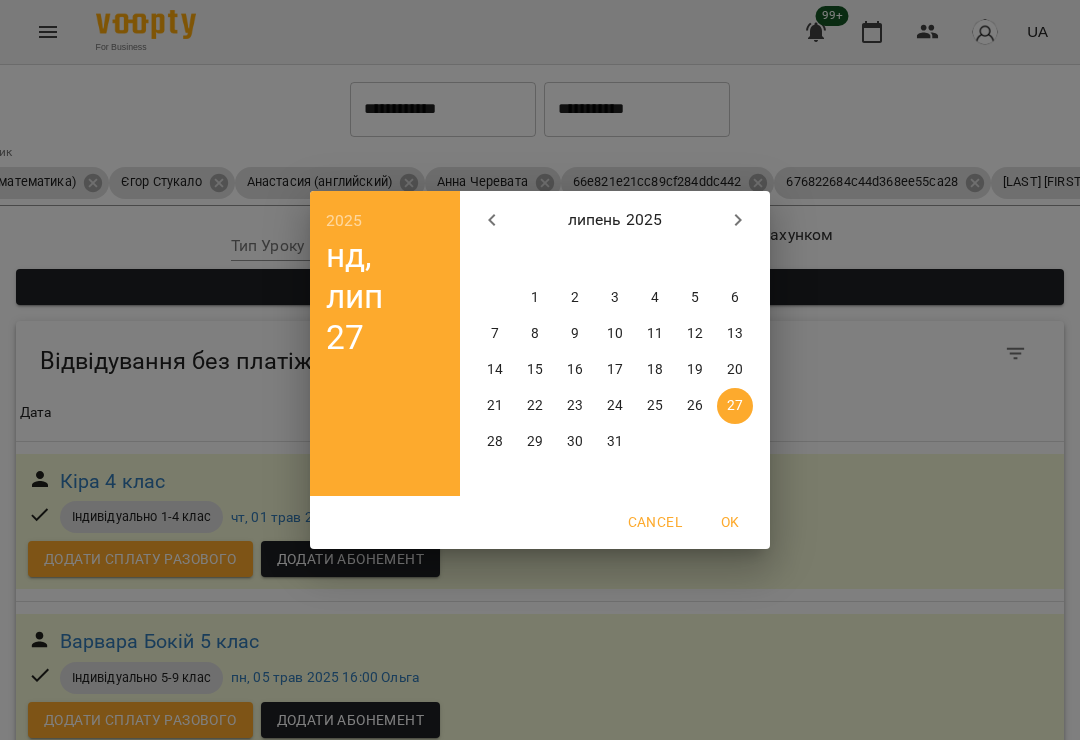 click 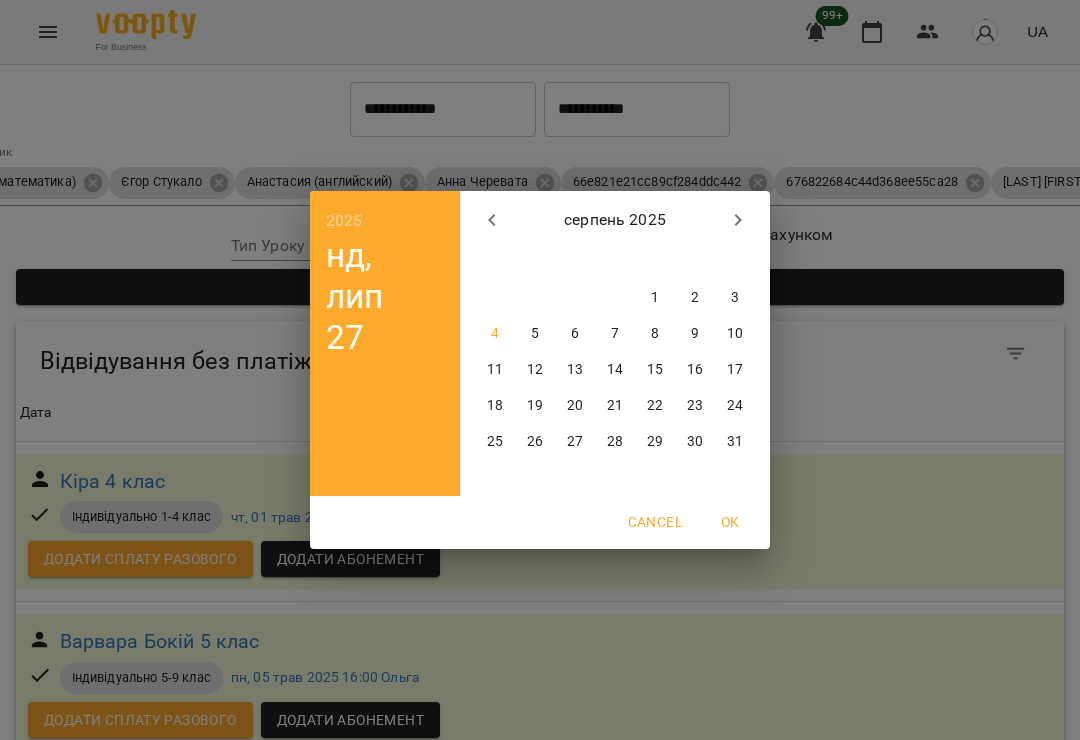 click on "3" at bounding box center [735, 298] 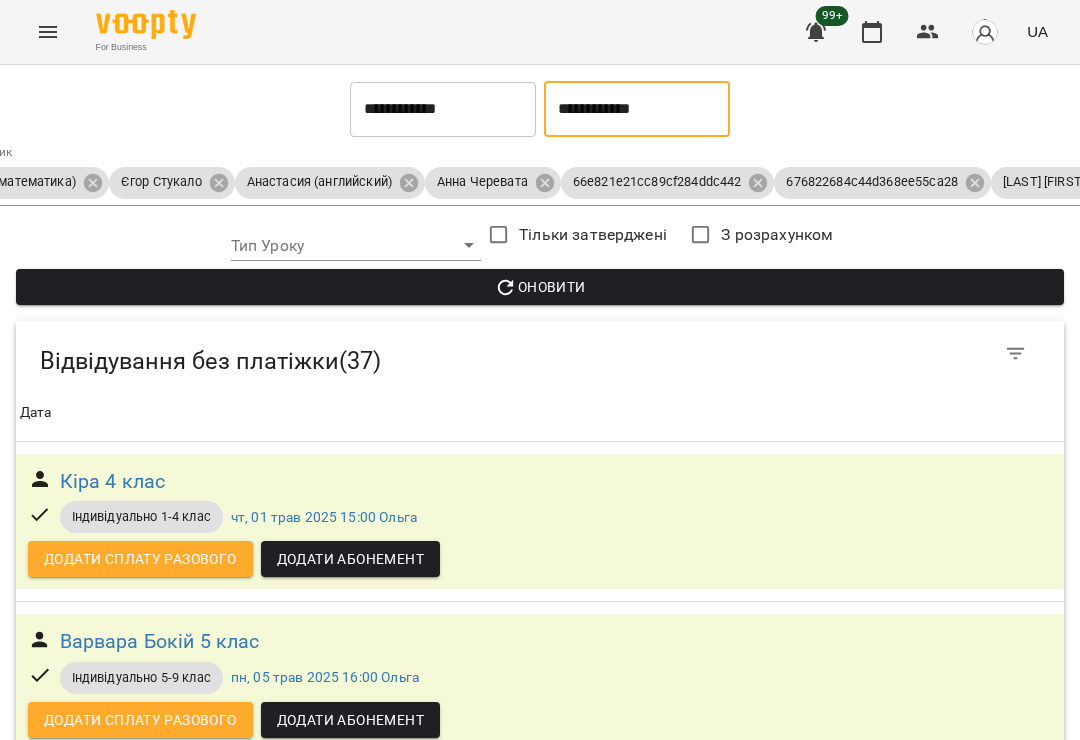 click on "Оновити" at bounding box center (540, 287) 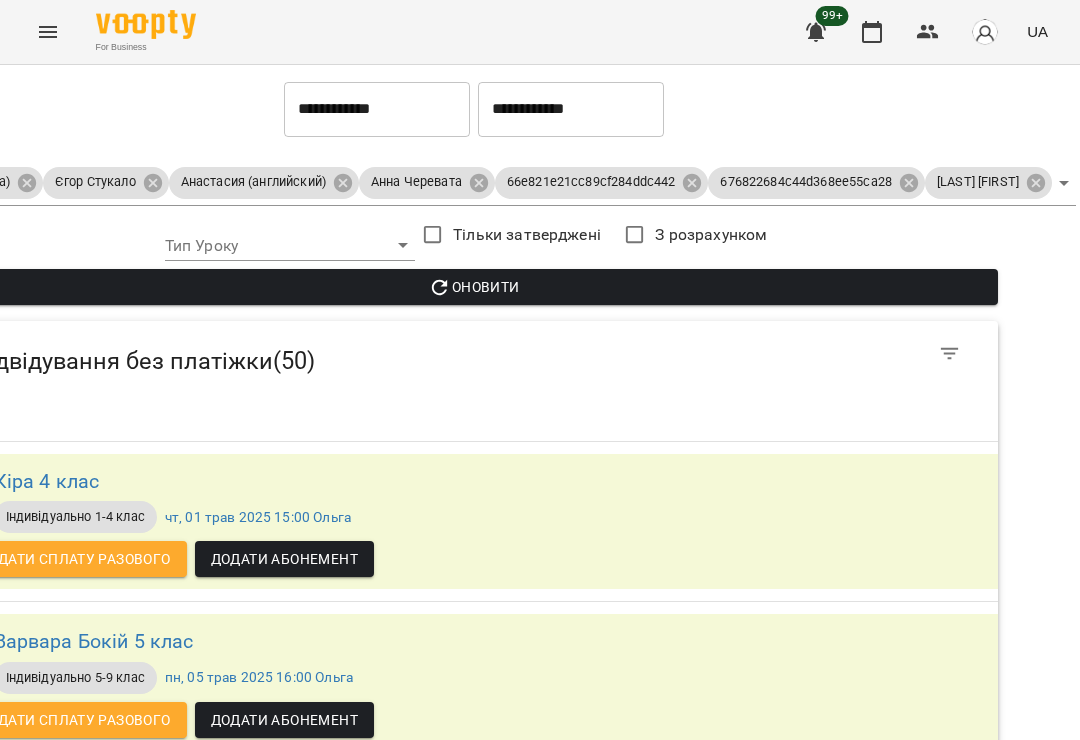 scroll, scrollTop: 0, scrollLeft: 101, axis: horizontal 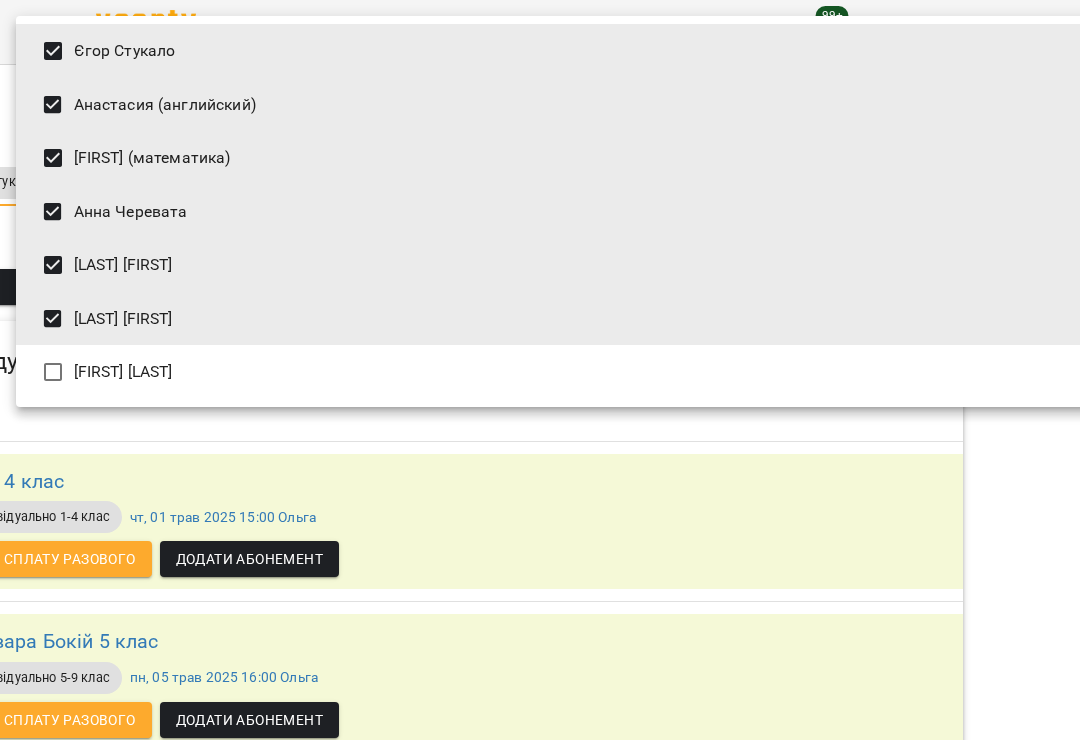 type on "**********" 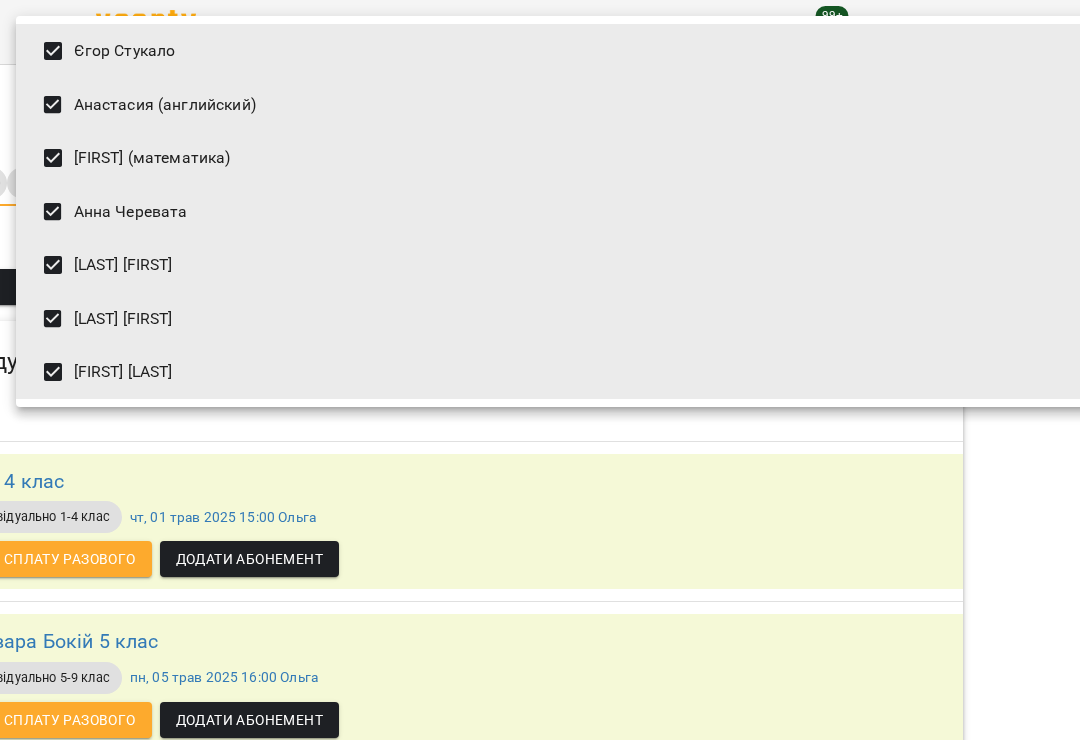 click at bounding box center [540, 370] 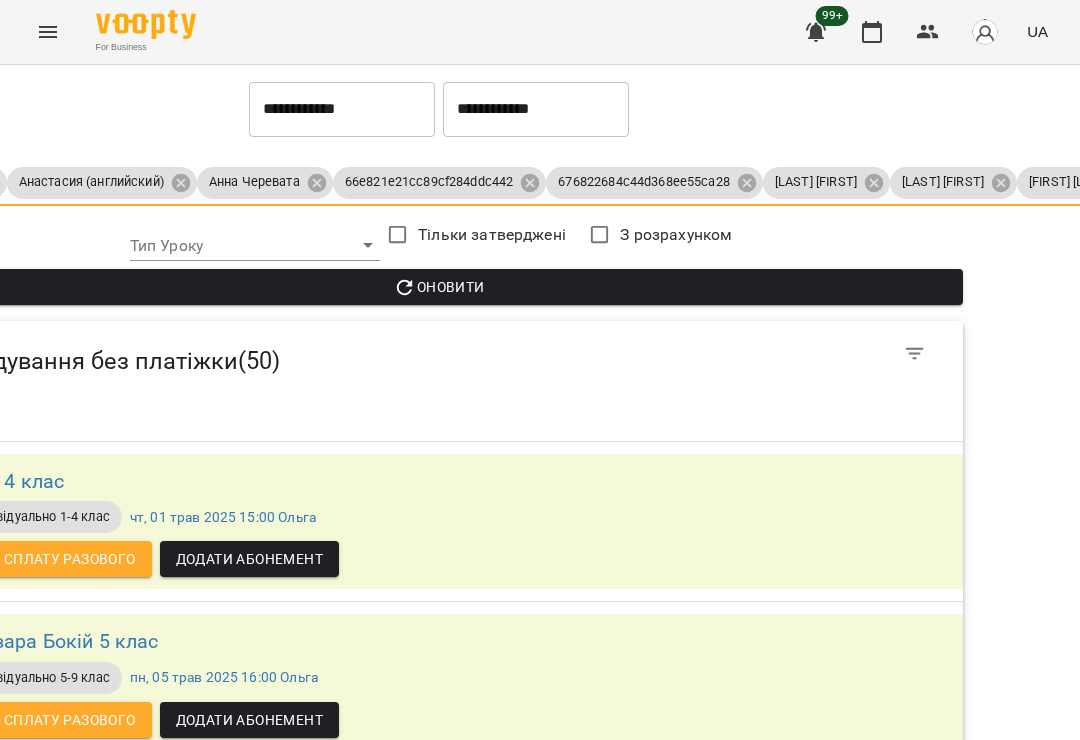 click on "Оновити" at bounding box center (439, 287) 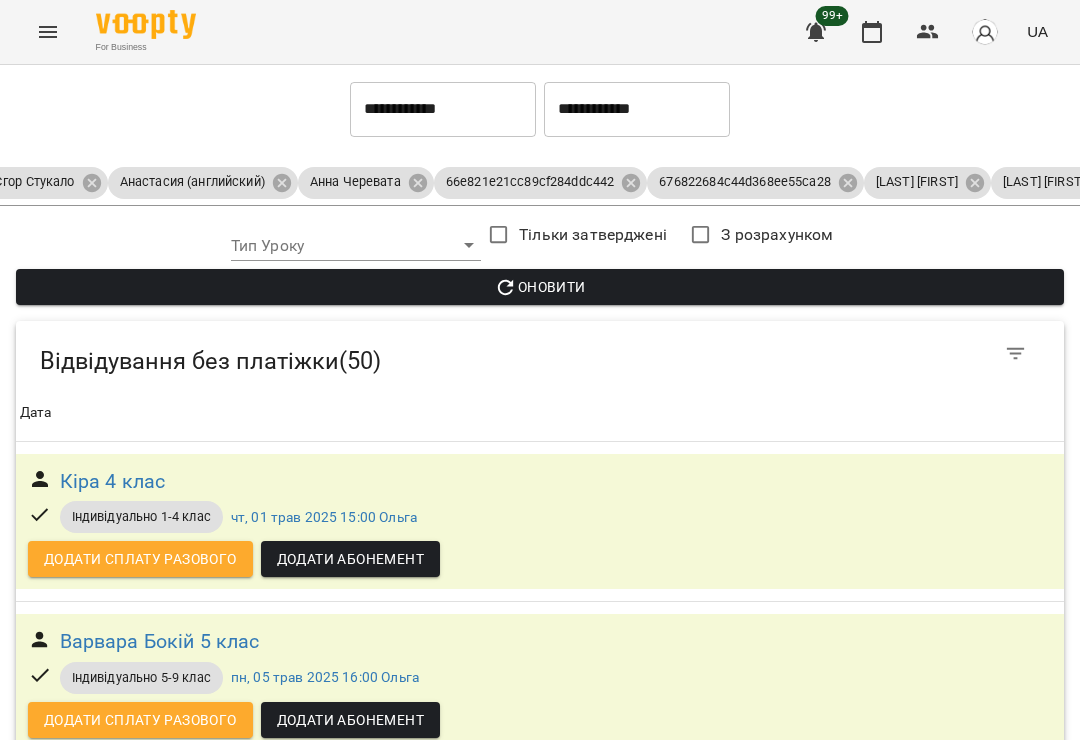 scroll, scrollTop: 4447, scrollLeft: 0, axis: vertical 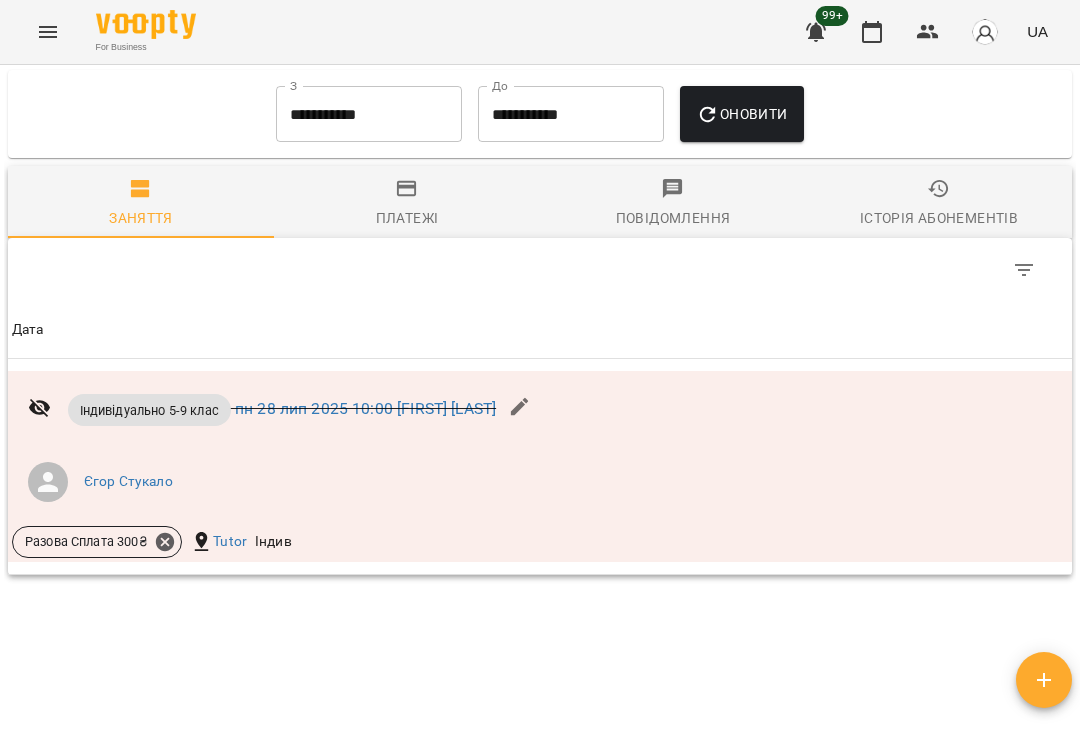 click on "**********" at bounding box center [369, 114] 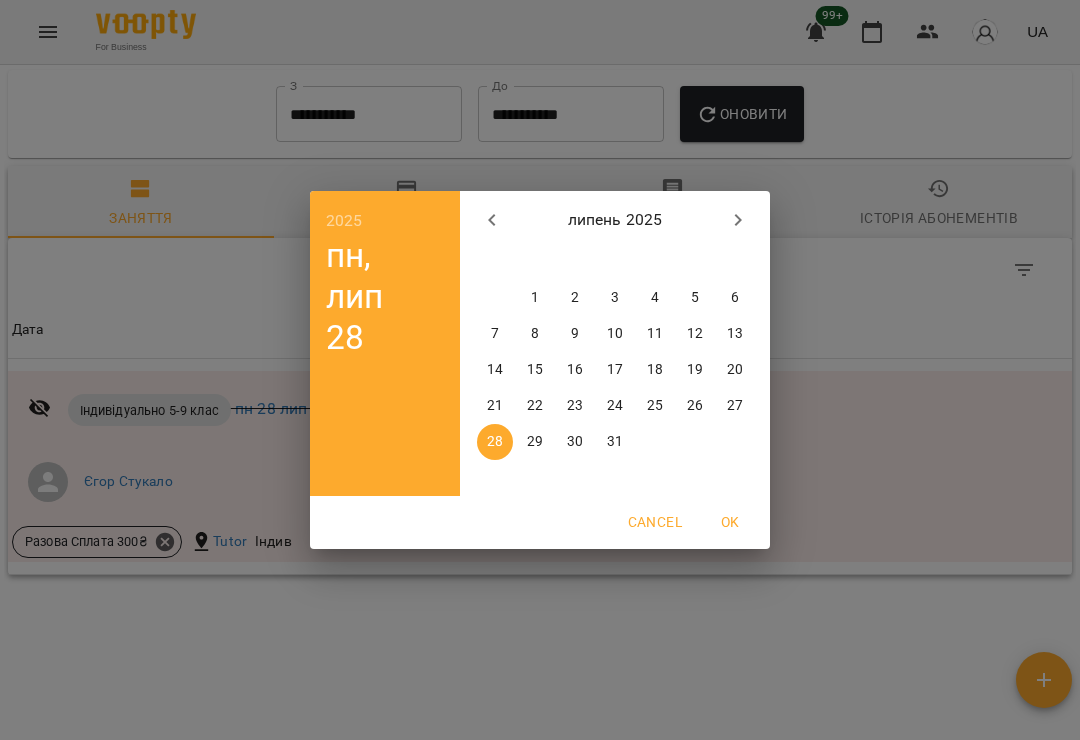 click on "1" at bounding box center [535, 298] 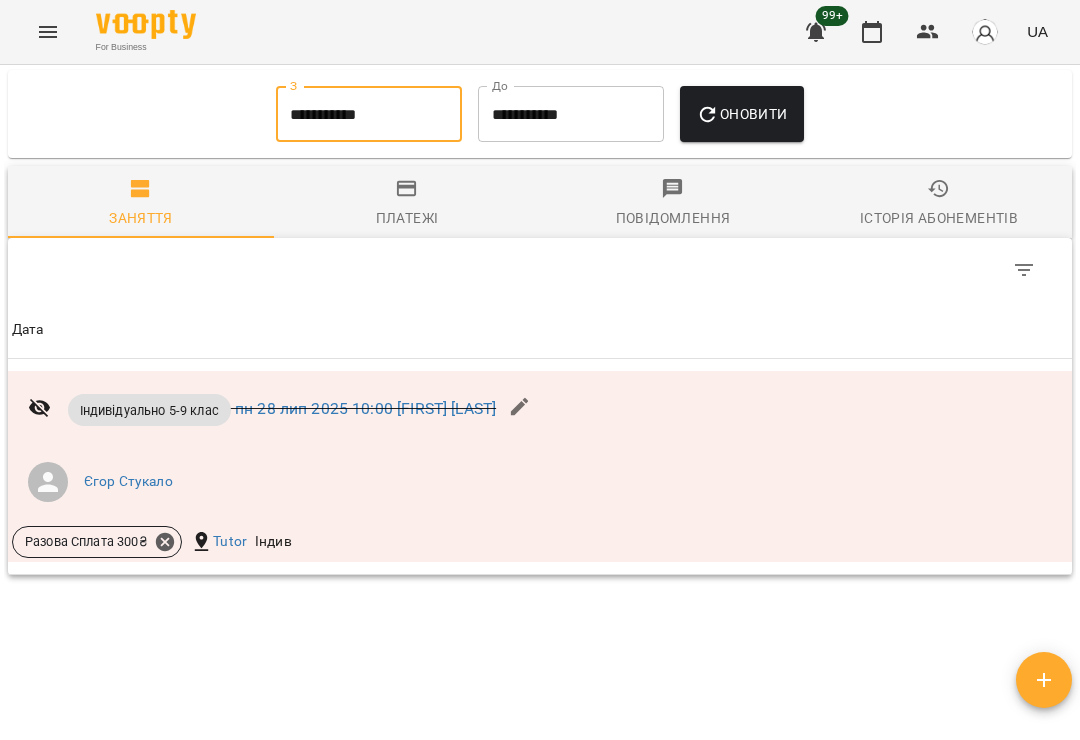 click on "**********" at bounding box center [571, 114] 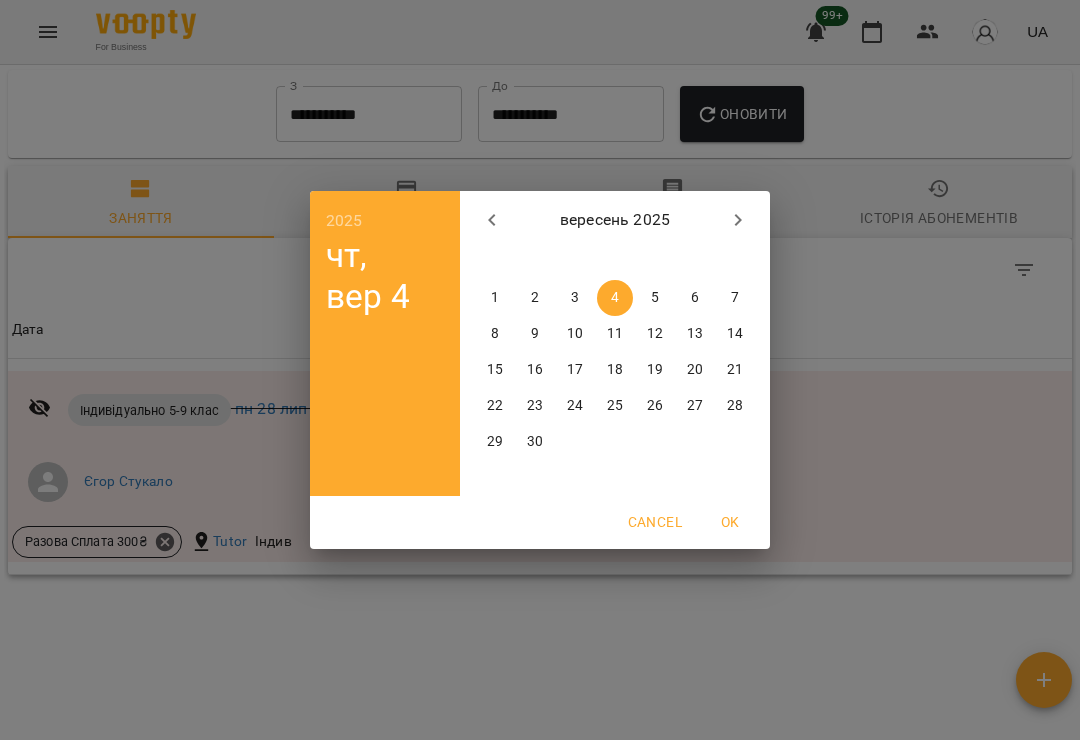 click 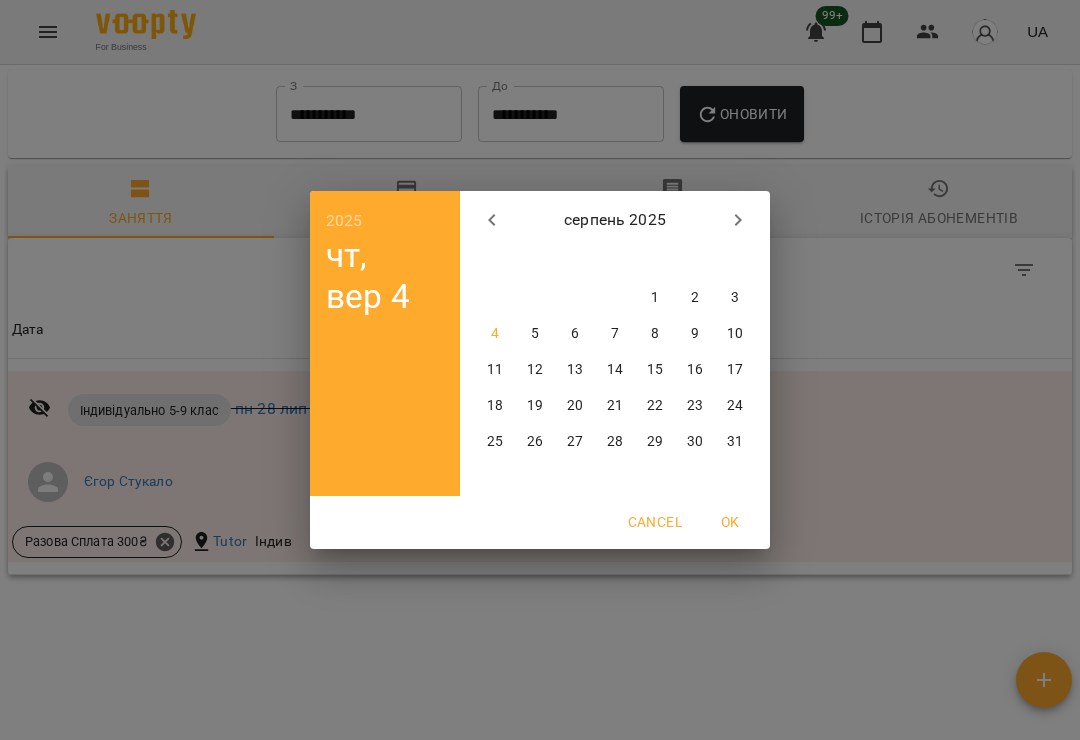 click 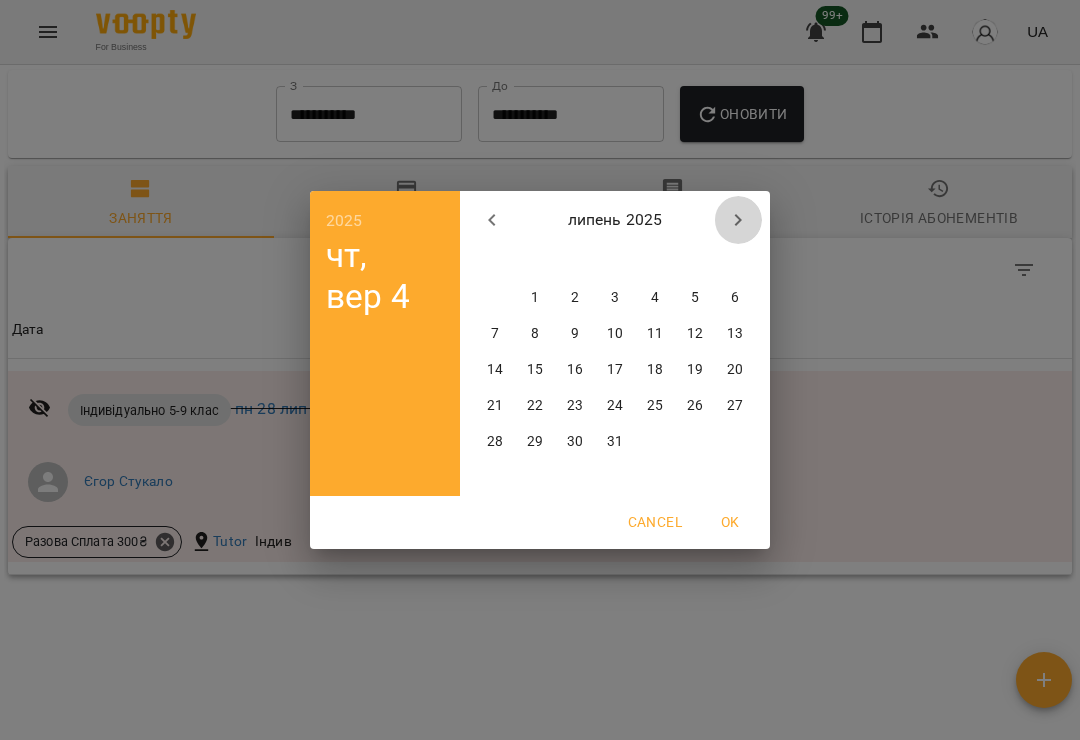 click 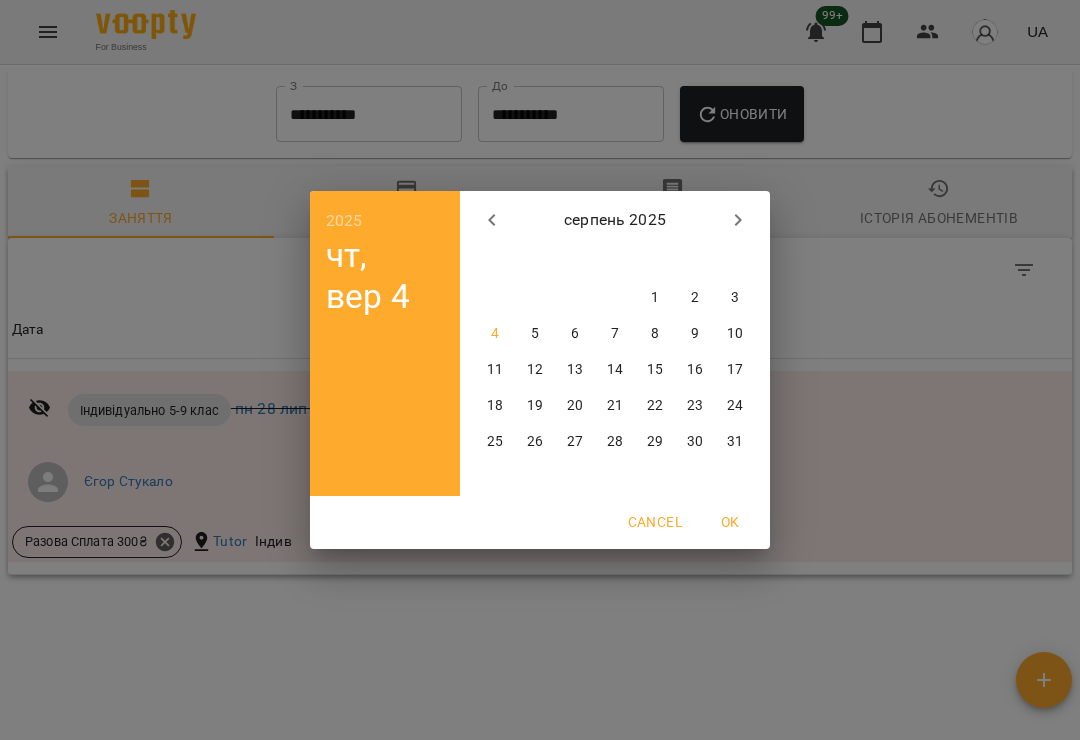 click on "3" at bounding box center [735, 298] 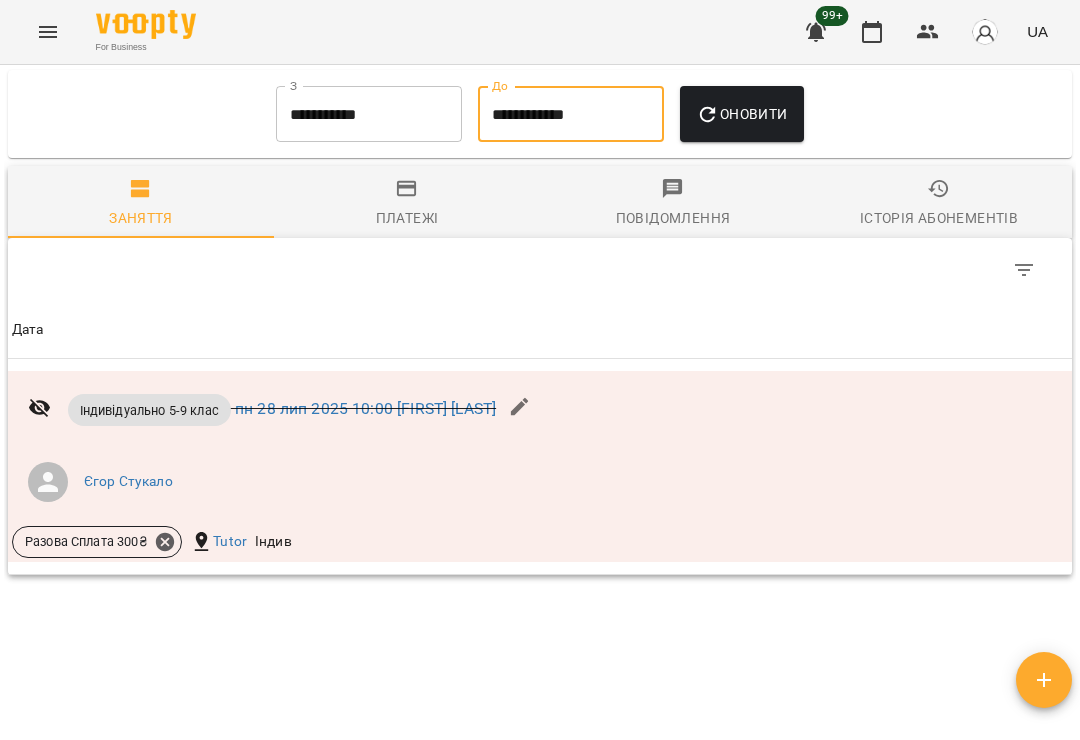 click on "Оновити" at bounding box center [741, 114] 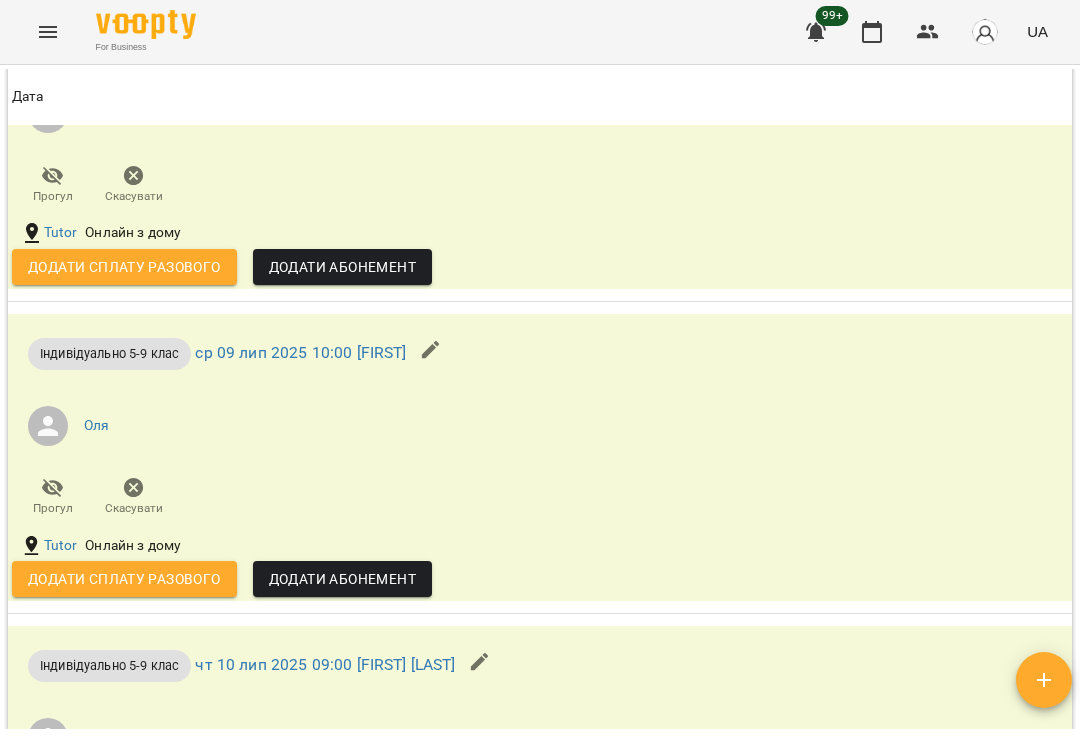 scroll, scrollTop: 3136, scrollLeft: 0, axis: vertical 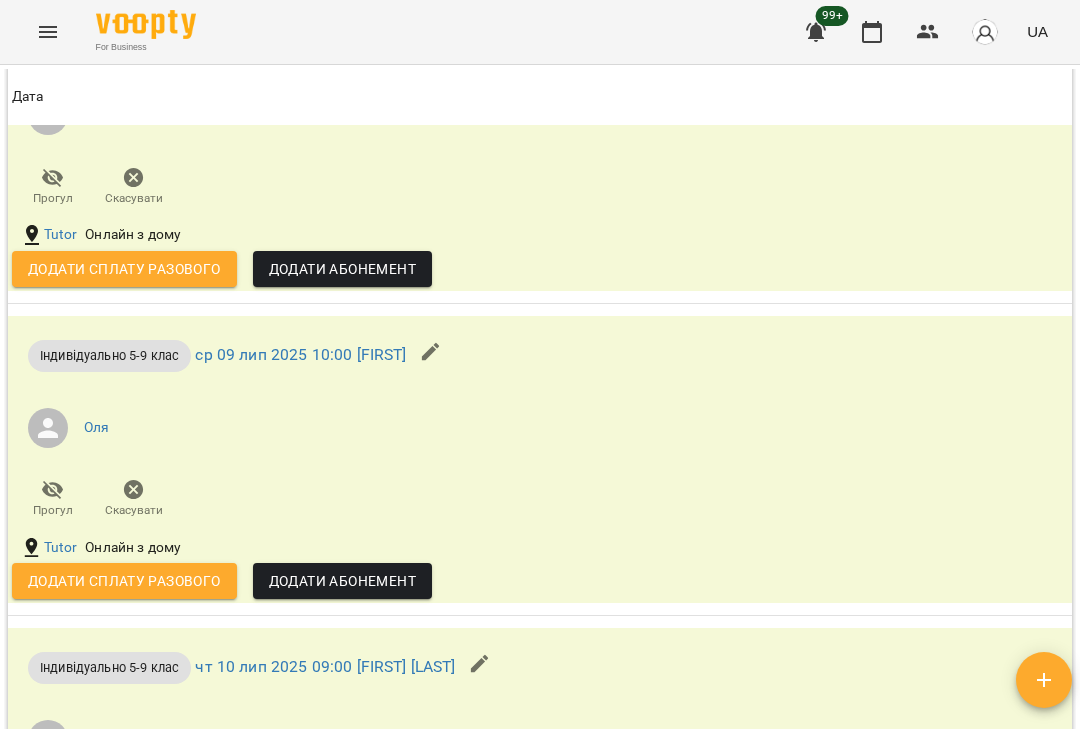 click 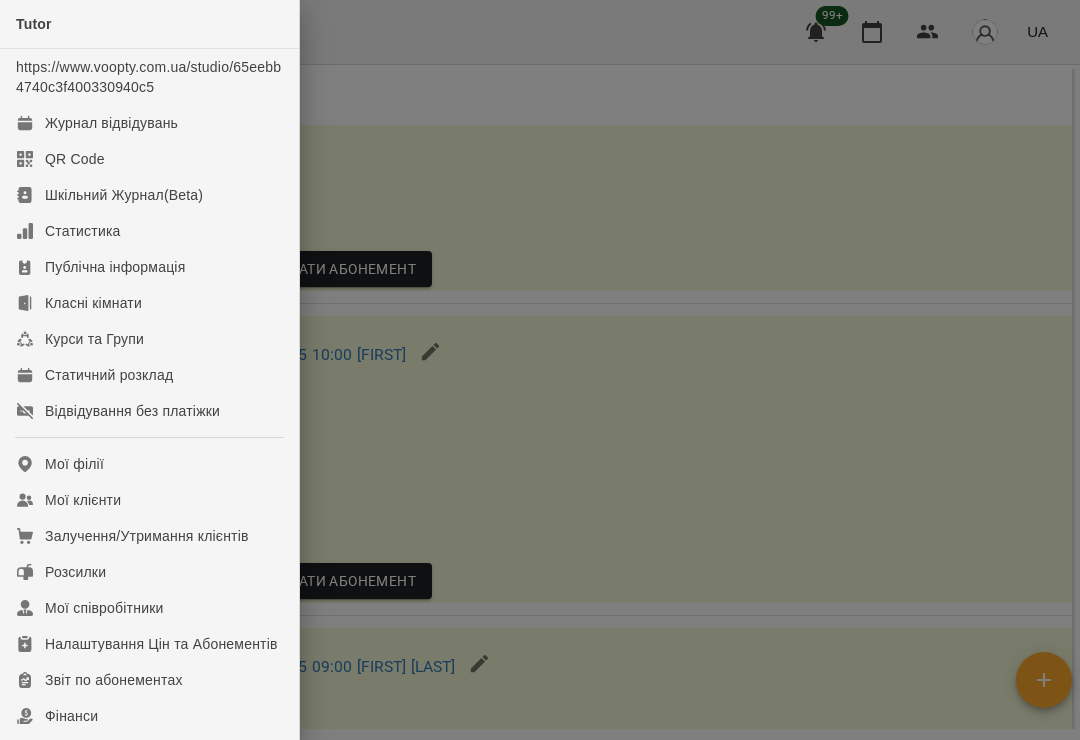 click on "Відвідування без платіжки" at bounding box center (132, 411) 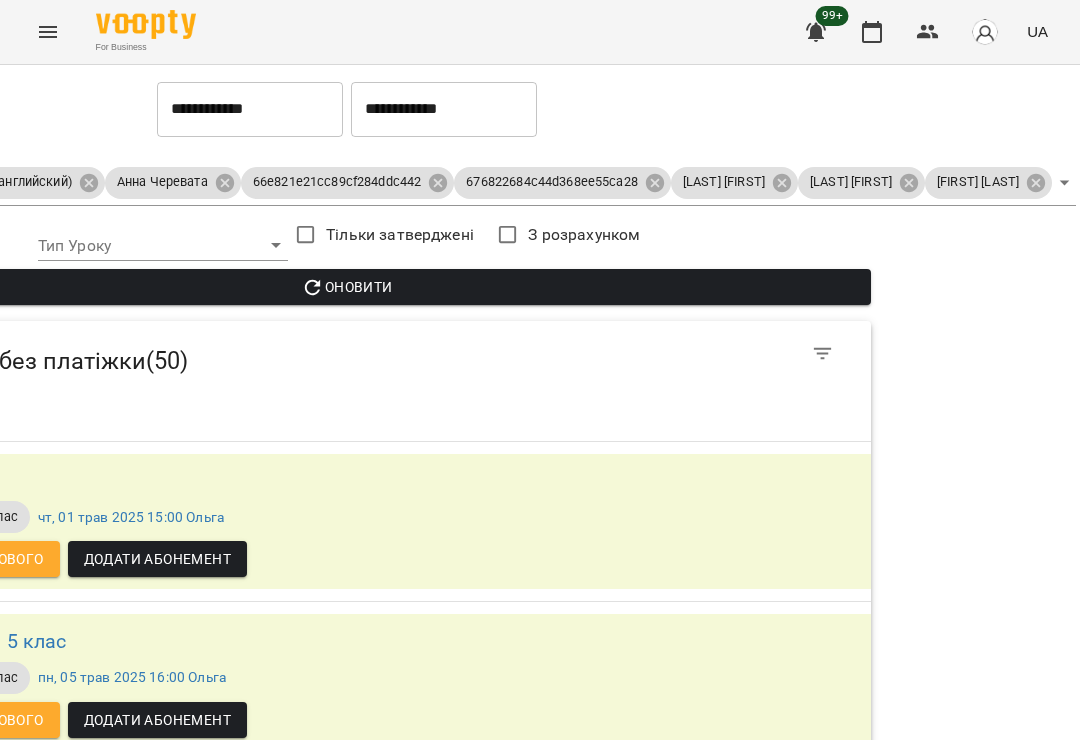 scroll, scrollTop: 0, scrollLeft: 257, axis: horizontal 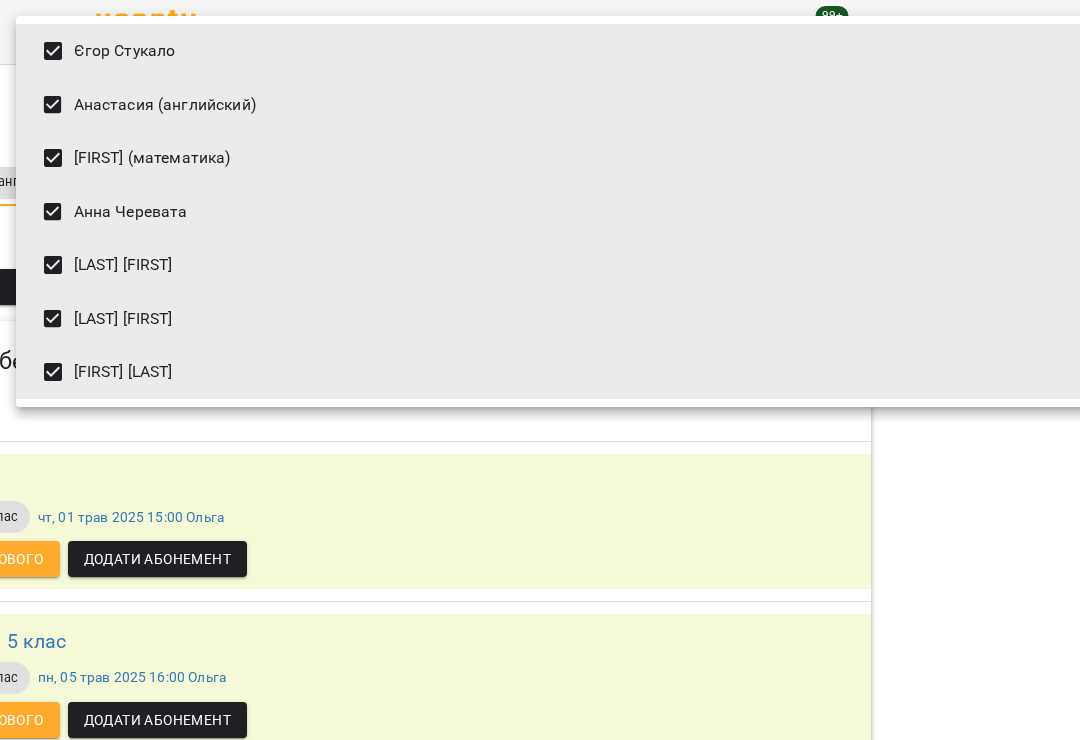click at bounding box center [540, 370] 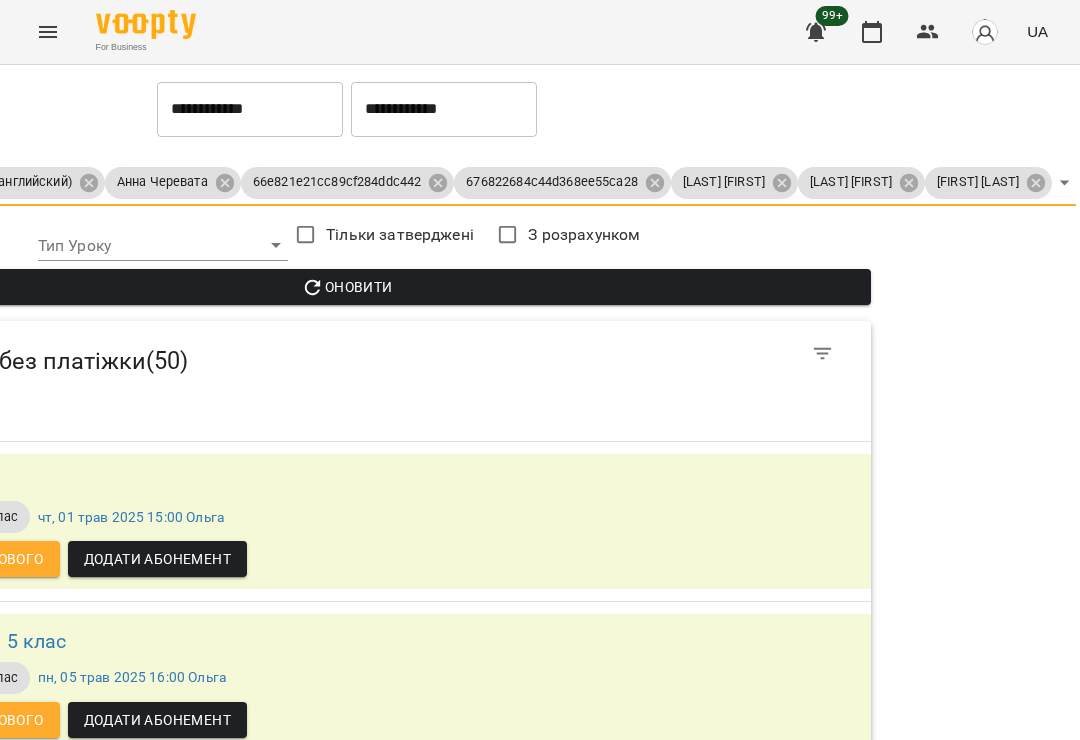 click on "Оновити" at bounding box center (347, 287) 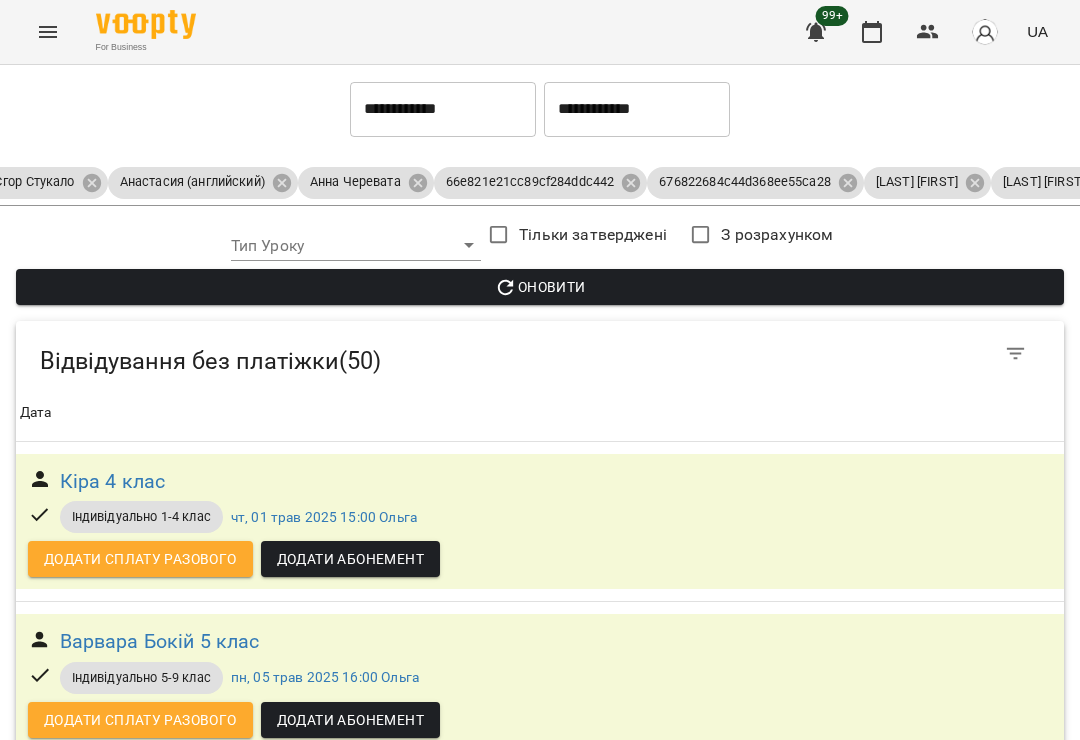 scroll, scrollTop: 6189, scrollLeft: 0, axis: vertical 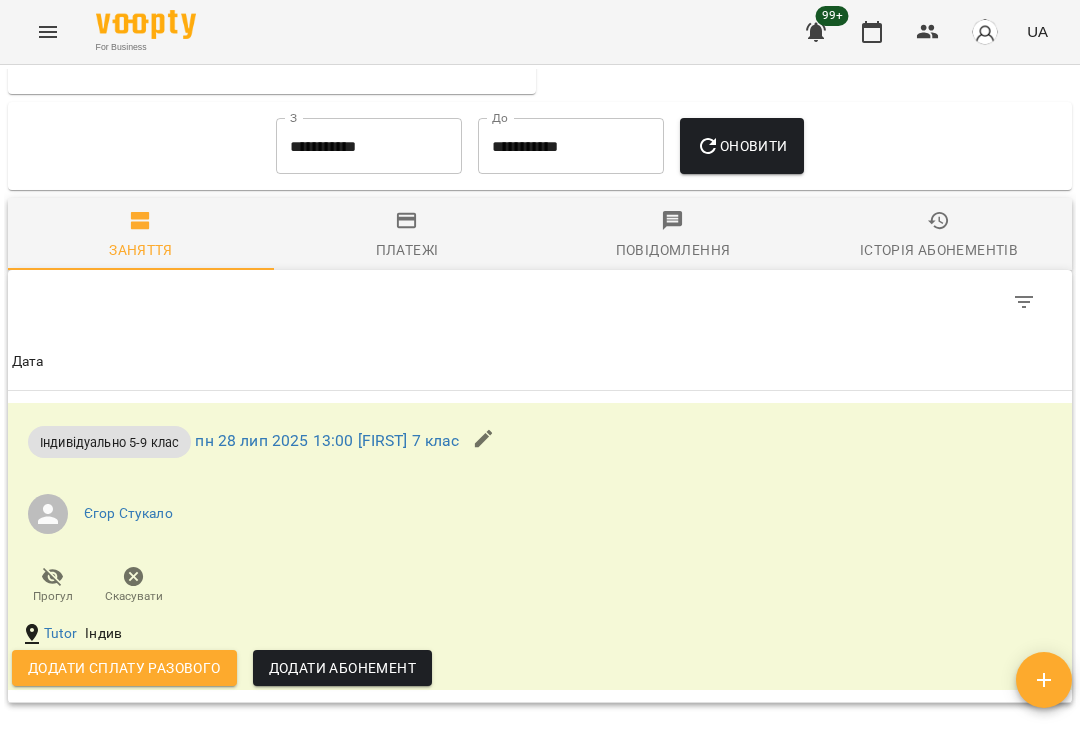 click on "**********" at bounding box center [571, 146] 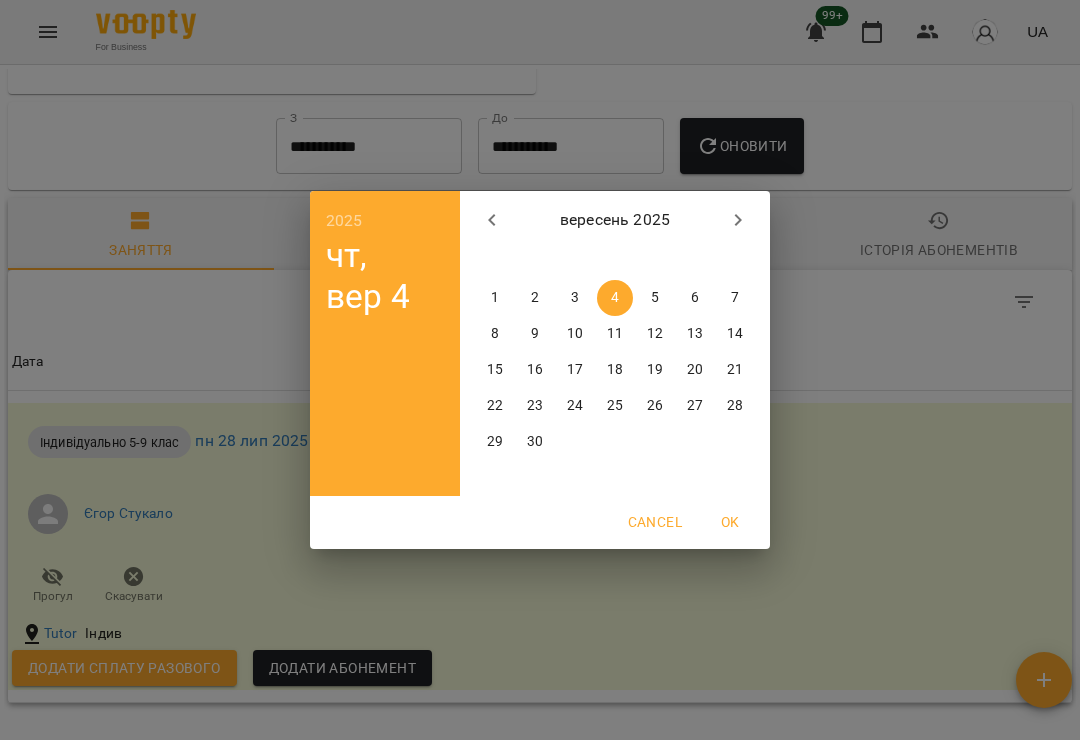 click 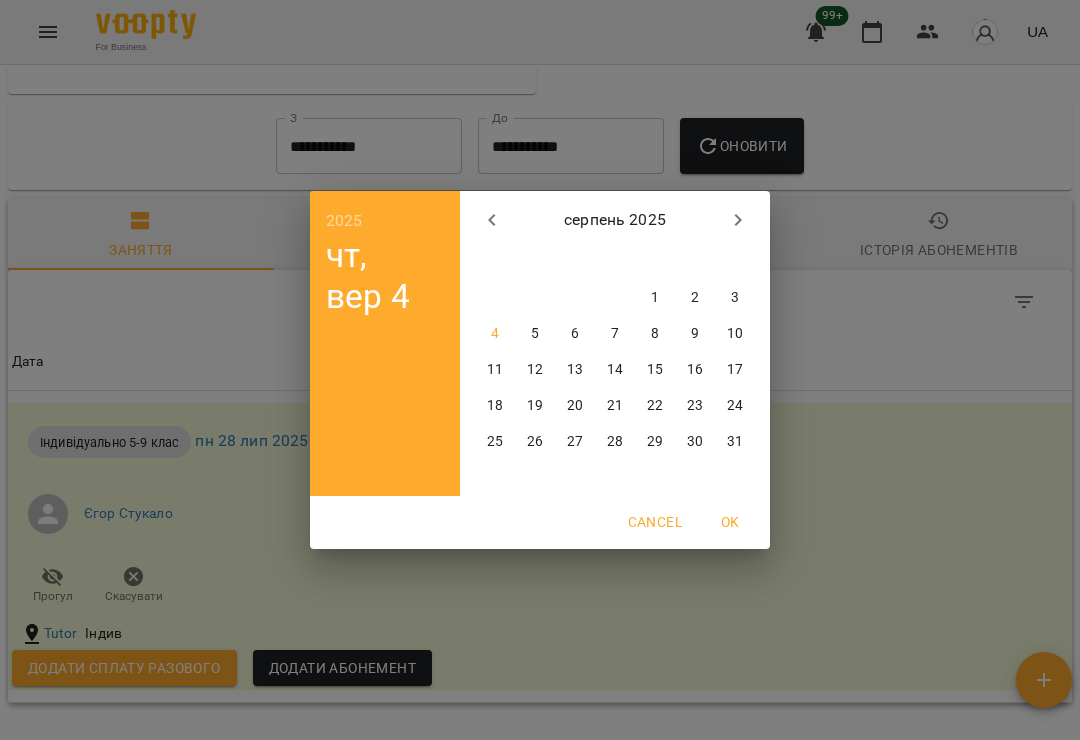 click on "3" at bounding box center [735, 298] 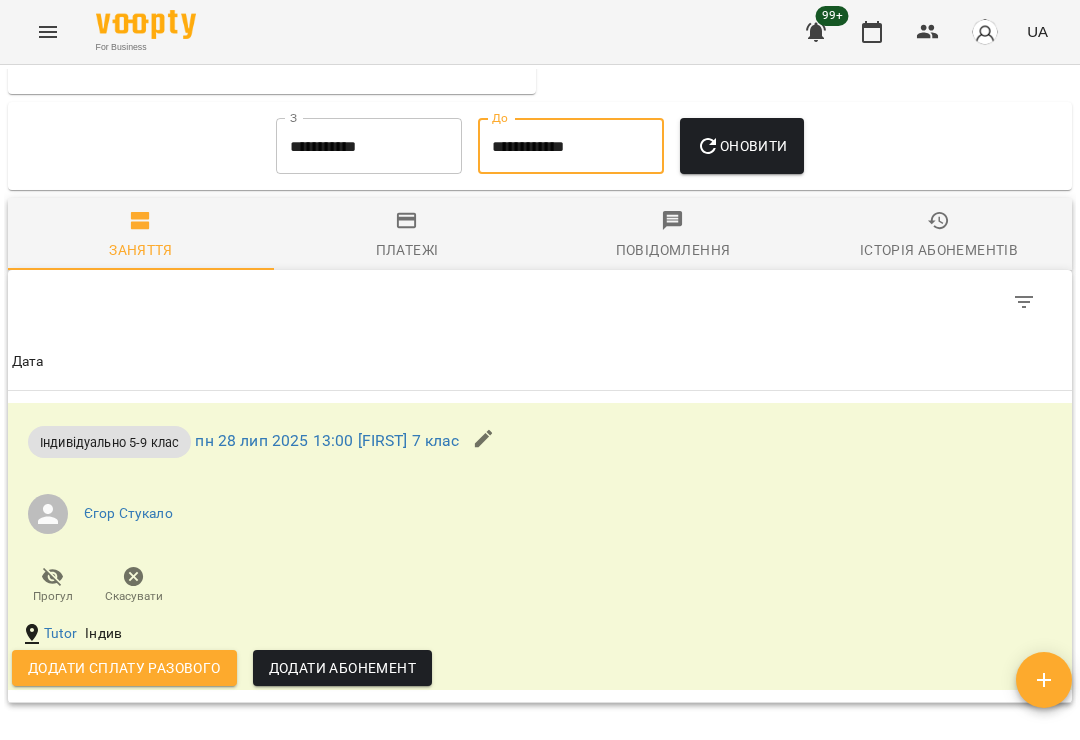 click on "Оновити" at bounding box center [741, 146] 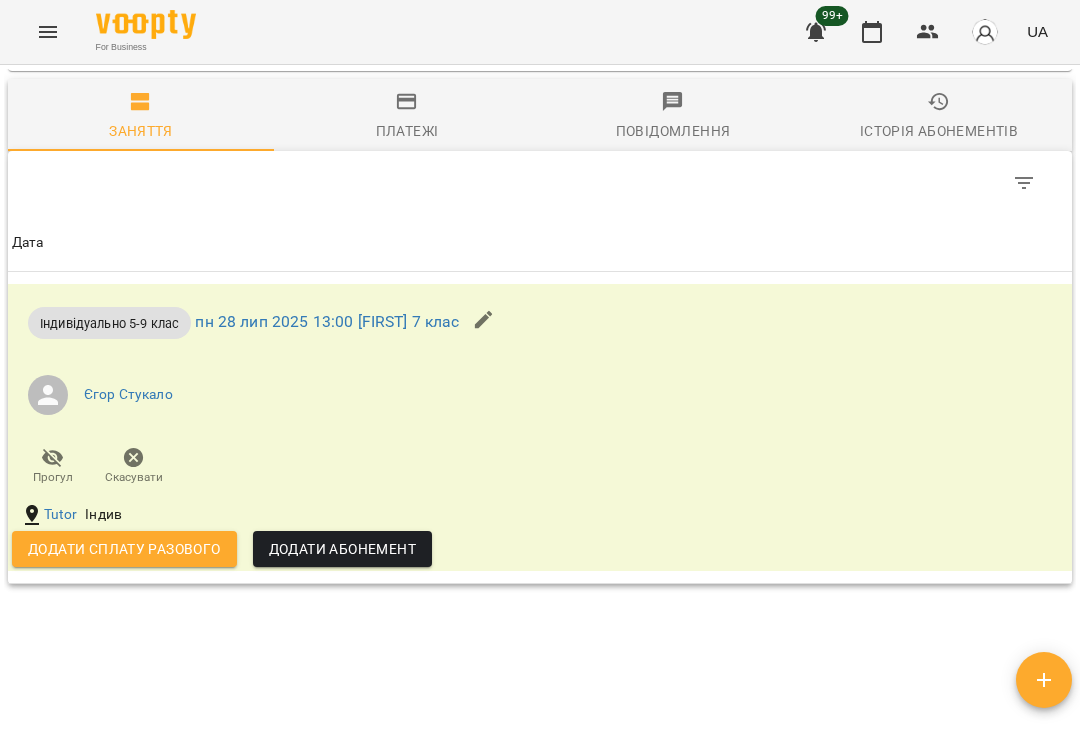 scroll, scrollTop: 1055, scrollLeft: 0, axis: vertical 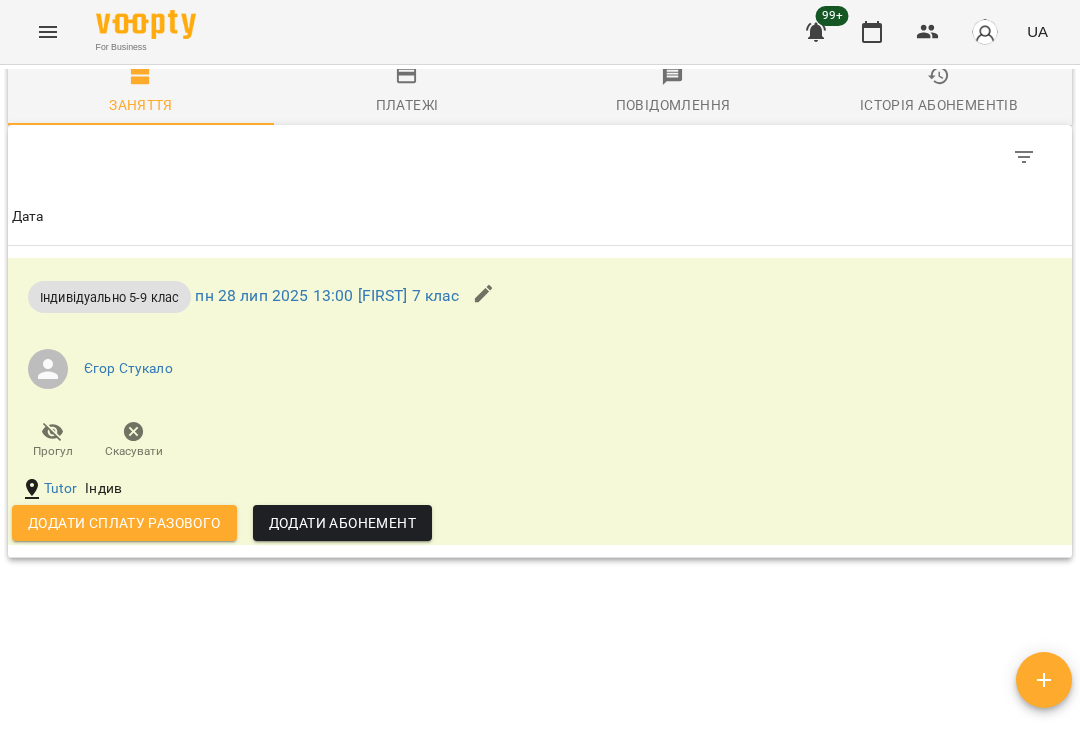 click on "Додати сплату разового" at bounding box center [124, 523] 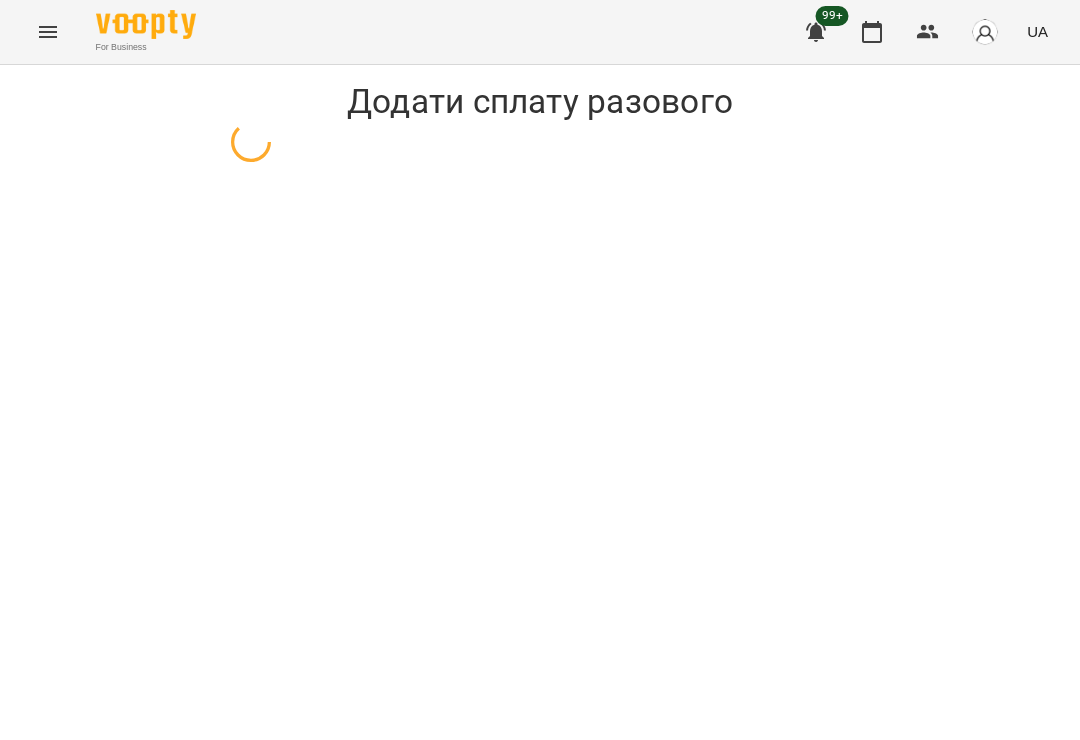 scroll, scrollTop: 0, scrollLeft: 0, axis: both 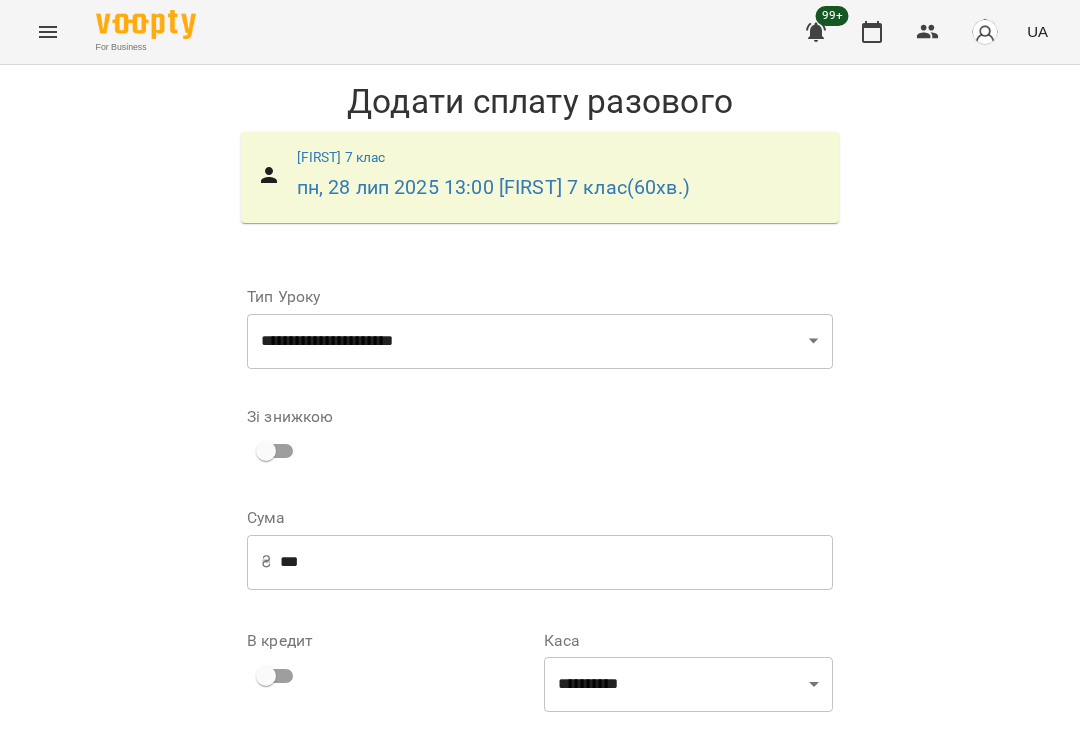 click on "***" at bounding box center [556, 562] 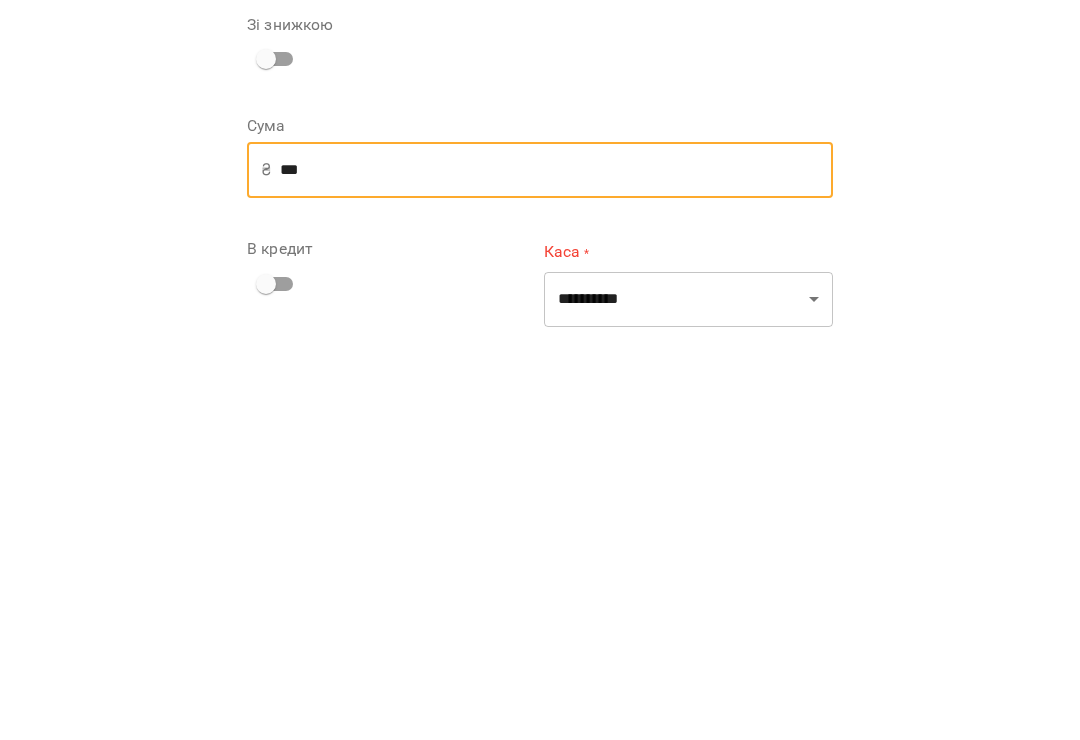 type on "***" 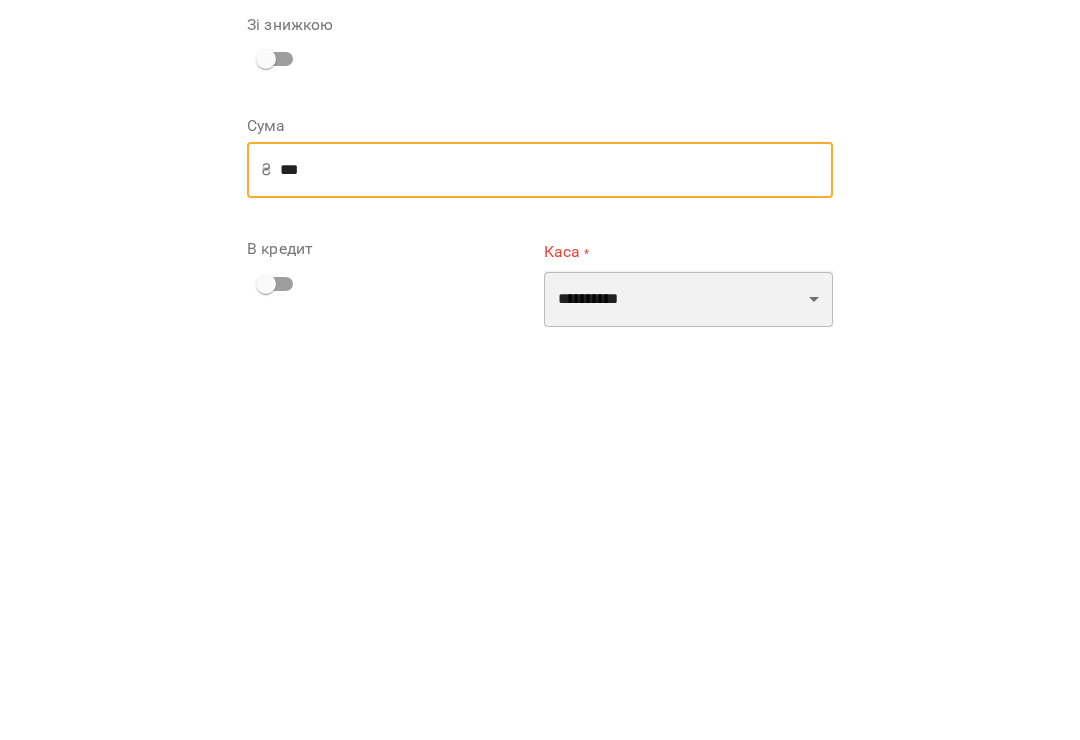 click on "**********" at bounding box center [688, 691] 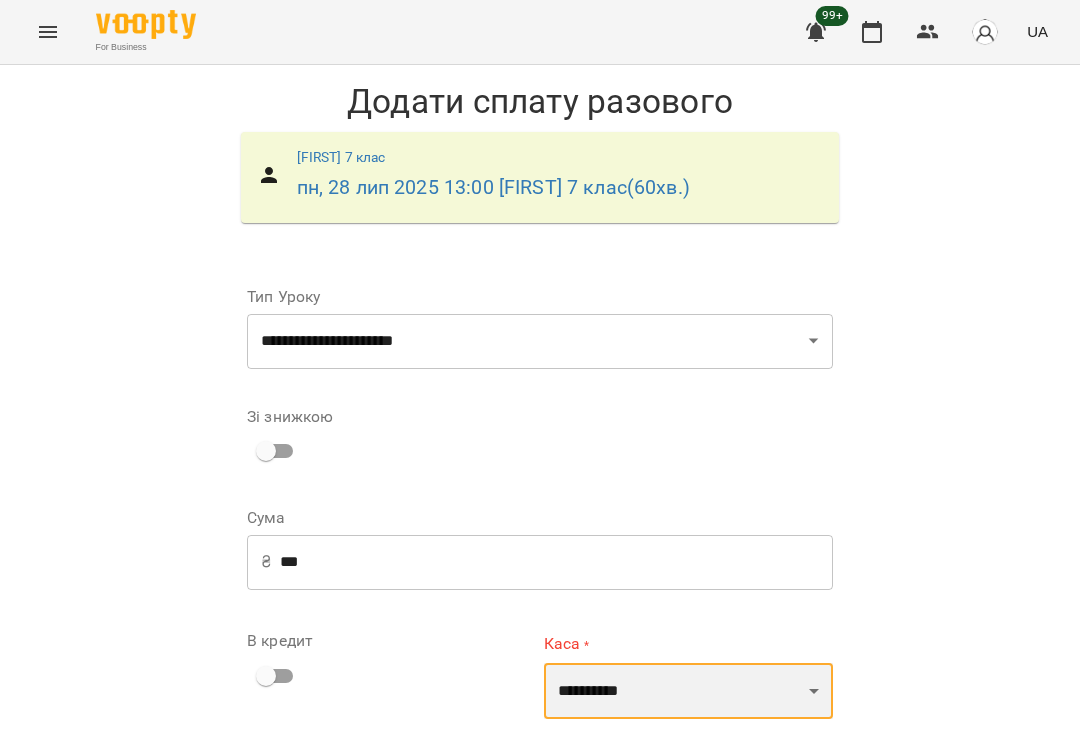select on "**********" 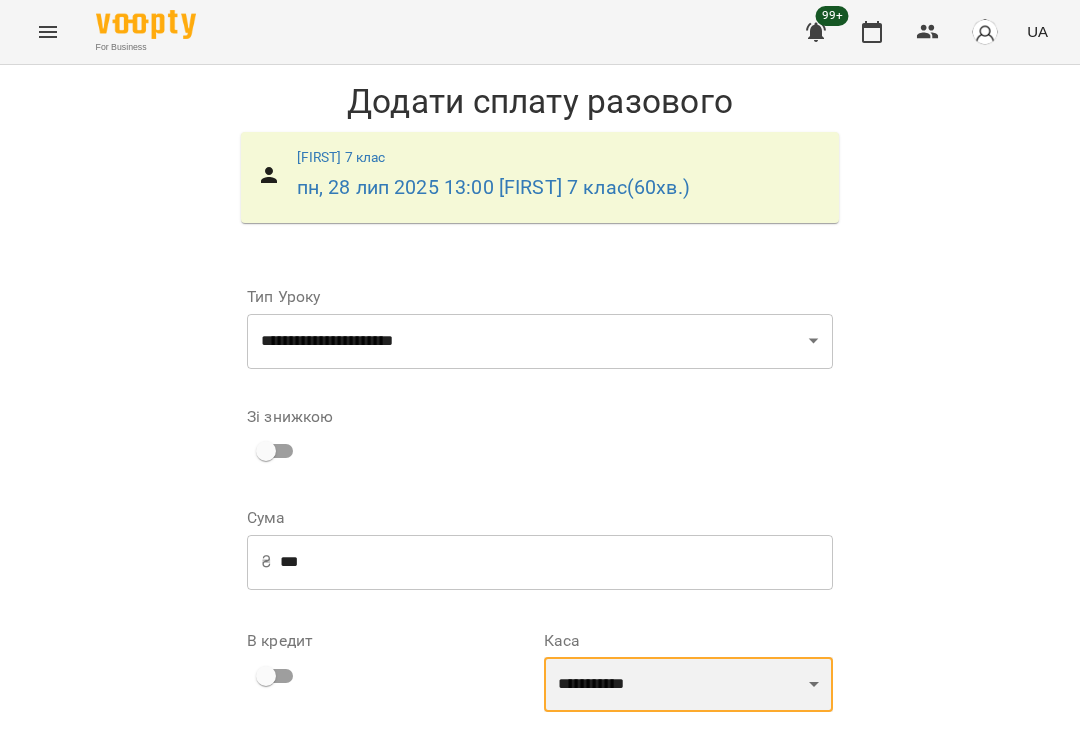 scroll, scrollTop: 133, scrollLeft: 0, axis: vertical 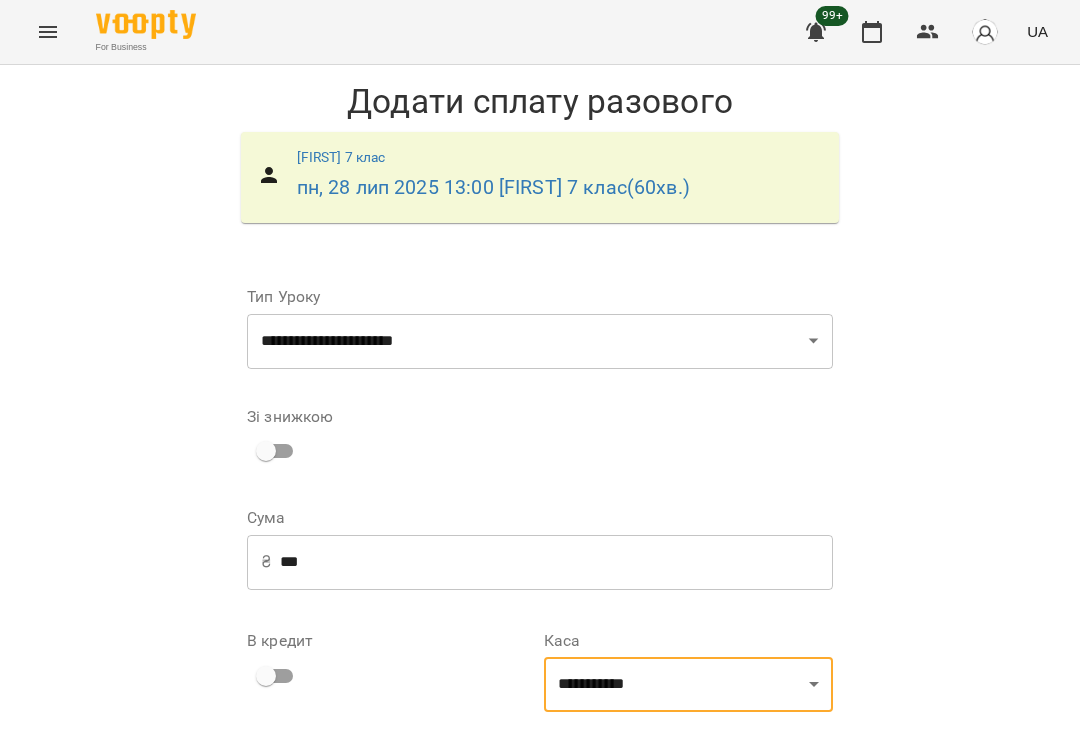 click on "**********" at bounding box center [688, 804] 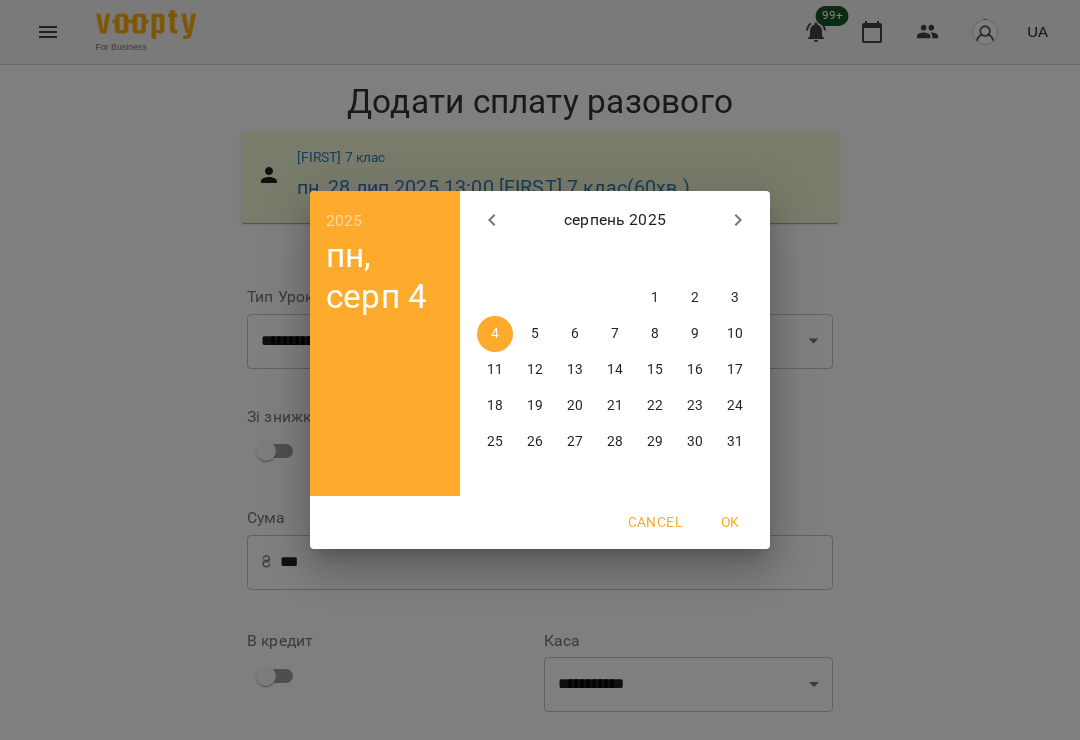 click 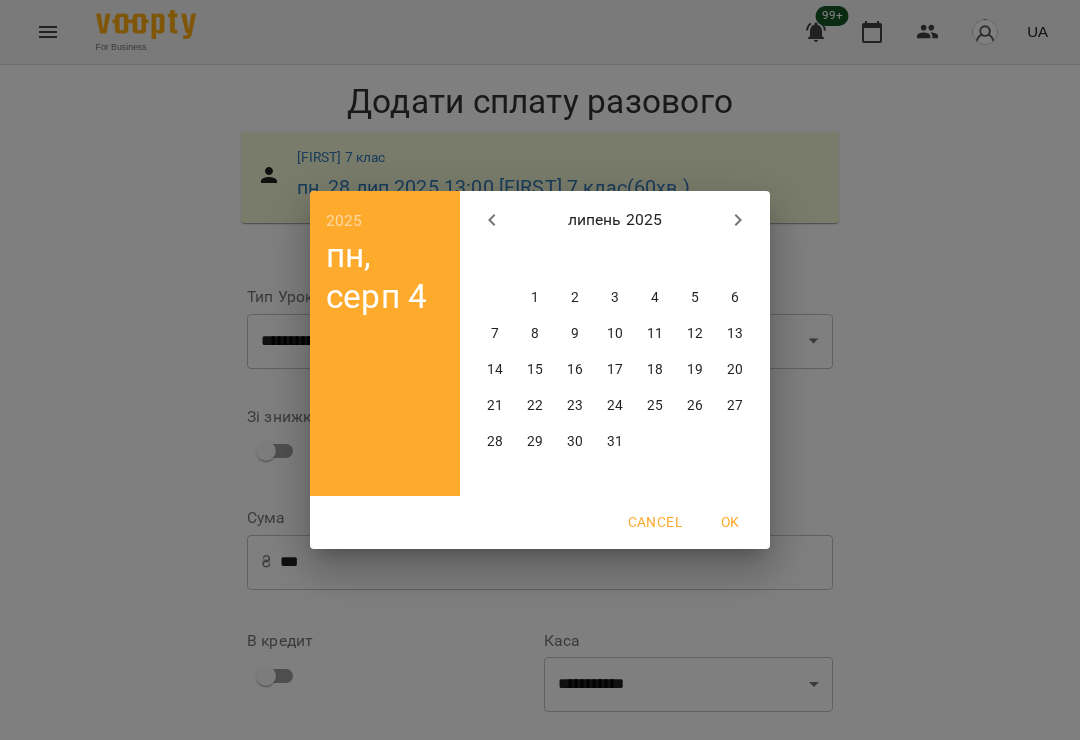 click on "28" at bounding box center (495, 442) 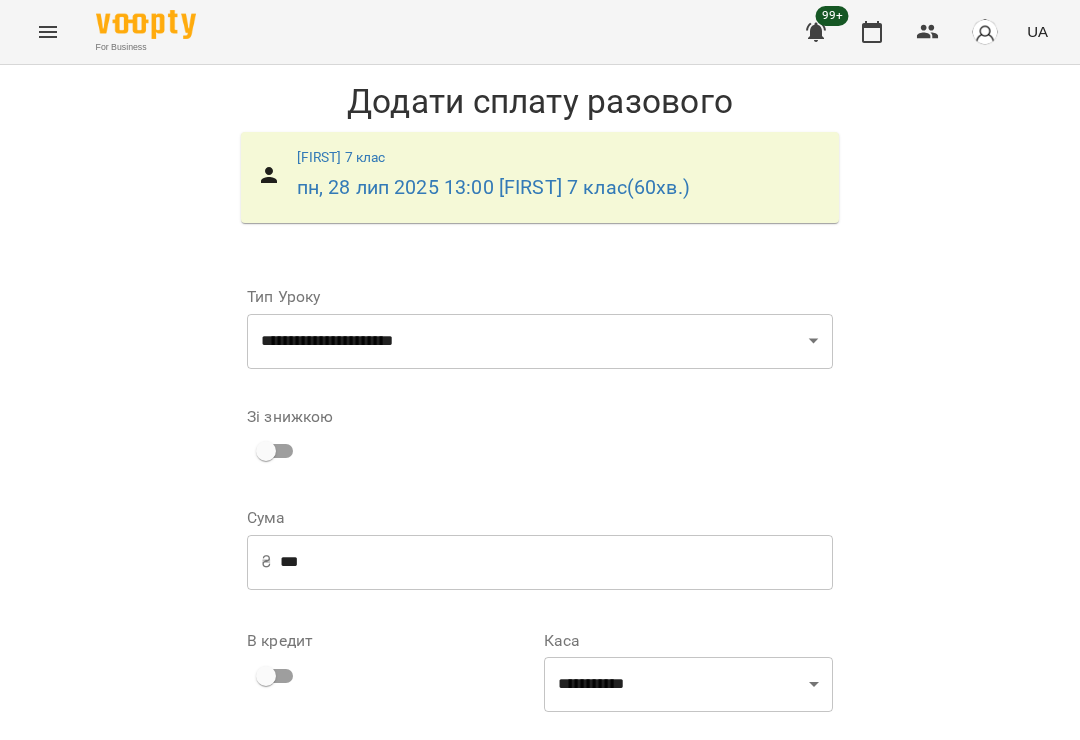 scroll, scrollTop: 184, scrollLeft: 0, axis: vertical 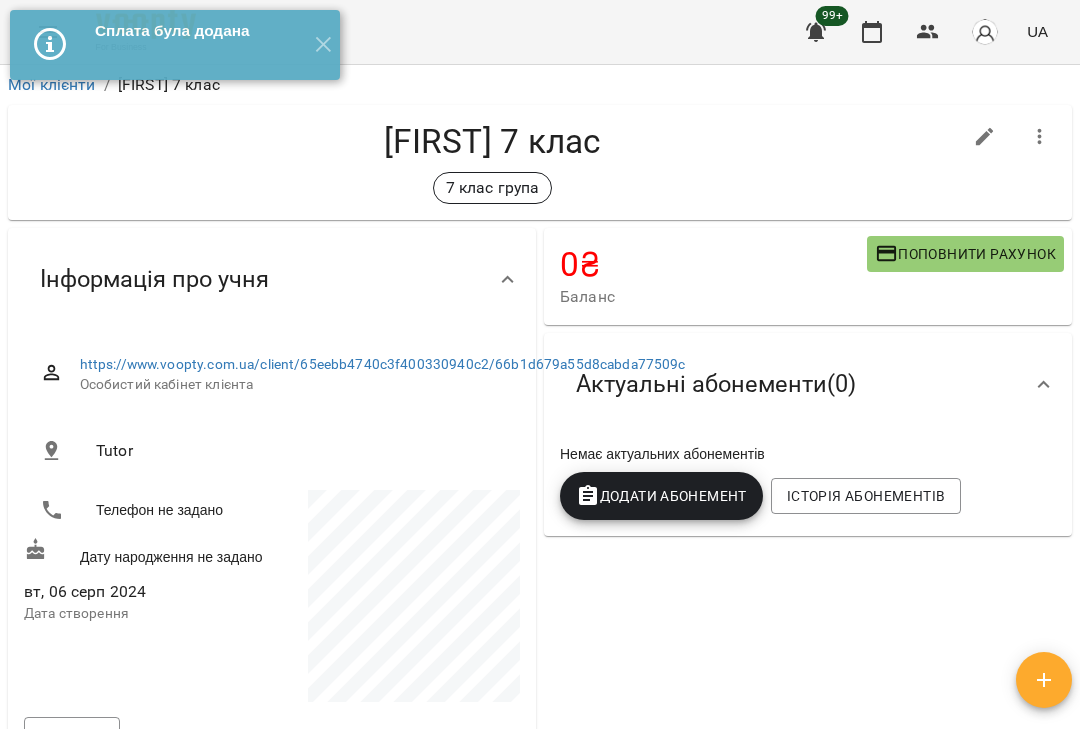 click on "✕" at bounding box center [323, 45] 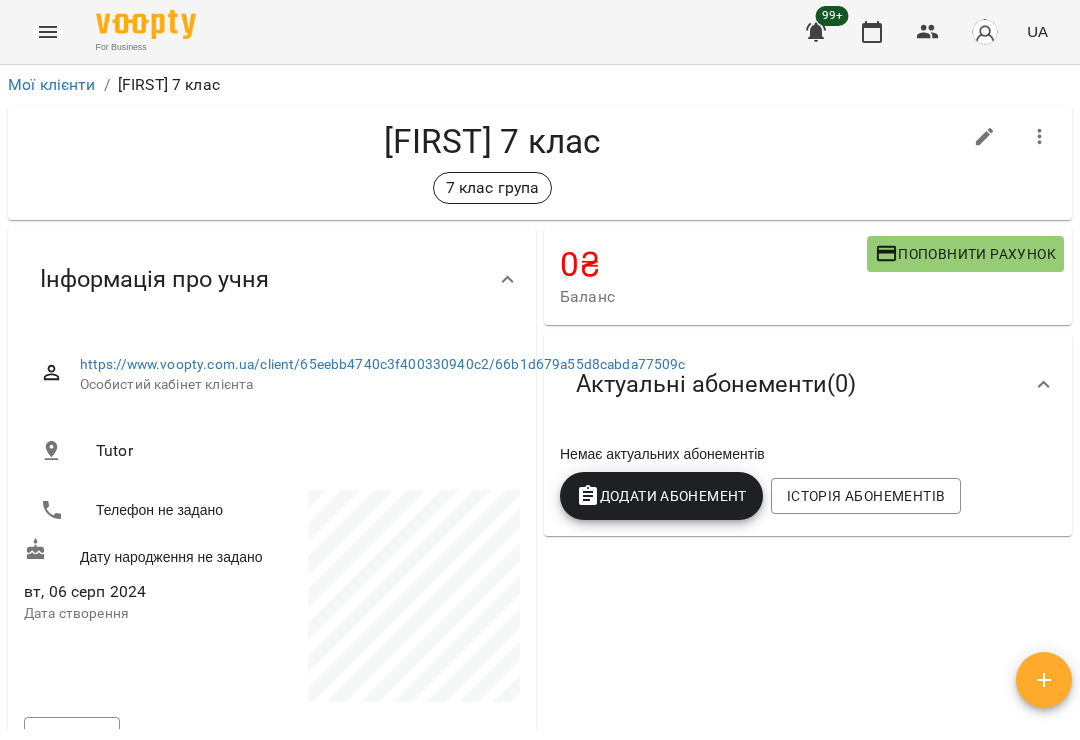 click 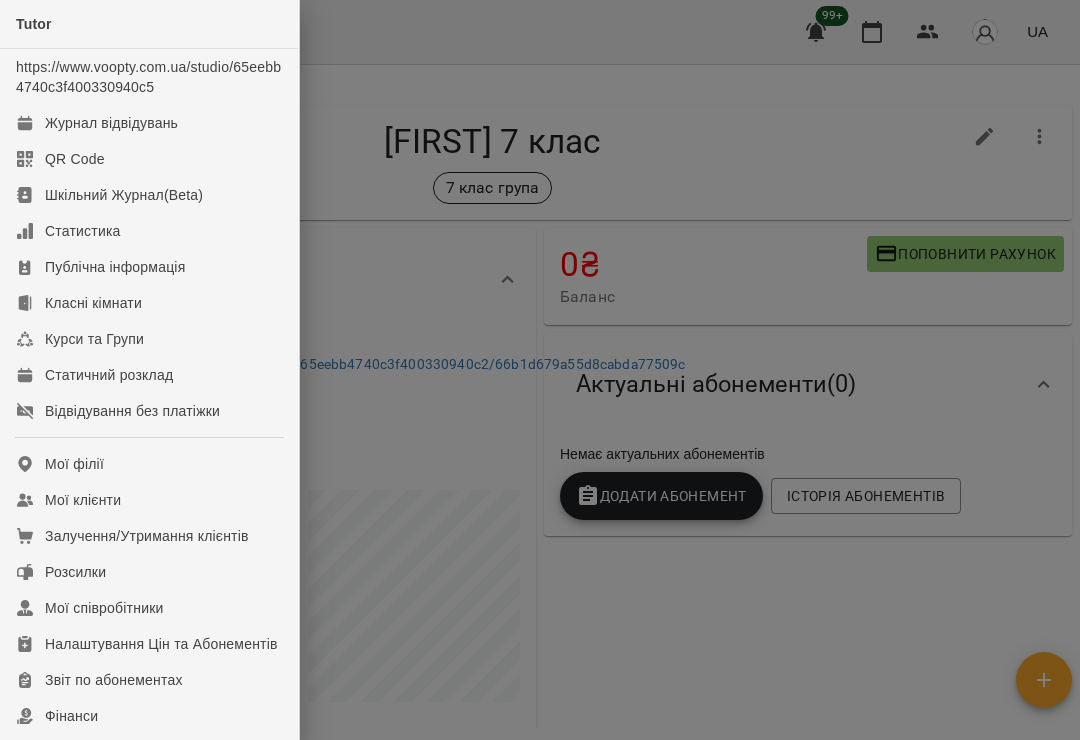 click on "Відвідування без платіжки" at bounding box center [132, 411] 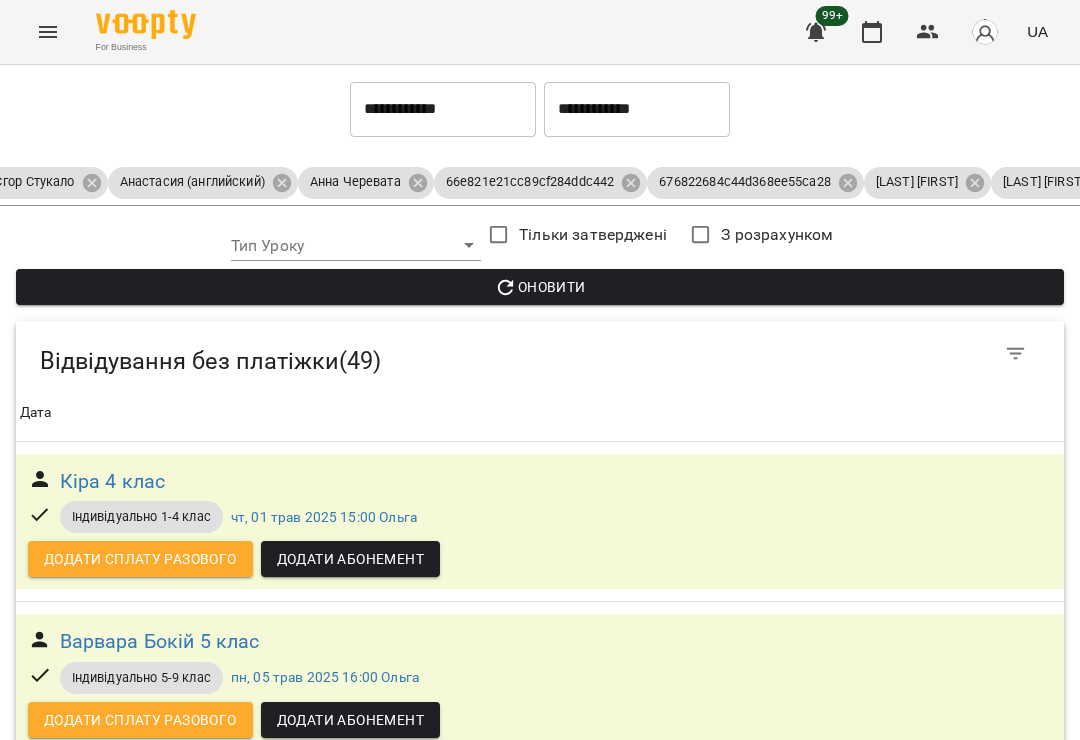 scroll, scrollTop: 6213, scrollLeft: 0, axis: vertical 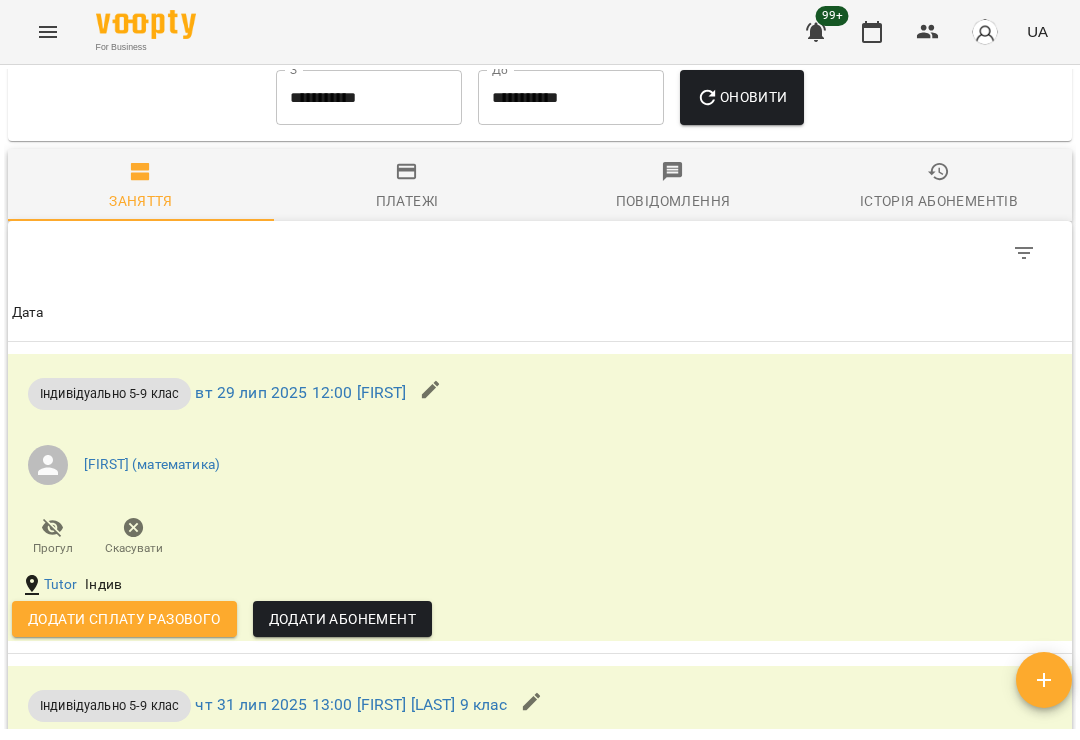 click on "**********" at bounding box center (571, 98) 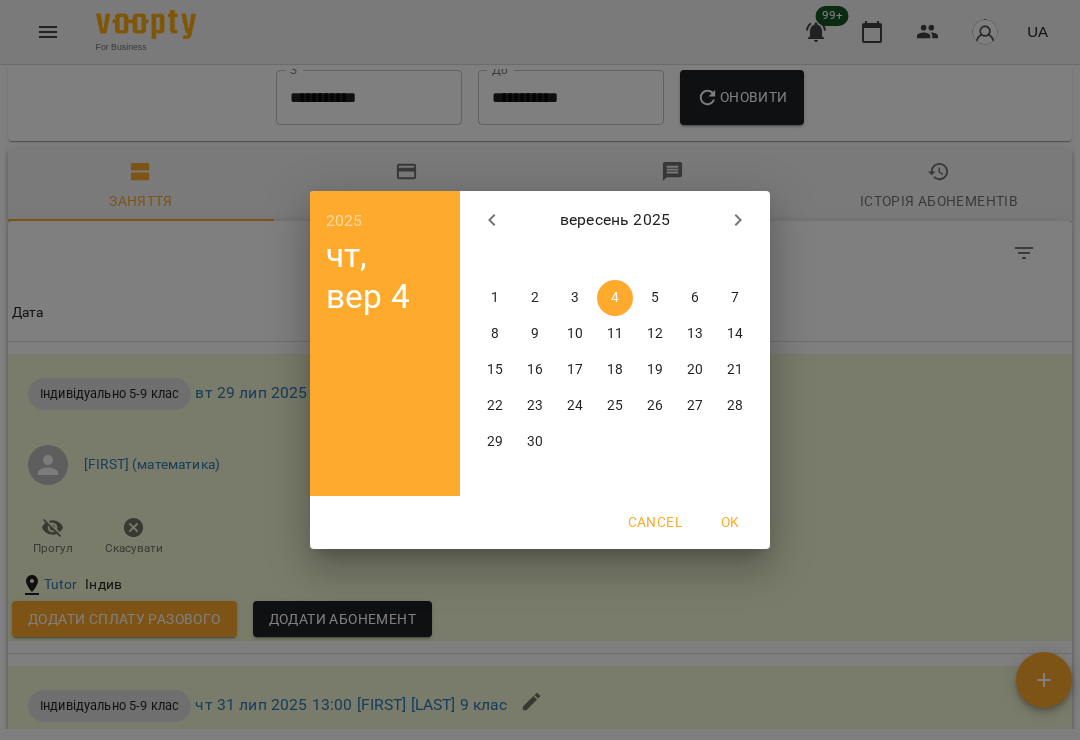 click 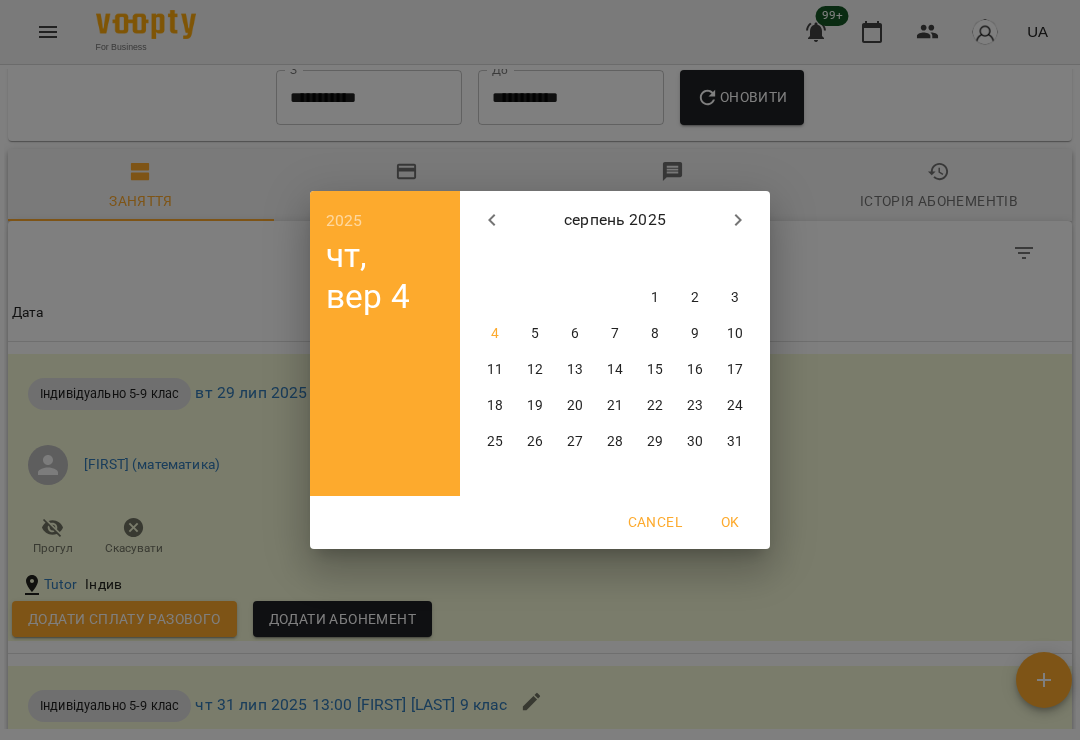 click on "3" at bounding box center [735, 298] 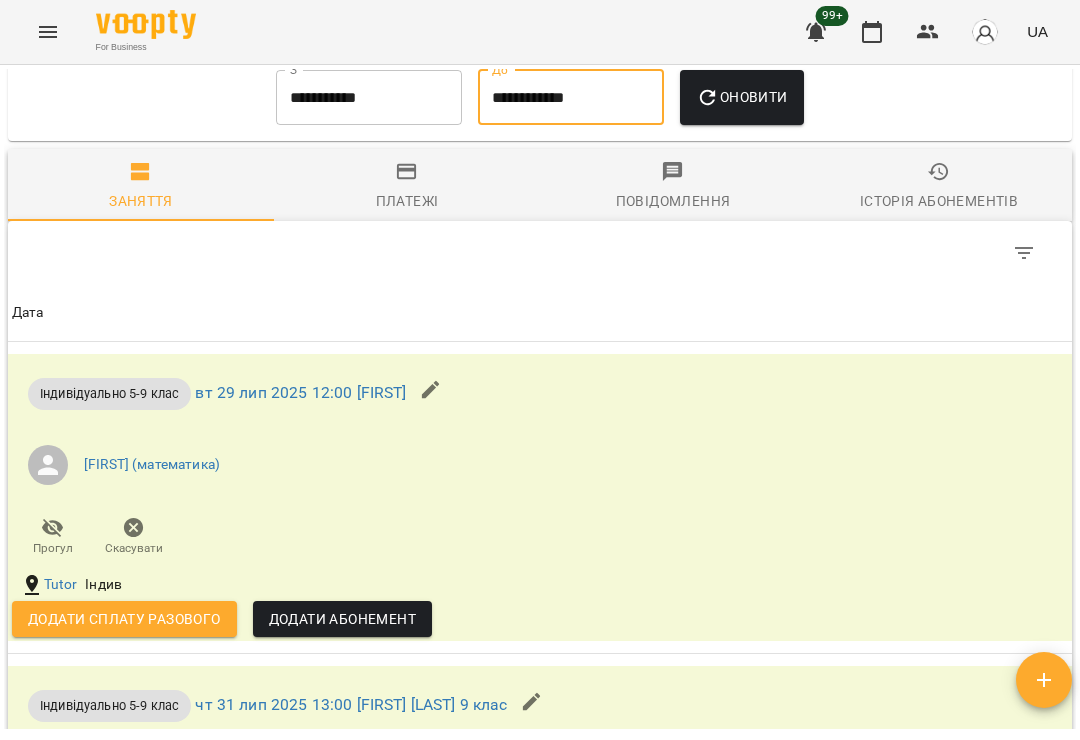 click on "Оновити" at bounding box center [741, 97] 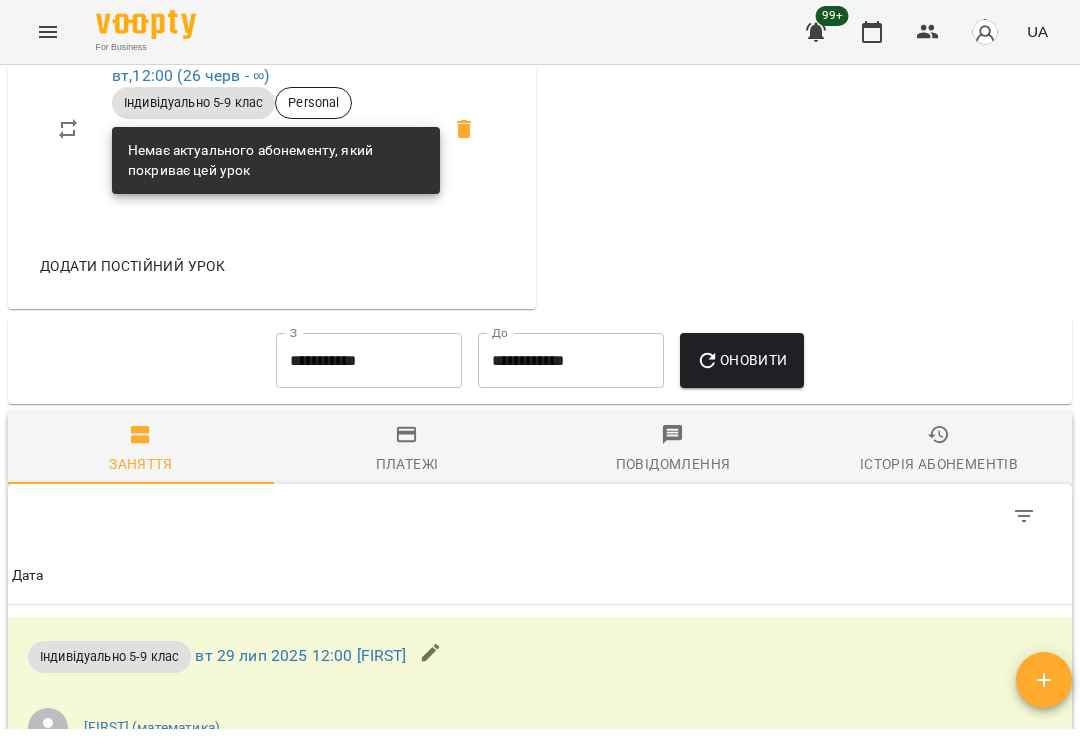 scroll, scrollTop: 1045, scrollLeft: 0, axis: vertical 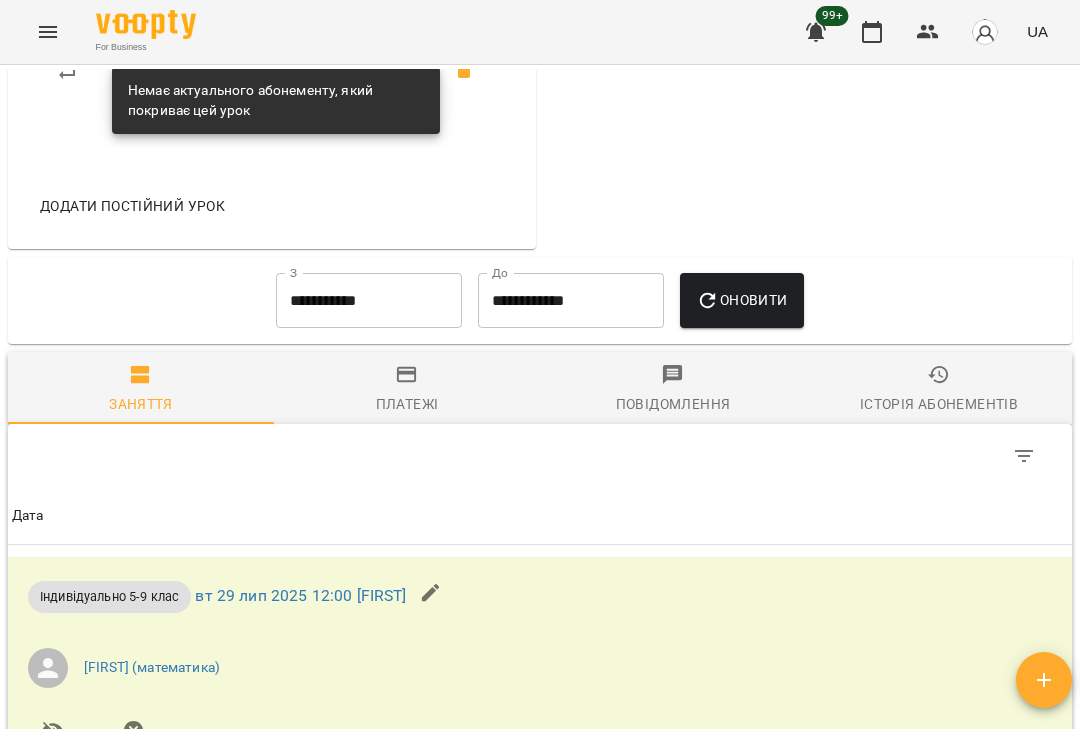 click on "**********" at bounding box center [571, 301] 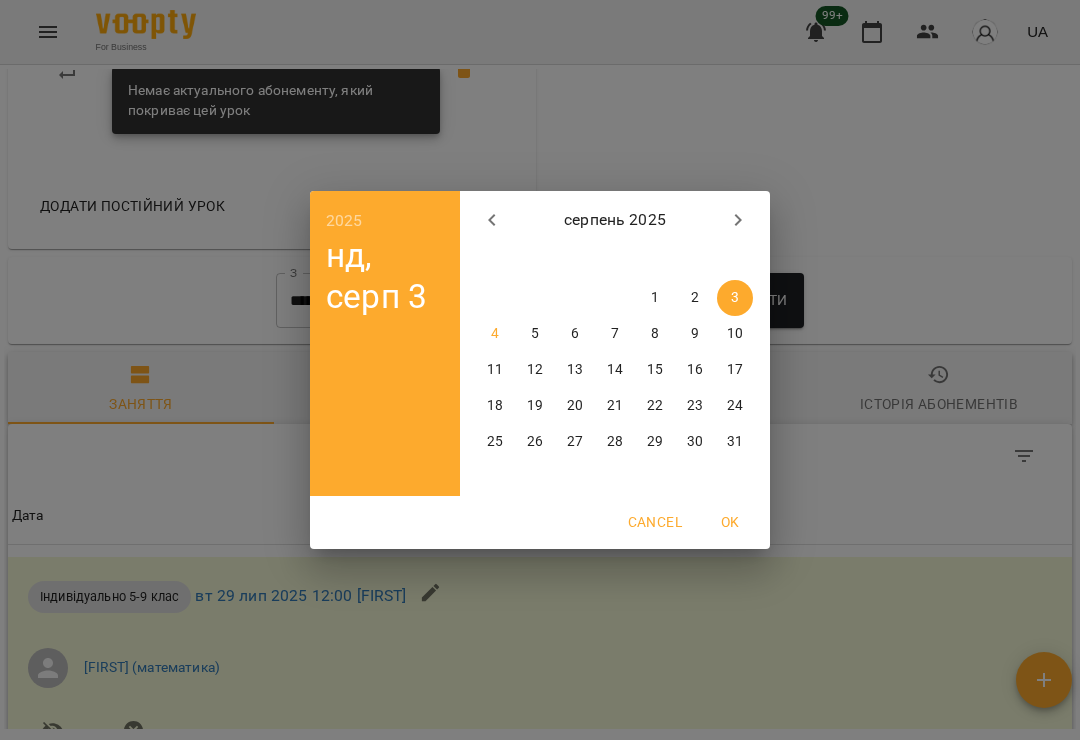 click on "3" at bounding box center (735, 298) 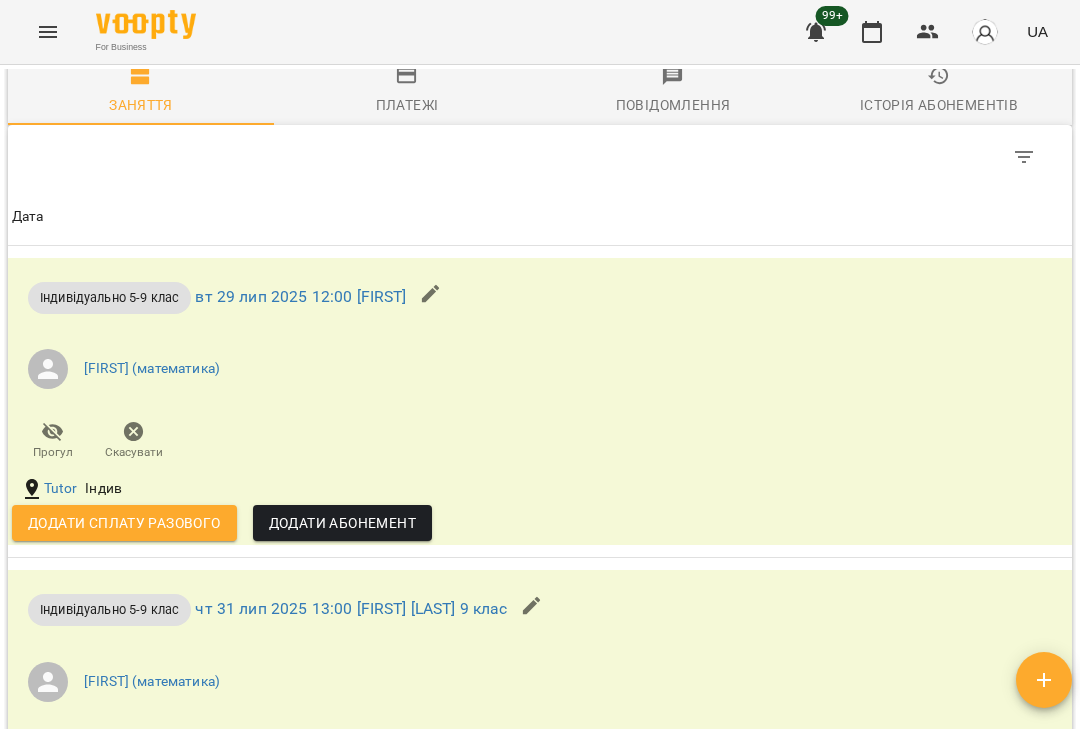 scroll, scrollTop: 1428, scrollLeft: 0, axis: vertical 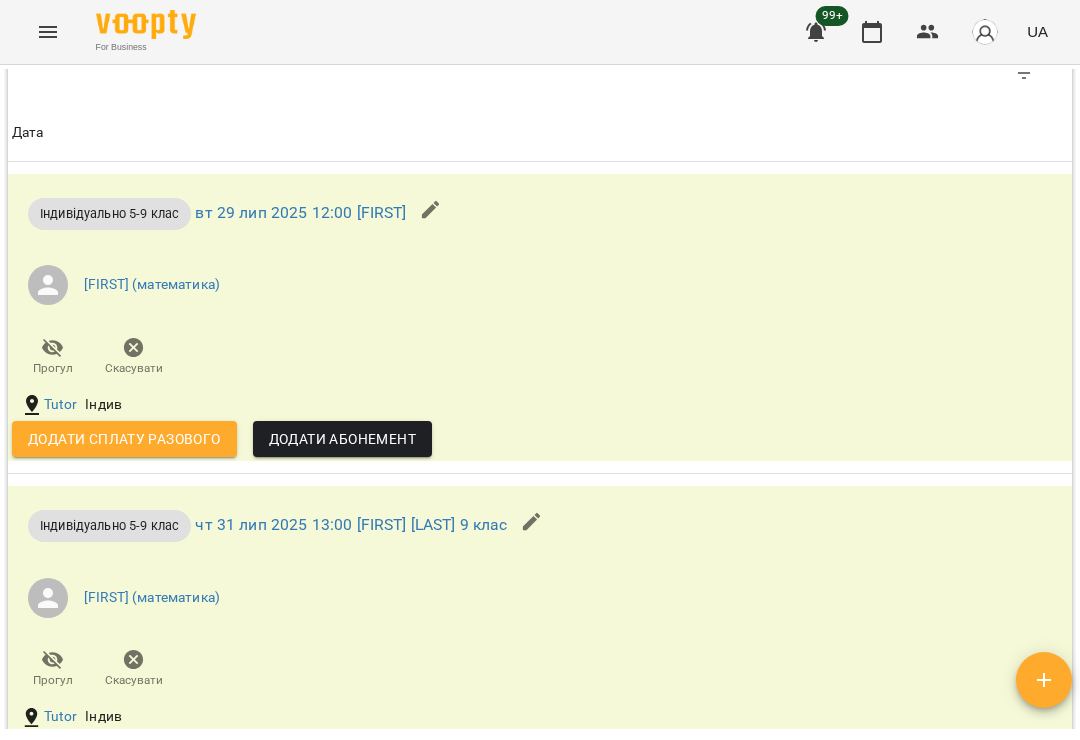 click on "Додати сплату разового" at bounding box center (124, 439) 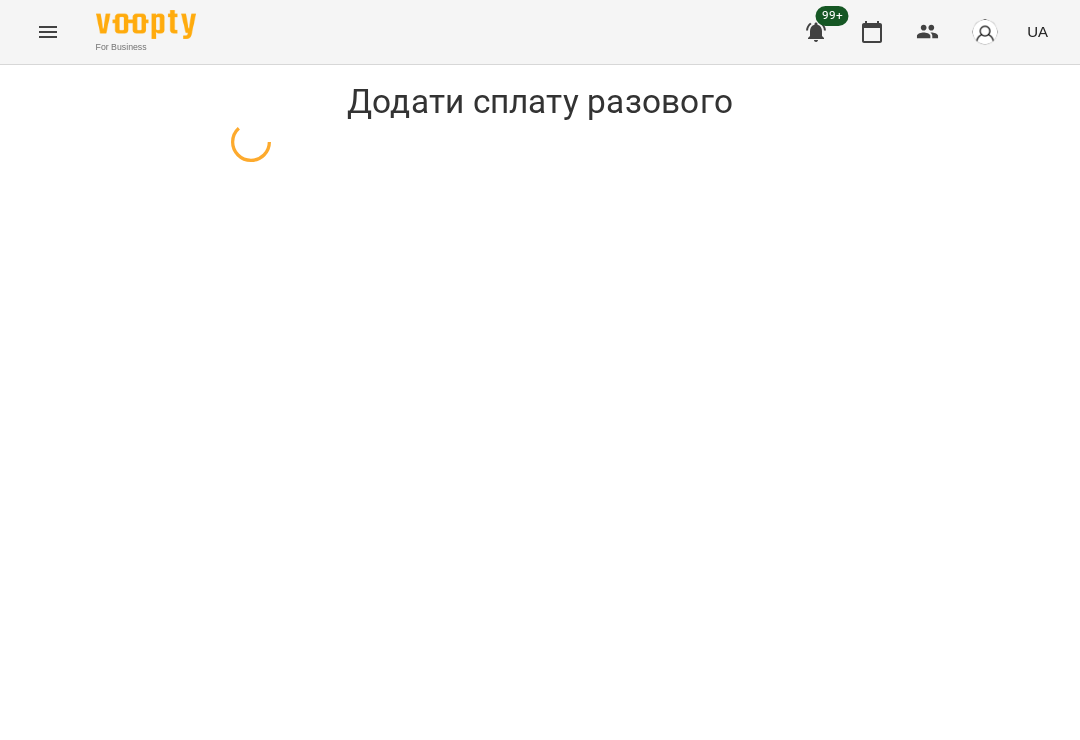 scroll, scrollTop: 0, scrollLeft: 0, axis: both 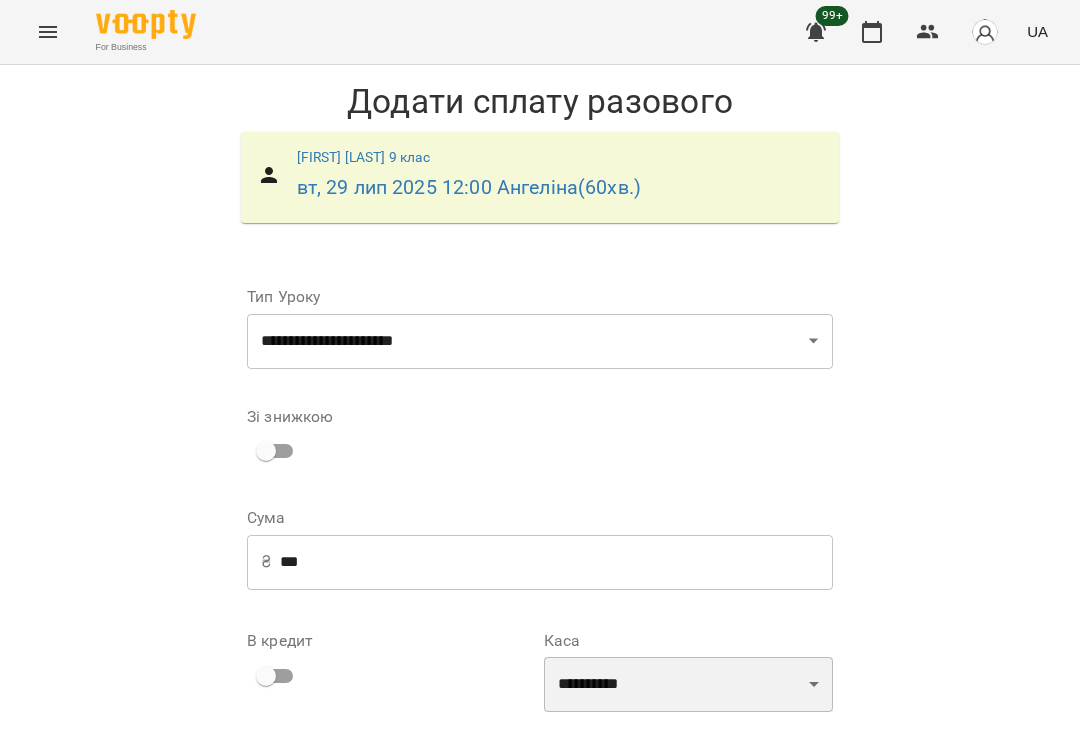 click on "**********" at bounding box center (688, 685) 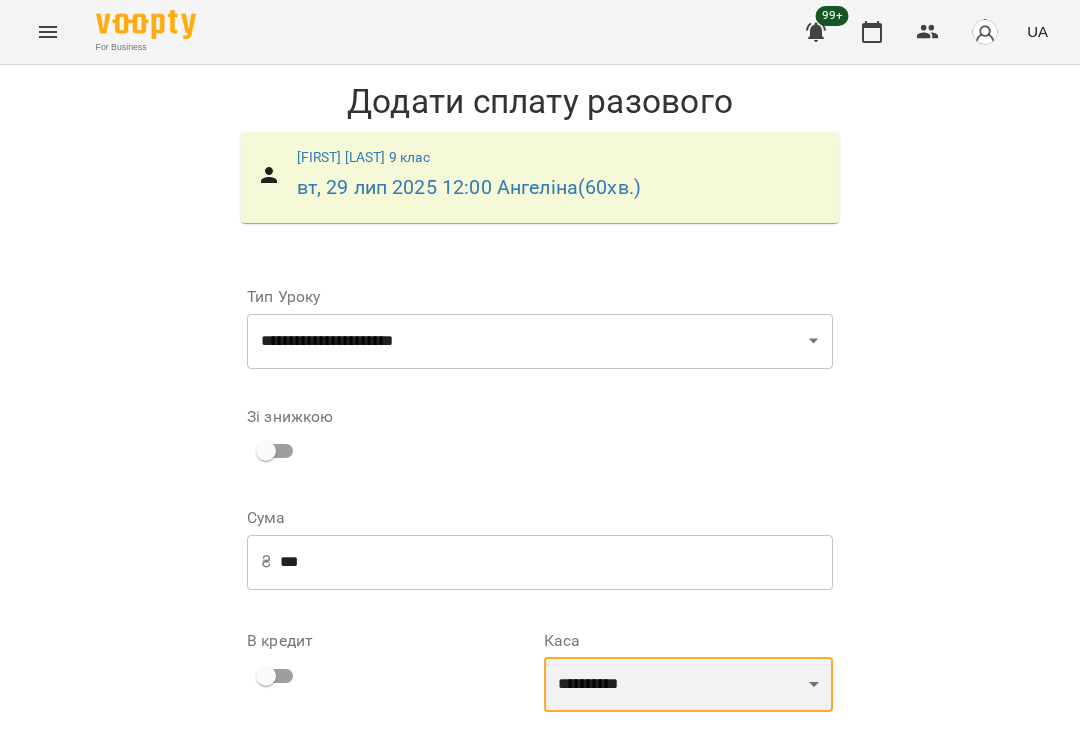 select on "**********" 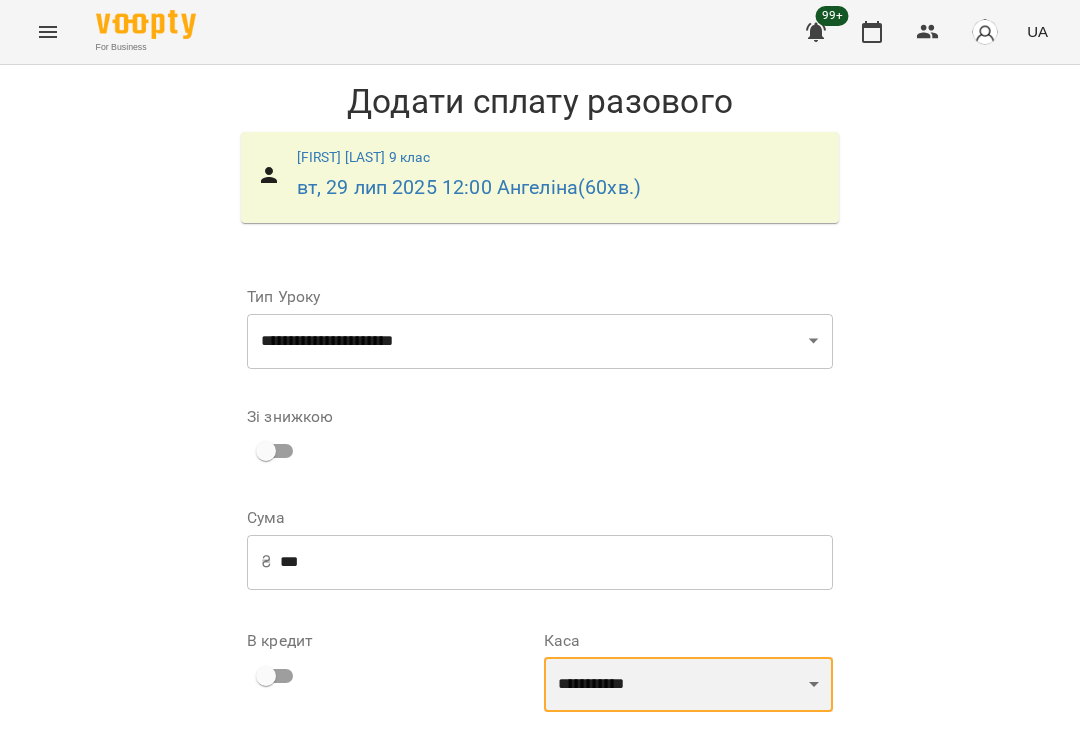 scroll, scrollTop: 143, scrollLeft: 0, axis: vertical 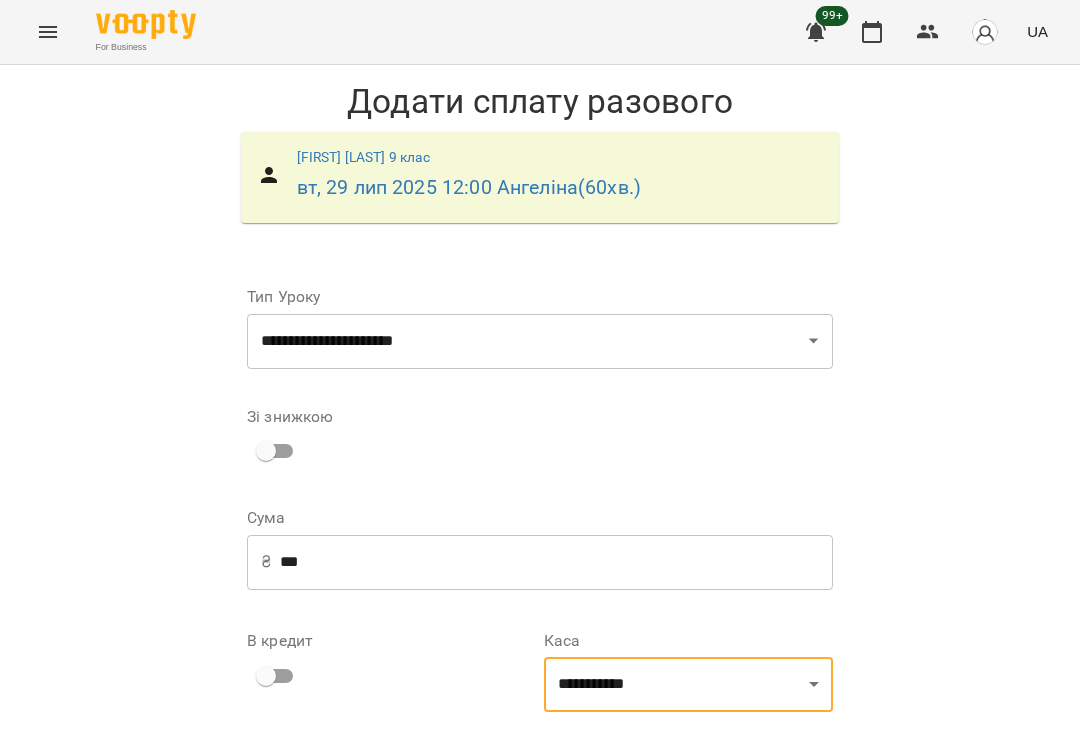 click on "**********" at bounding box center (688, 804) 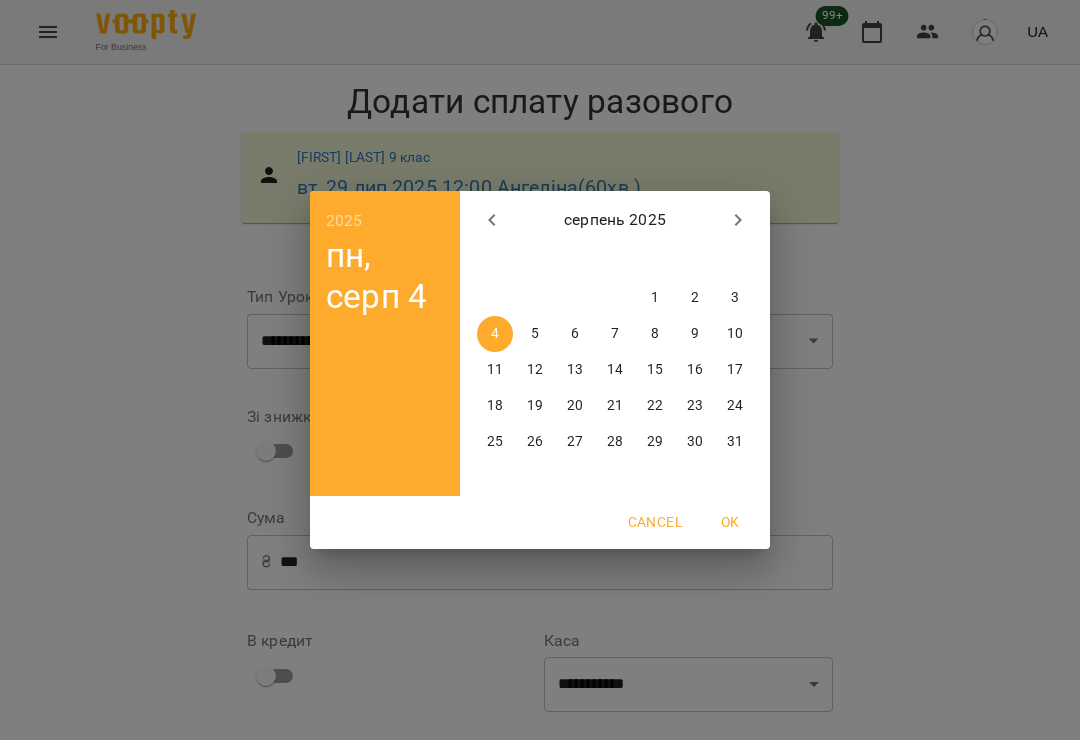 click 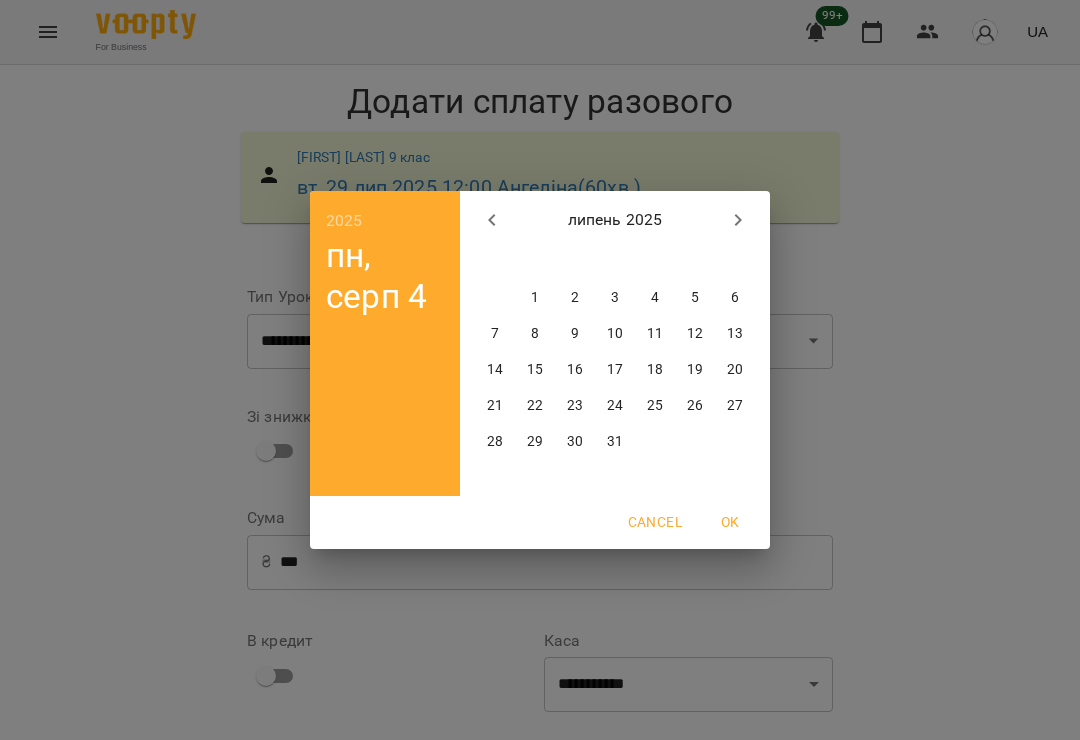 click on "29" at bounding box center (535, 442) 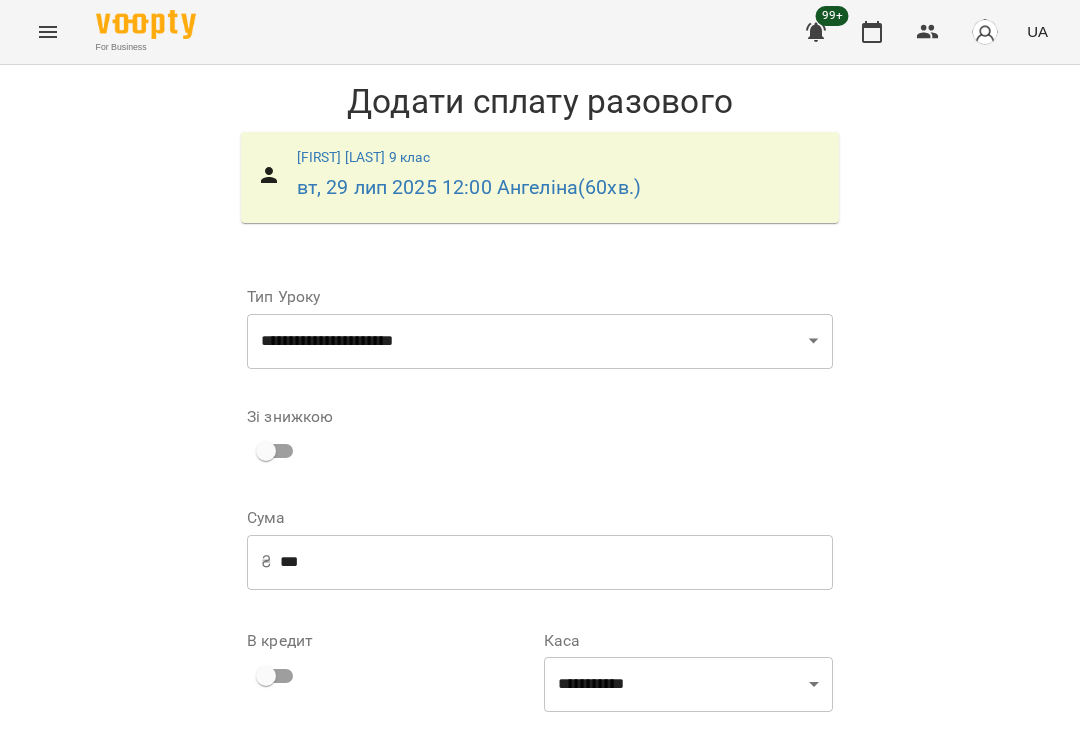 scroll, scrollTop: 184, scrollLeft: 0, axis: vertical 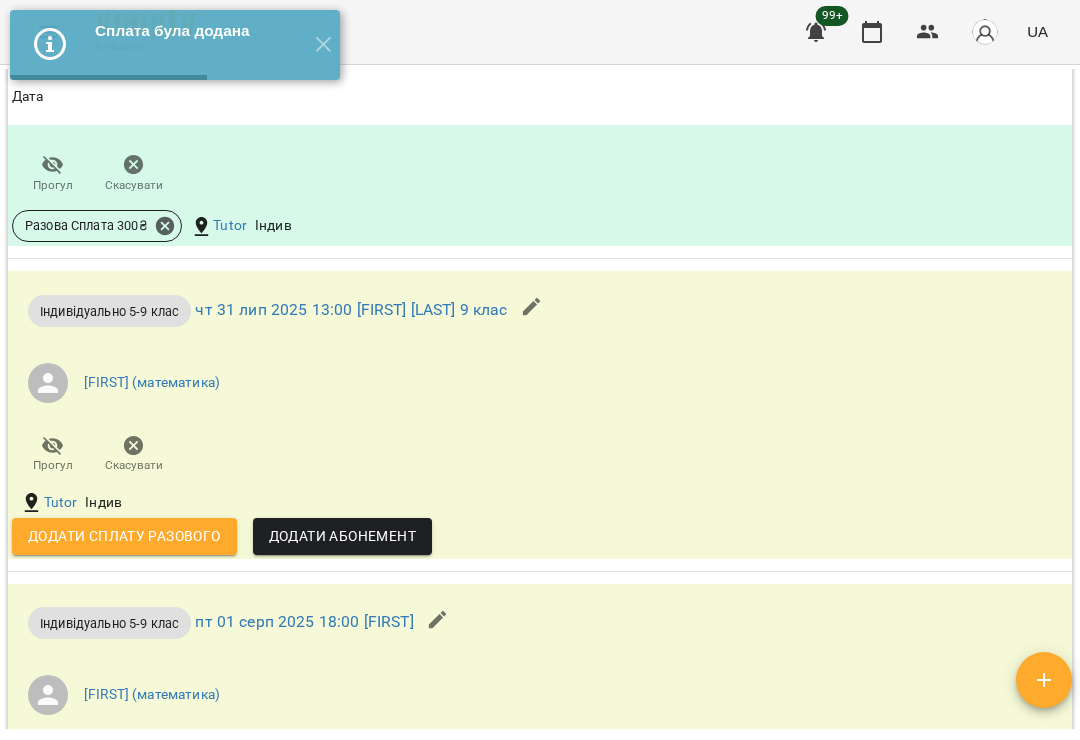 click on "Додати сплату разового" at bounding box center [124, 536] 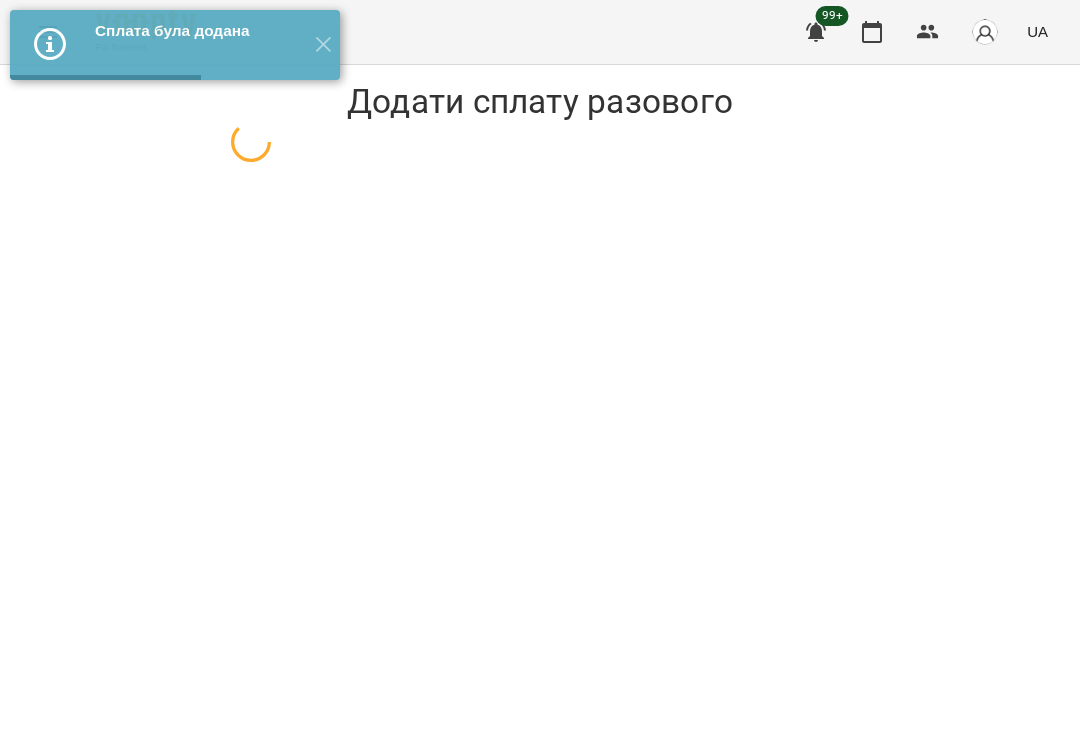 select on "**********" 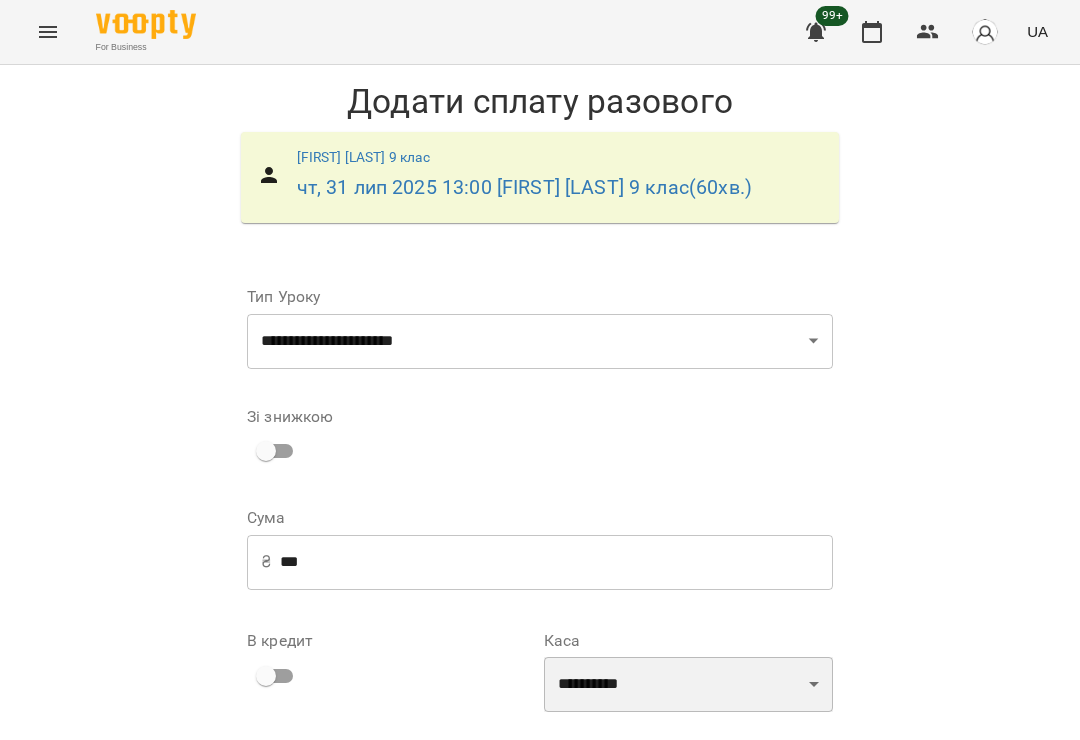 click on "**********" at bounding box center [688, 685] 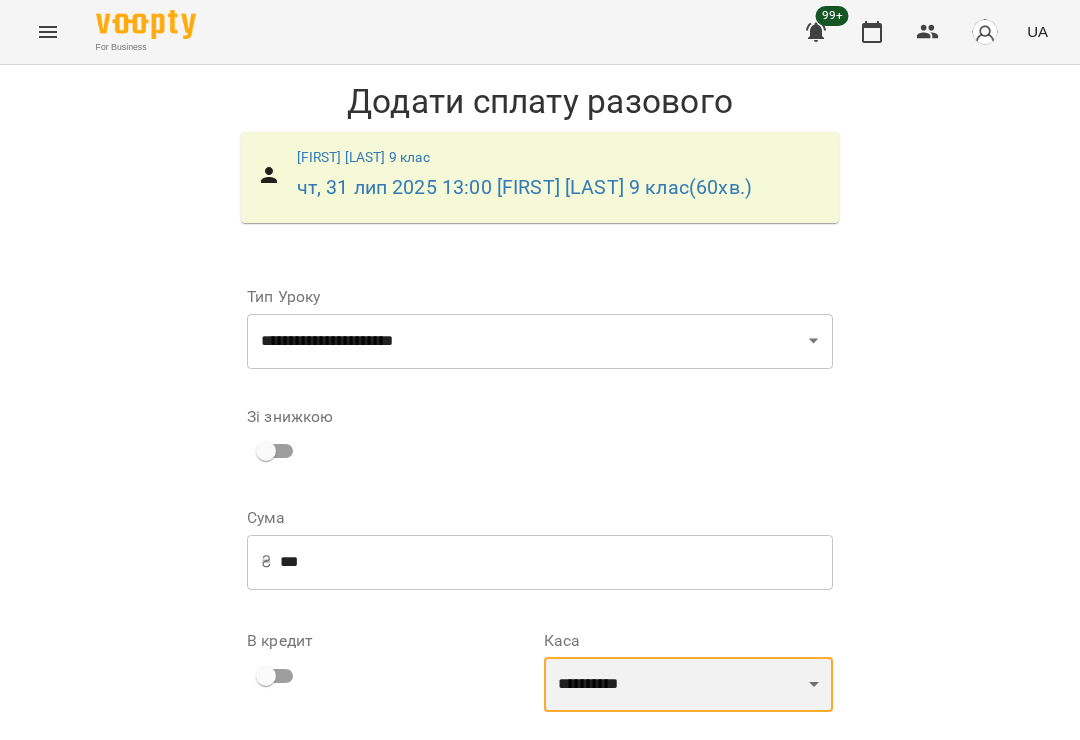 select on "**********" 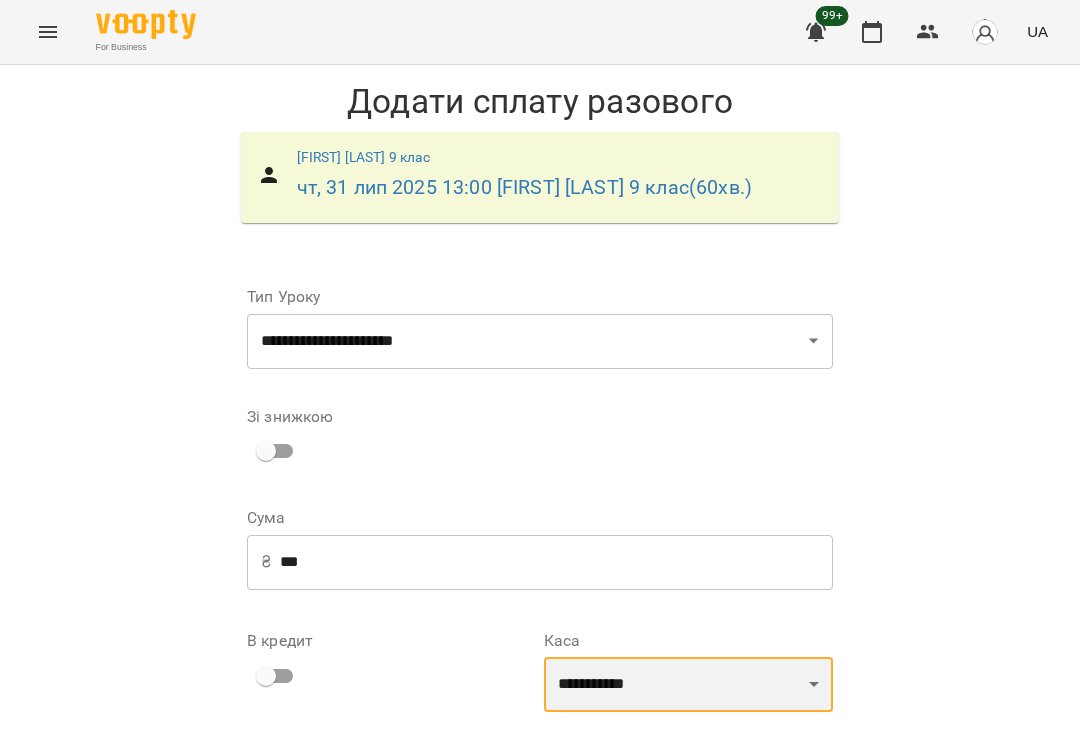 scroll, scrollTop: 137, scrollLeft: 0, axis: vertical 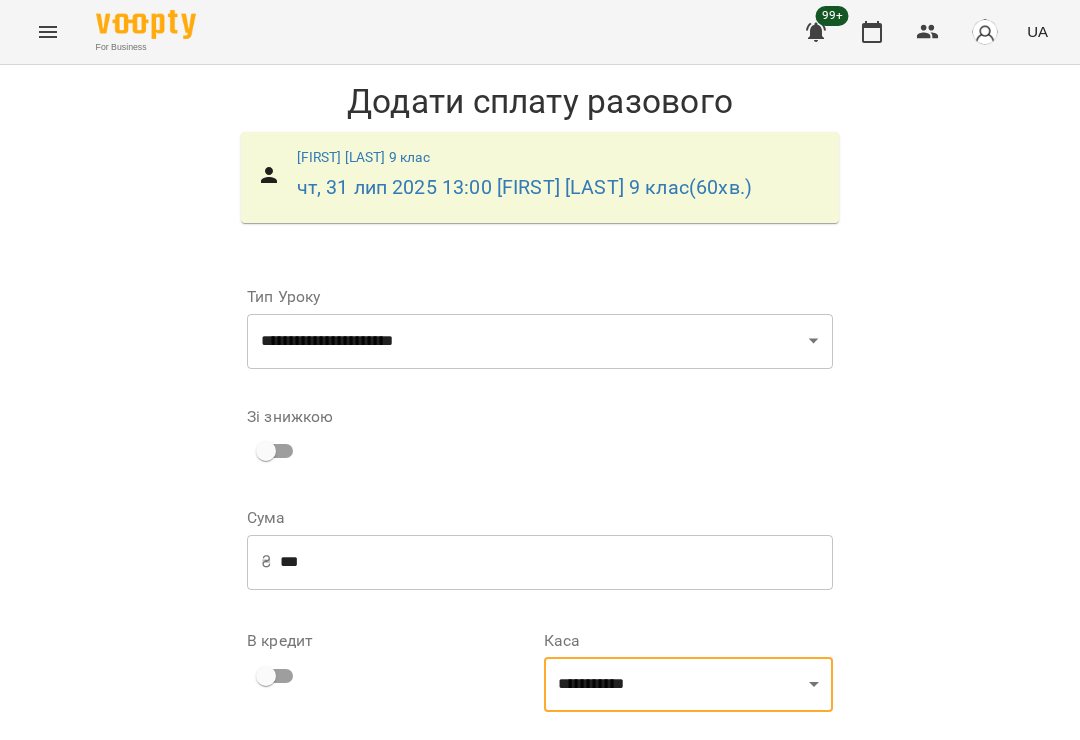 click on "**********" at bounding box center [688, 804] 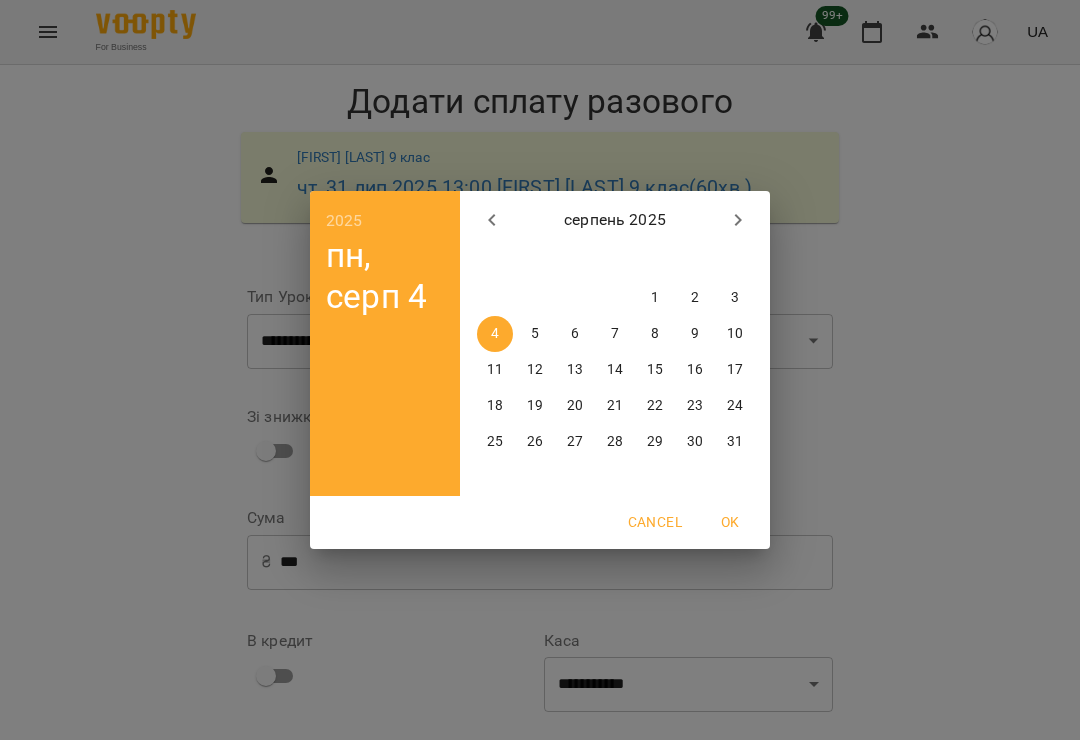 click 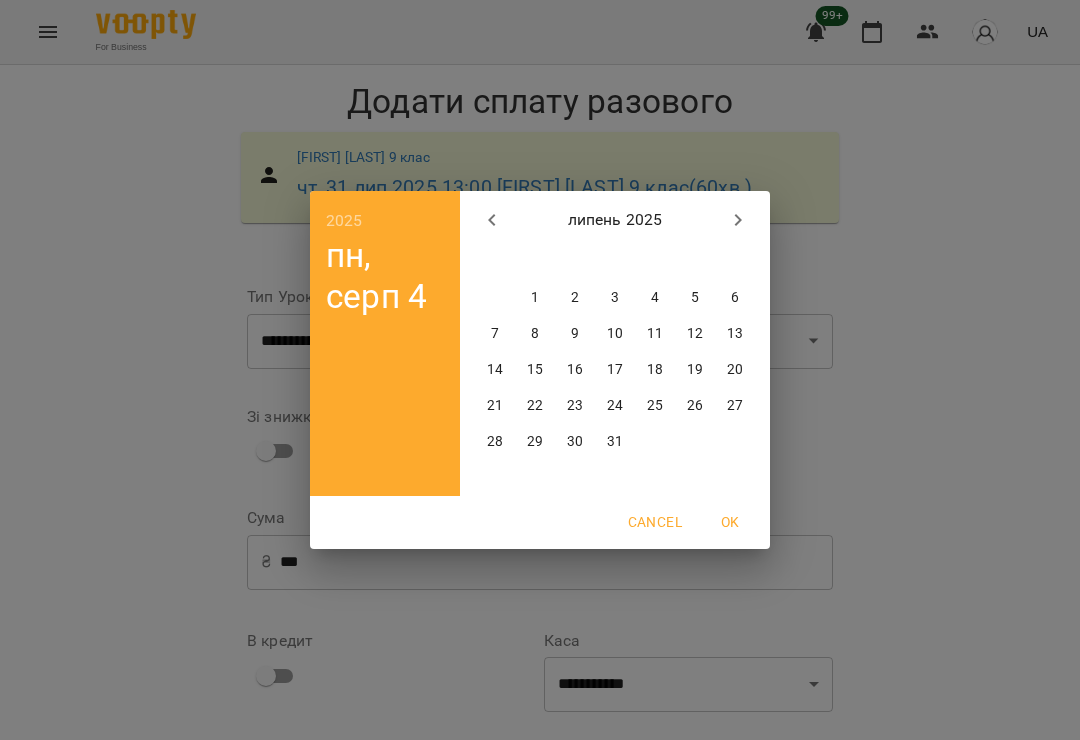 click on "31" at bounding box center [615, 442] 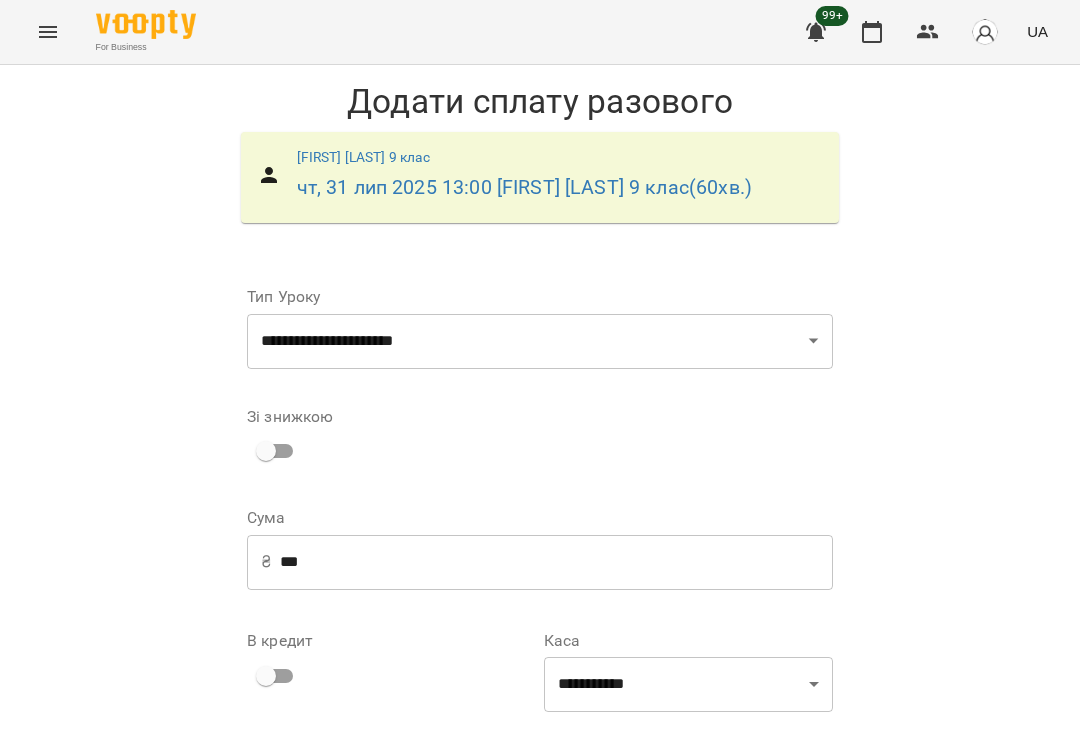 scroll, scrollTop: 215, scrollLeft: 0, axis: vertical 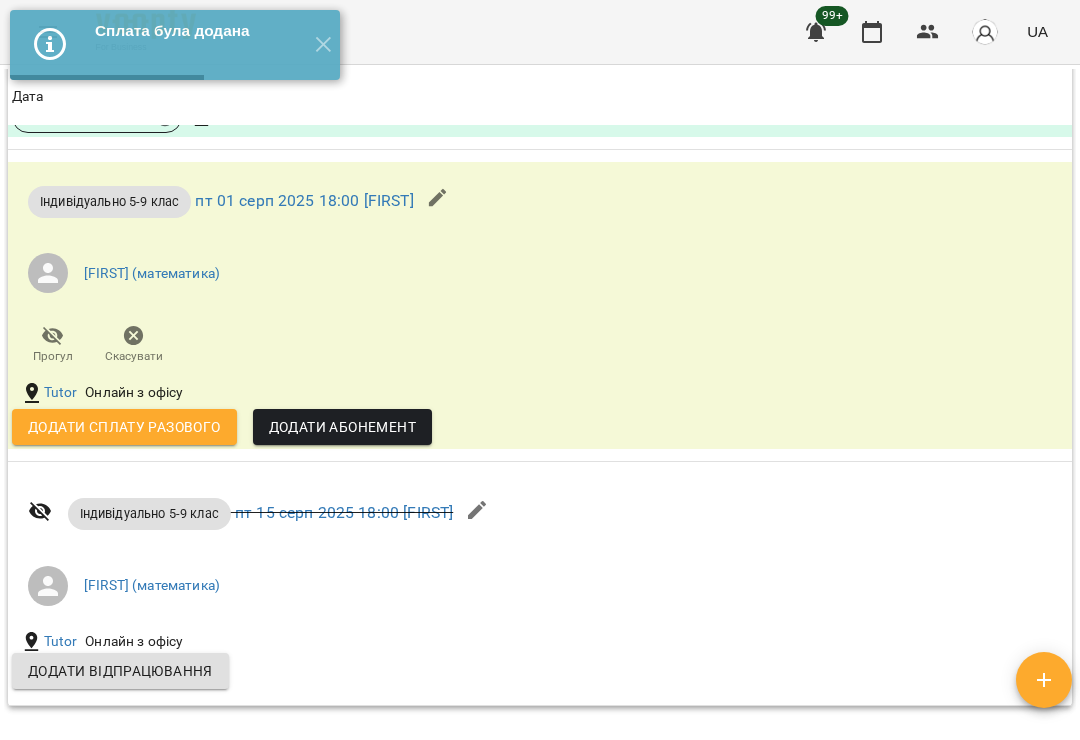click on "Додати сплату разового" at bounding box center (124, 427) 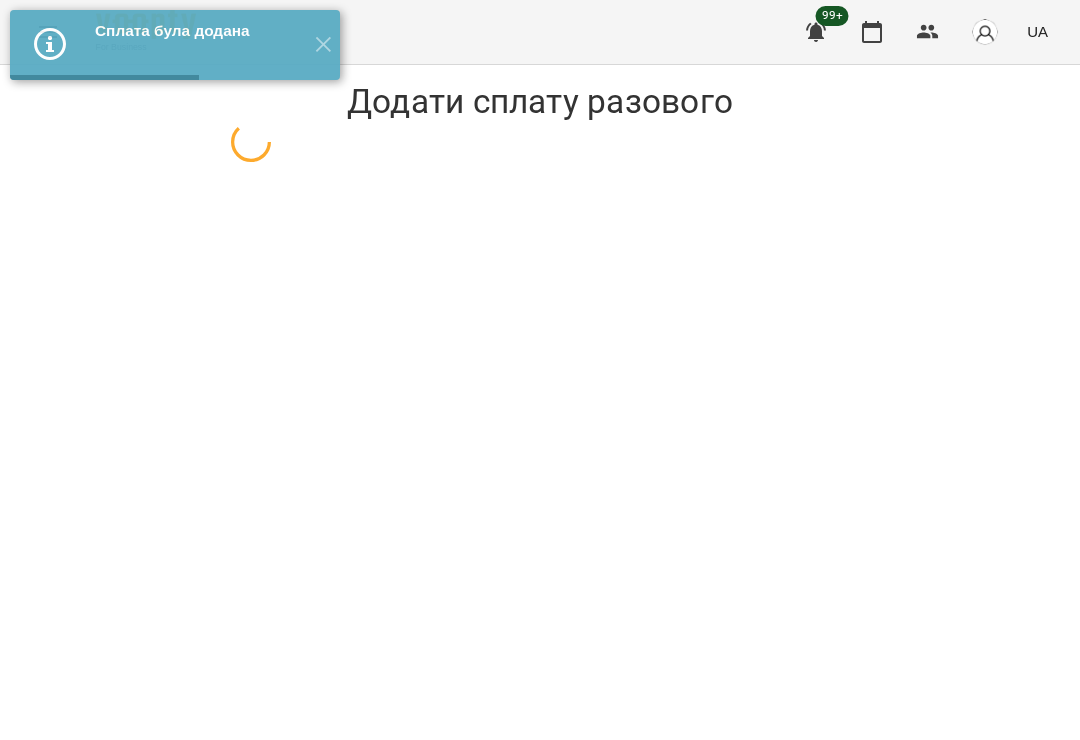 scroll, scrollTop: 0, scrollLeft: 0, axis: both 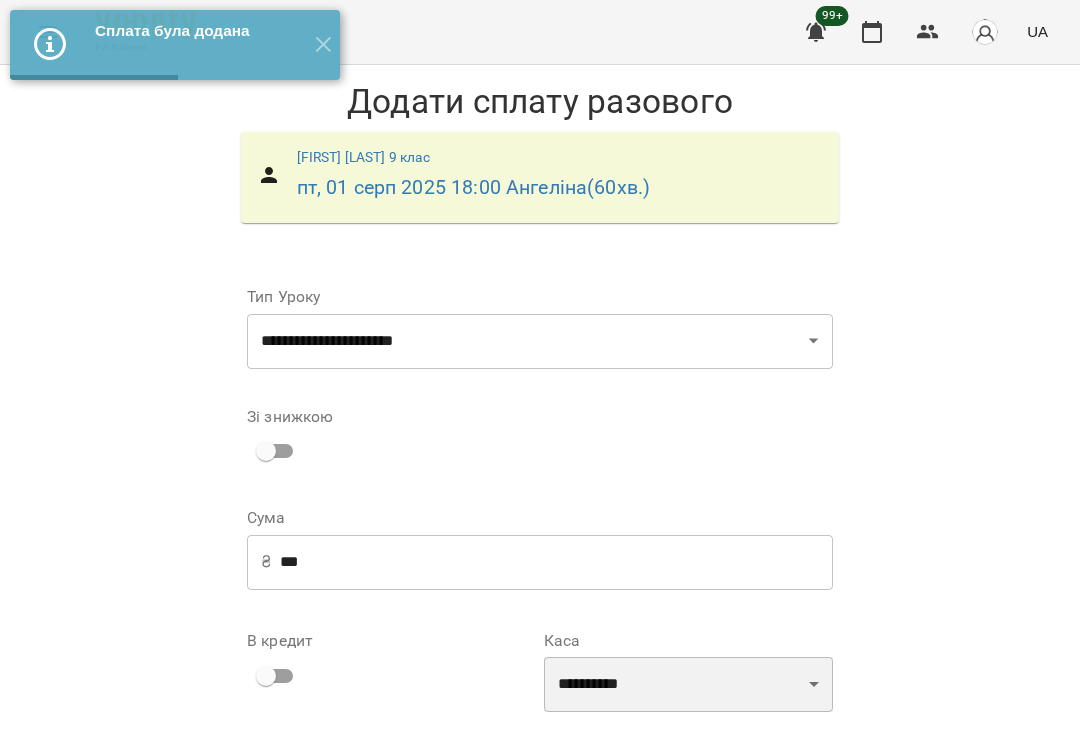 click on "**********" at bounding box center [688, 685] 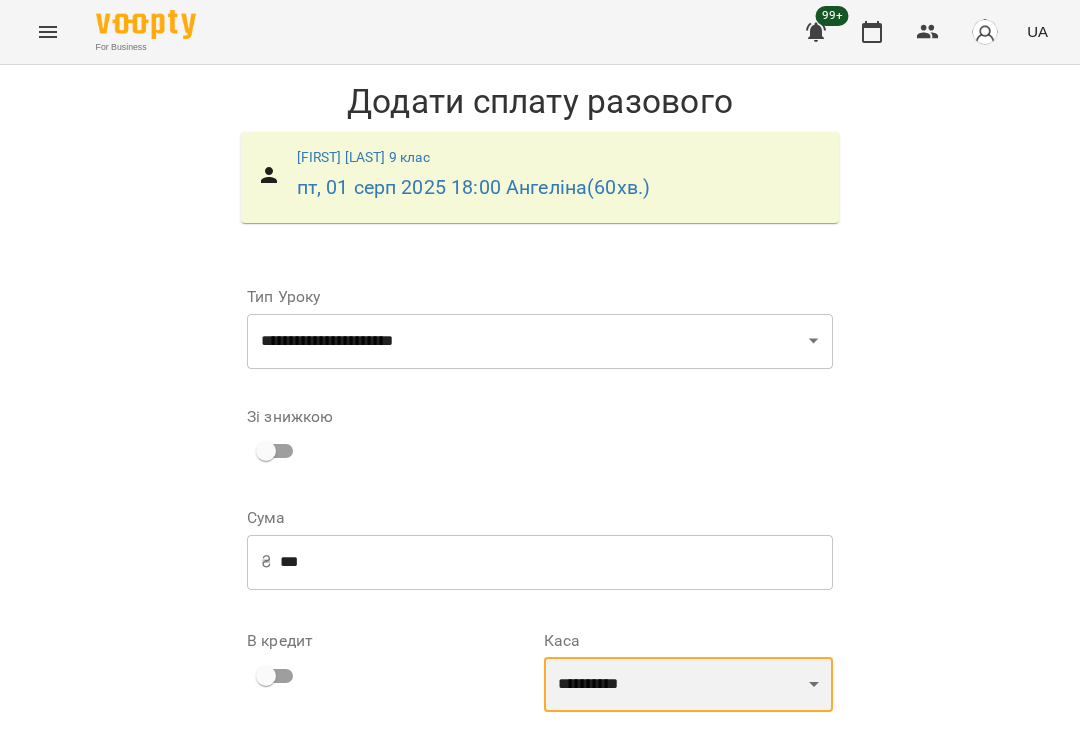 select on "**********" 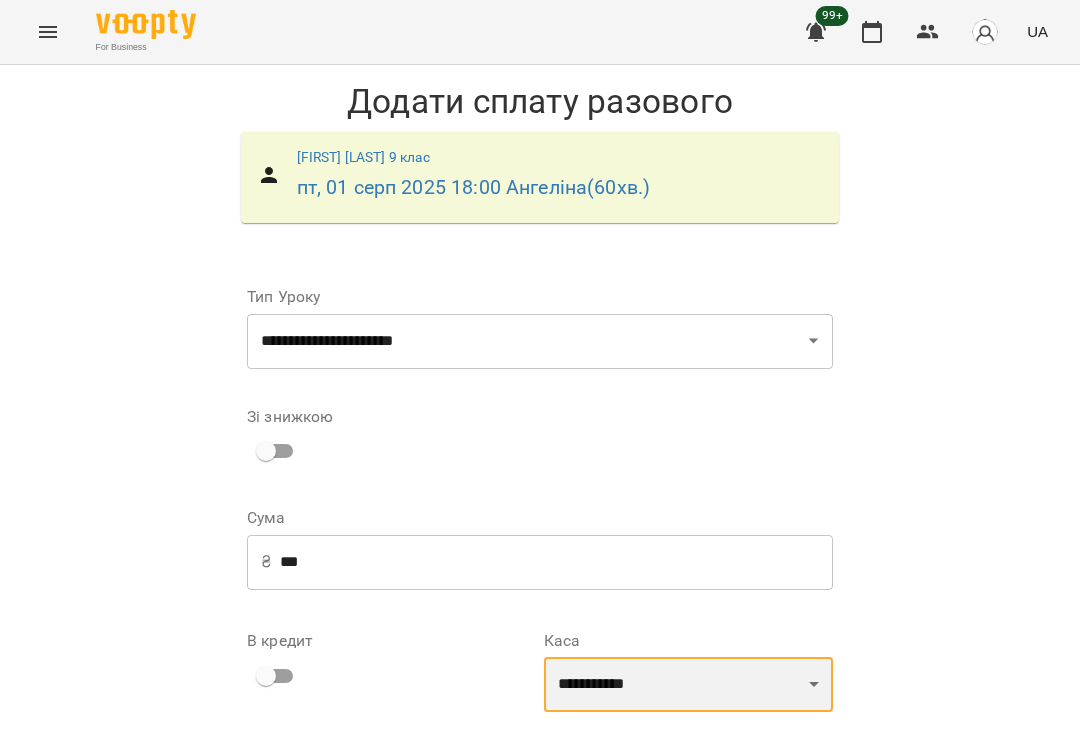 scroll, scrollTop: 137, scrollLeft: 0, axis: vertical 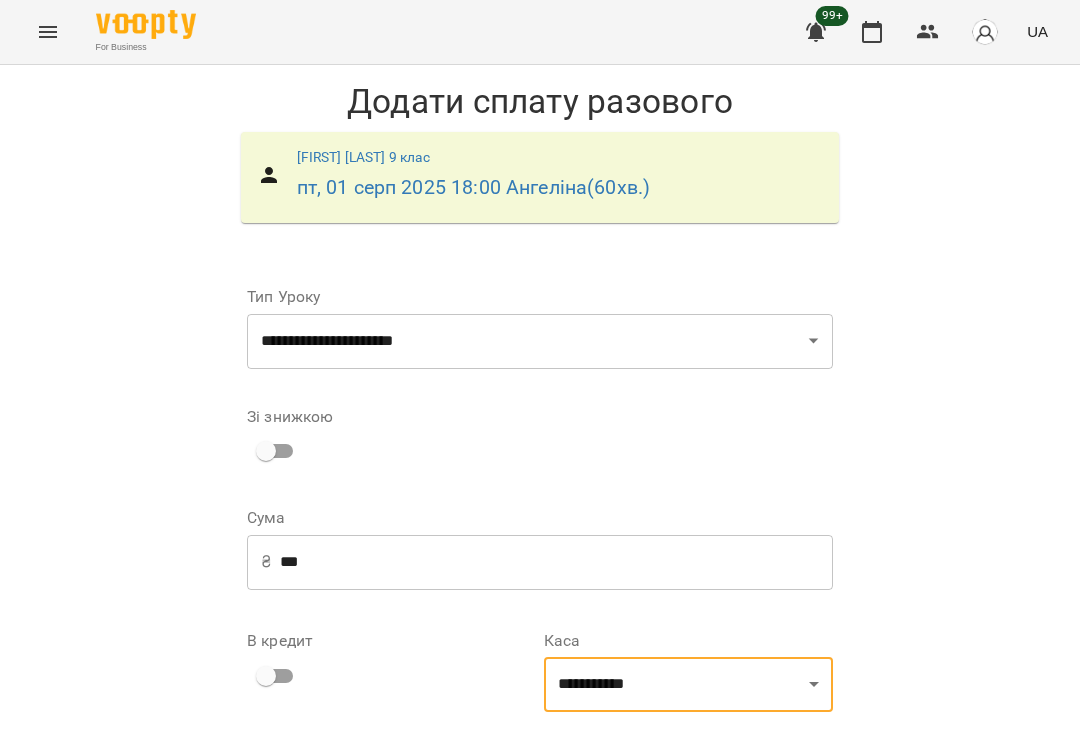 click on "**********" at bounding box center [688, 804] 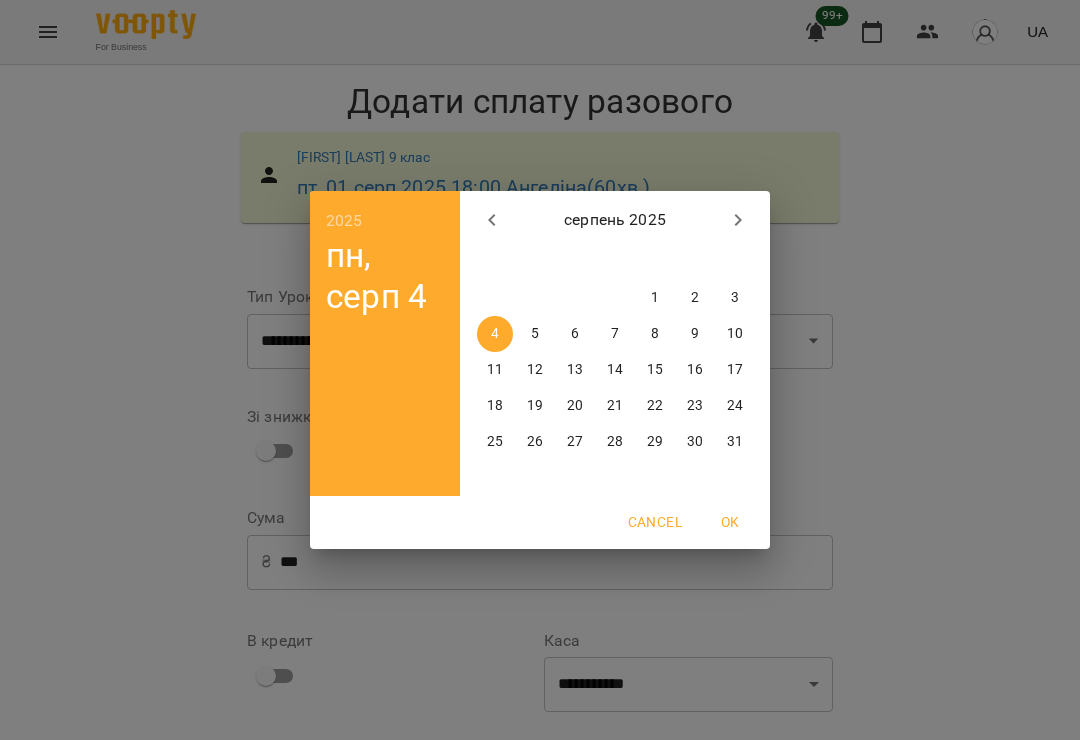 click on "1" at bounding box center (655, 298) 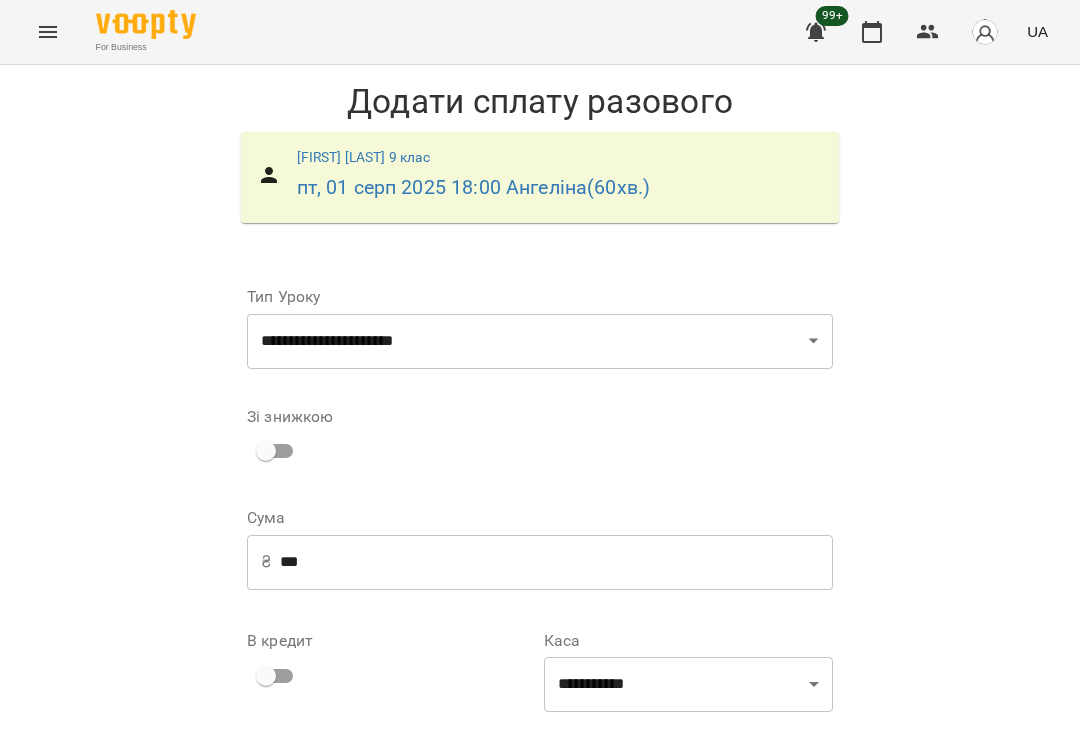scroll, scrollTop: 184, scrollLeft: 0, axis: vertical 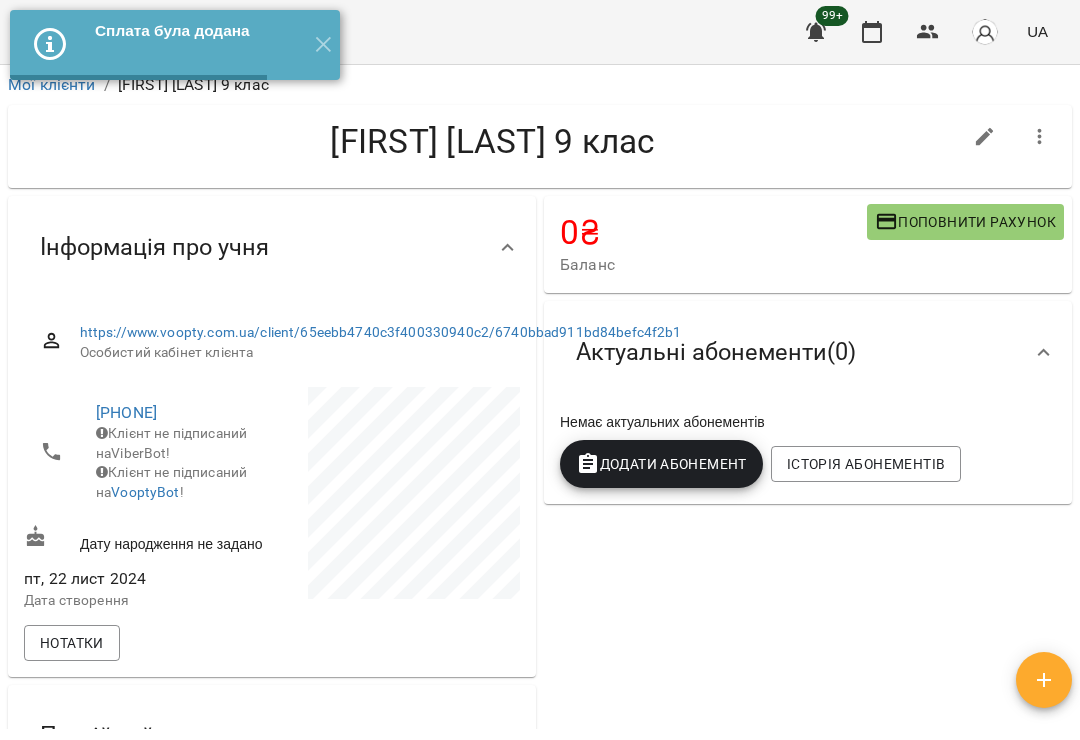 click on "✕" at bounding box center (323, 45) 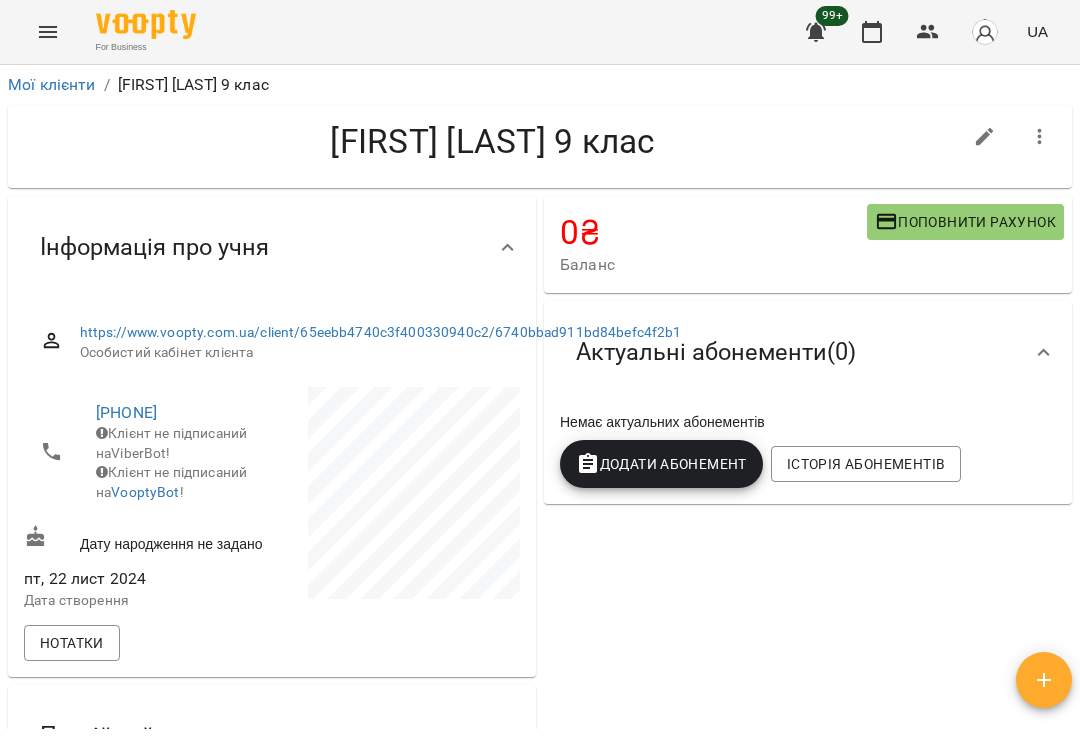 click 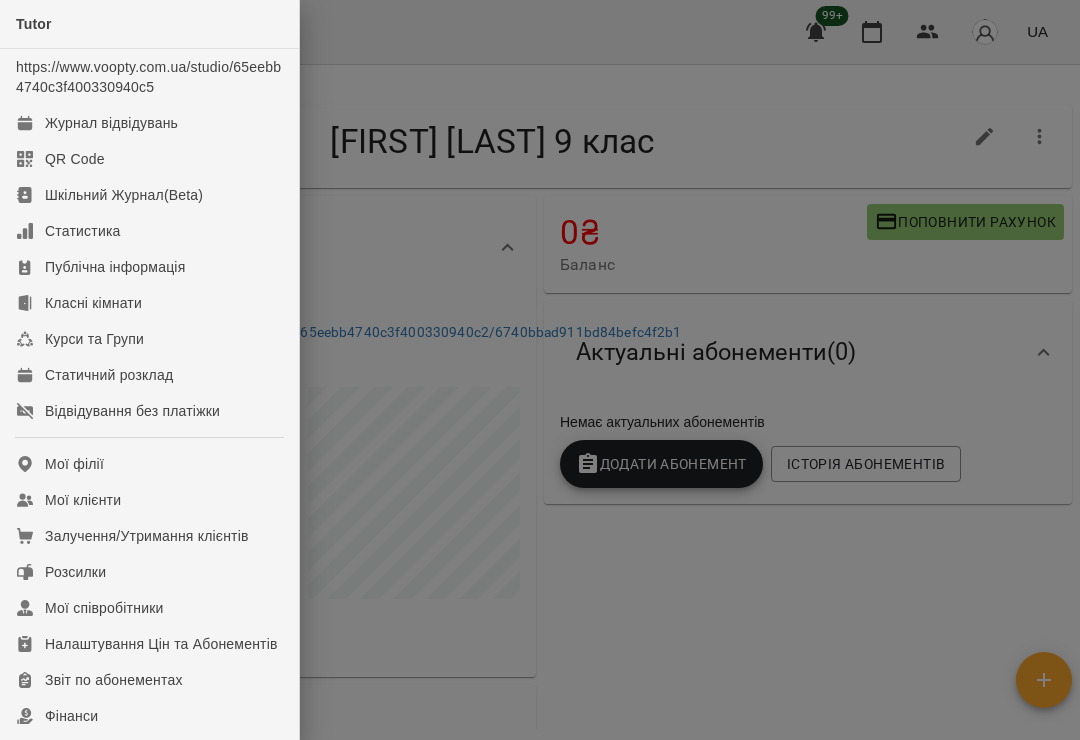 click on "Відвідування без платіжки" at bounding box center [132, 411] 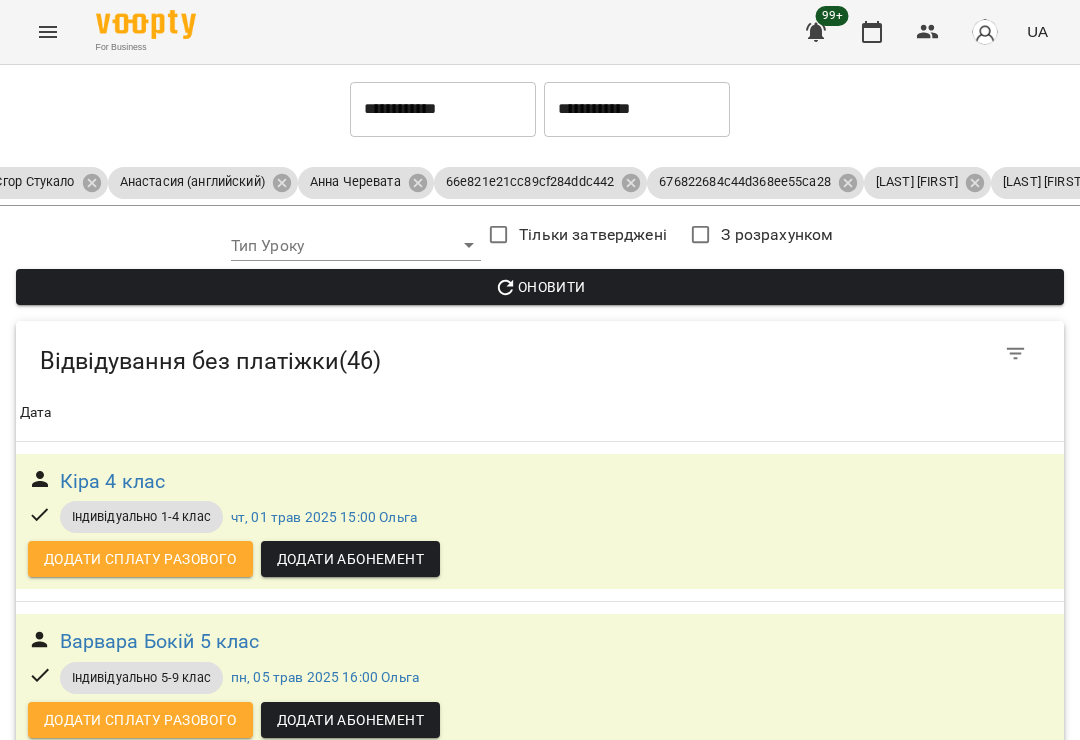 scroll, scrollTop: 6228, scrollLeft: 0, axis: vertical 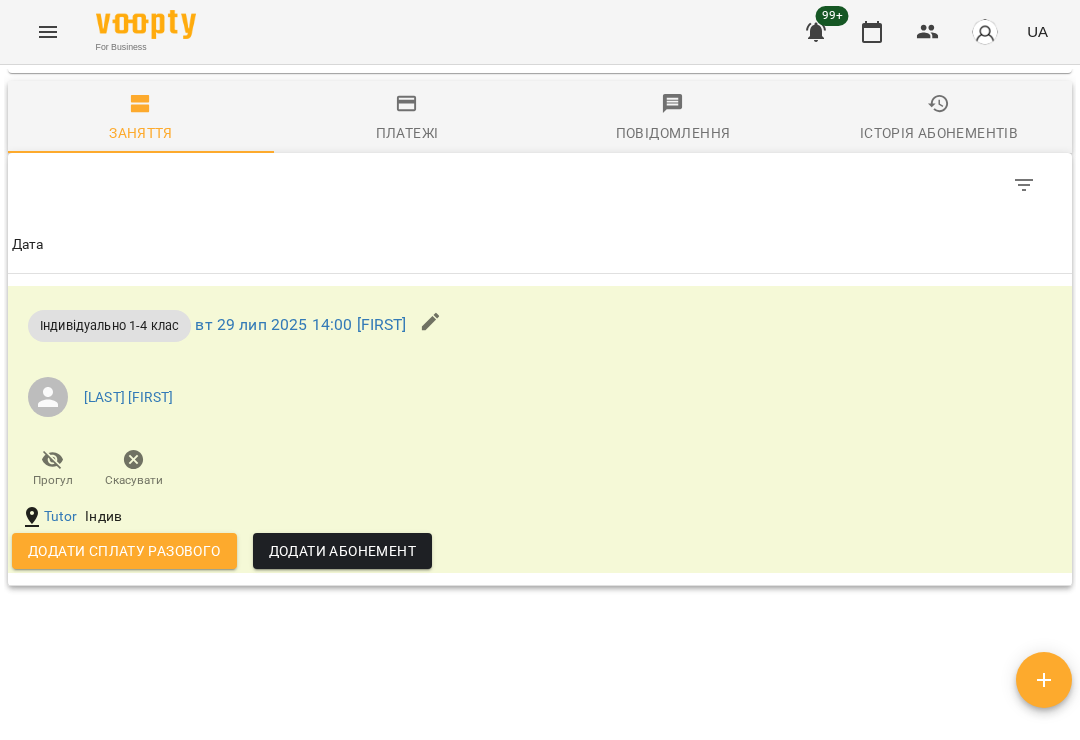 click on "Додати сплату разового" at bounding box center (124, 551) 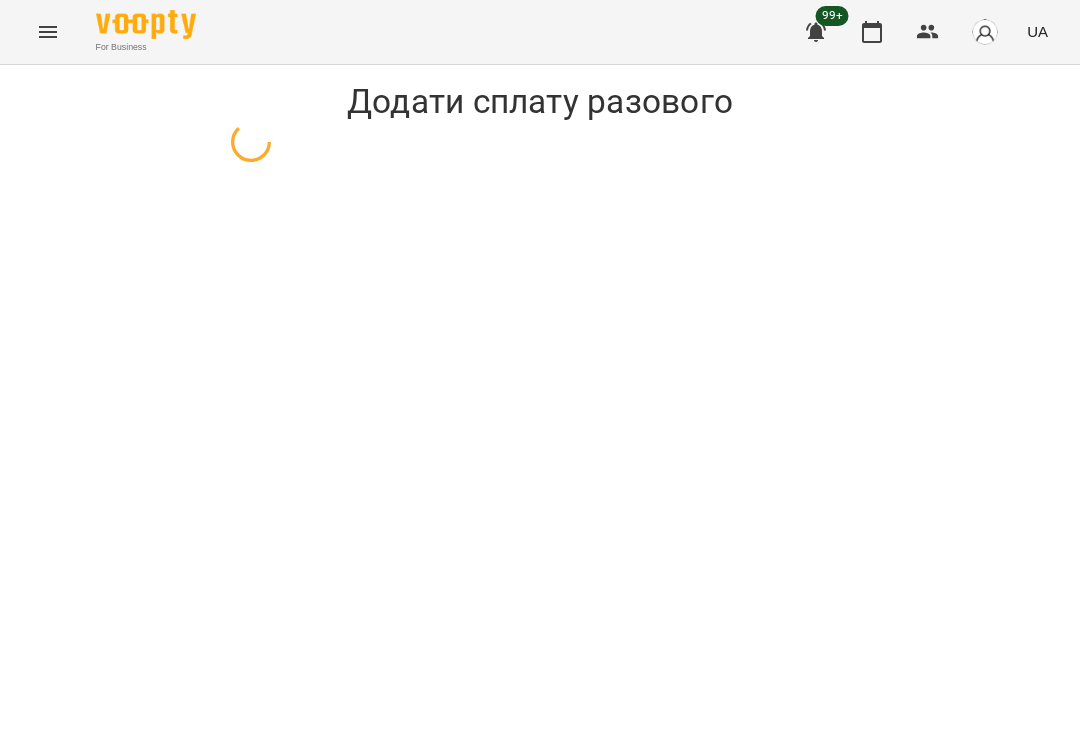 scroll, scrollTop: 0, scrollLeft: 0, axis: both 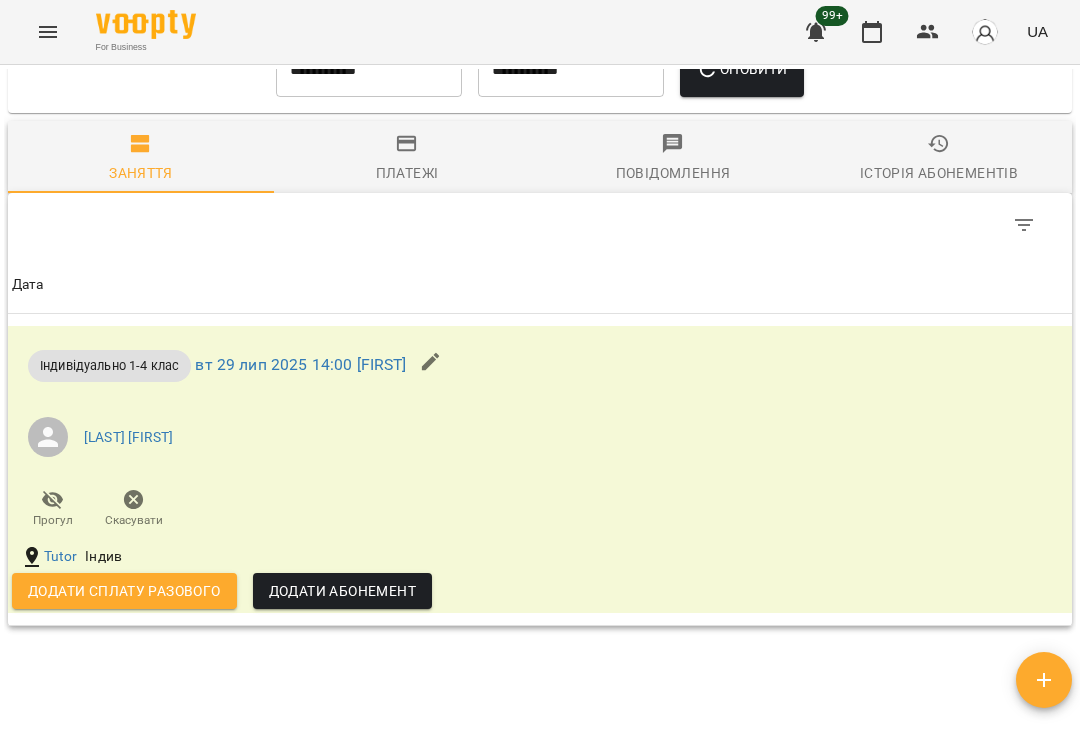 click on "**********" at bounding box center [369, 70] 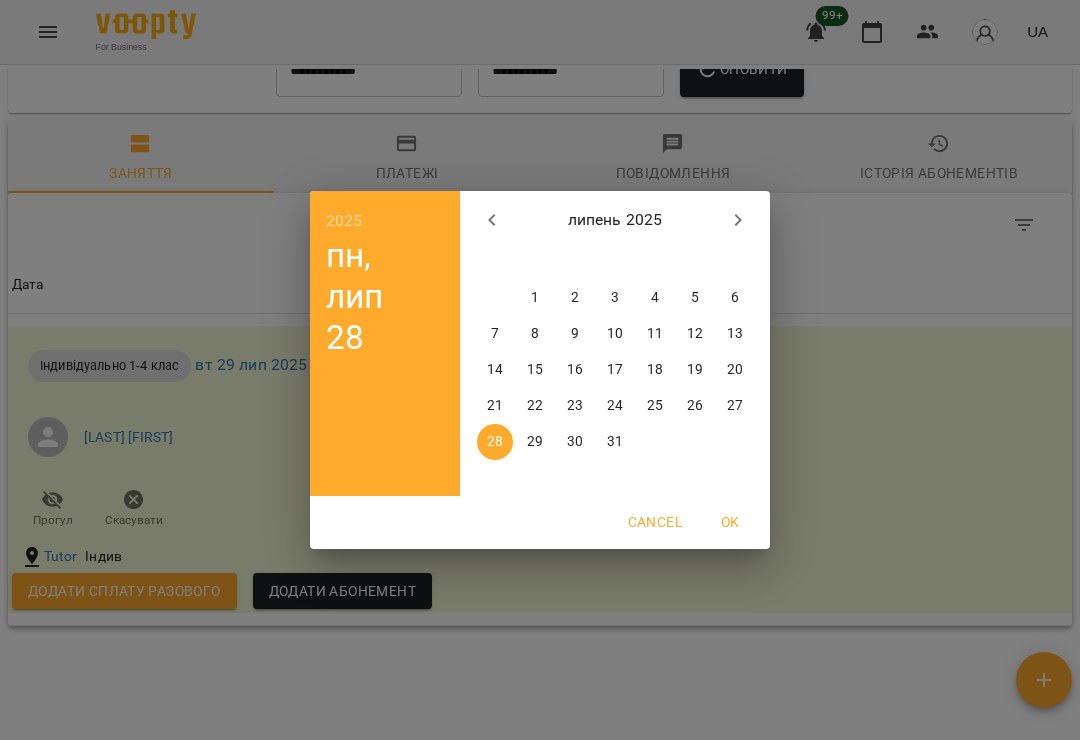 click 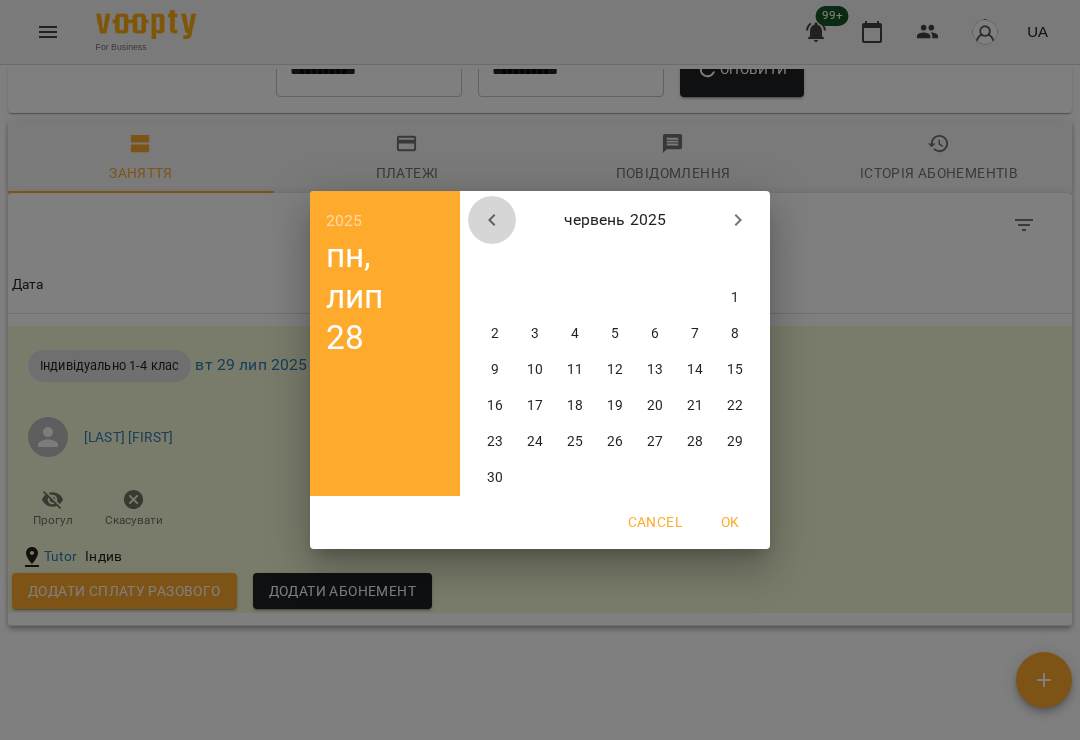 click 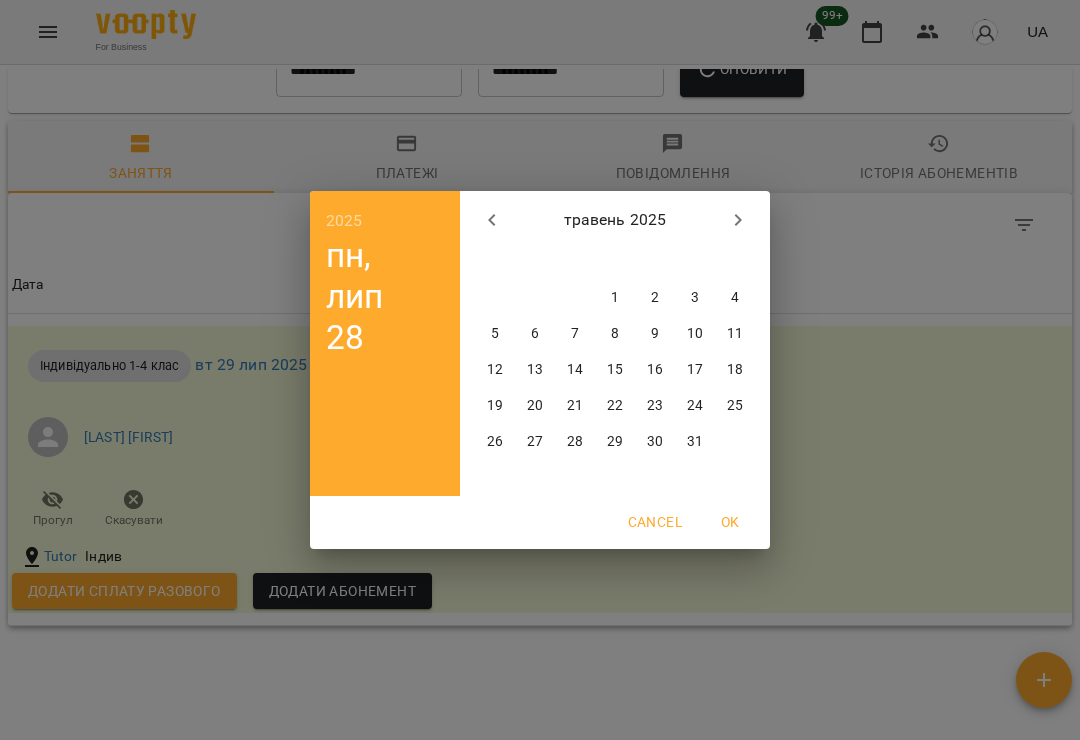 click on "1" at bounding box center [615, 298] 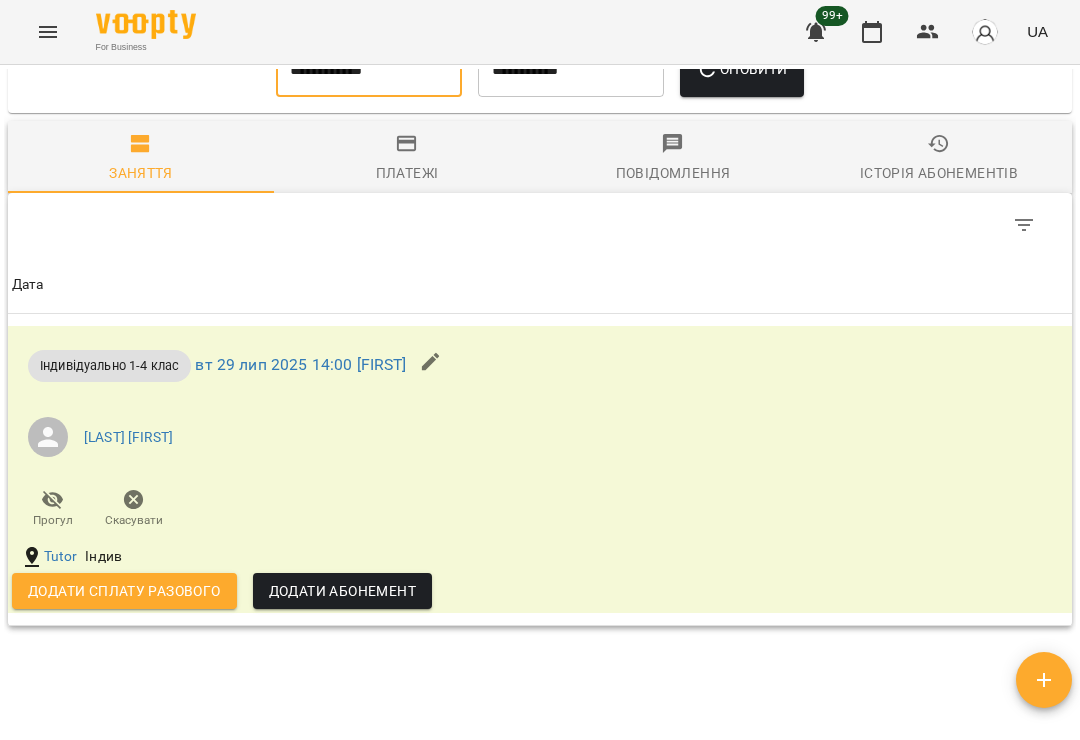 click on "Оновити" at bounding box center (741, 69) 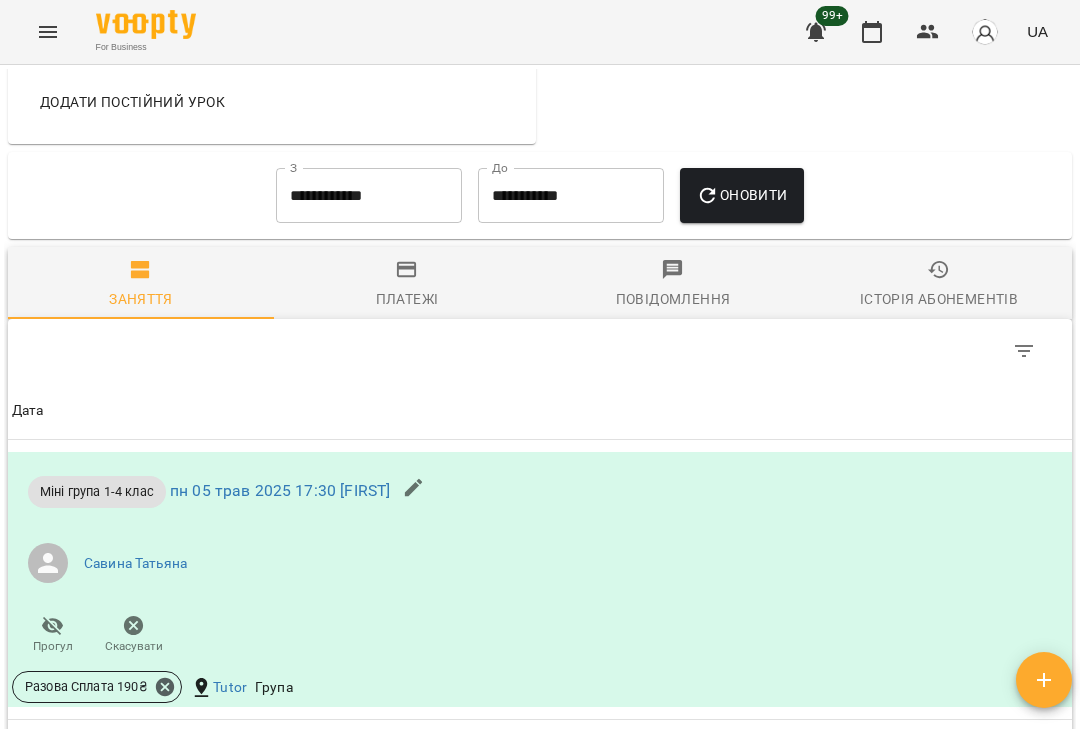 scroll, scrollTop: 1473, scrollLeft: 0, axis: vertical 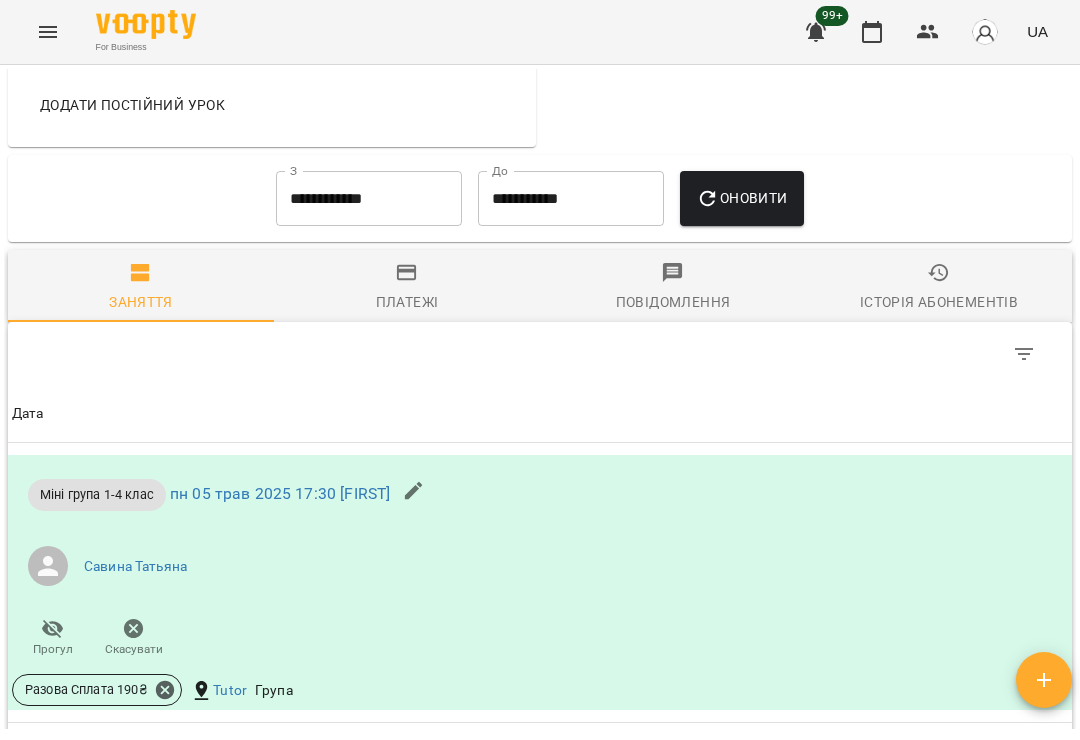 click on "**********" at bounding box center [369, 199] 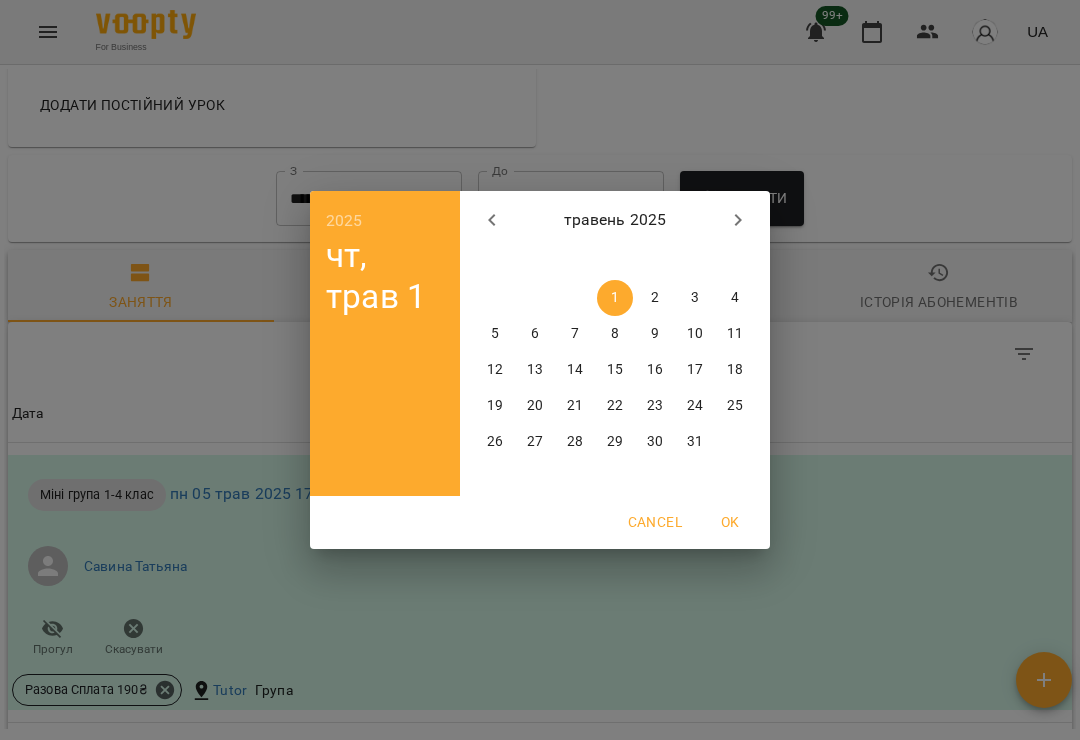 click 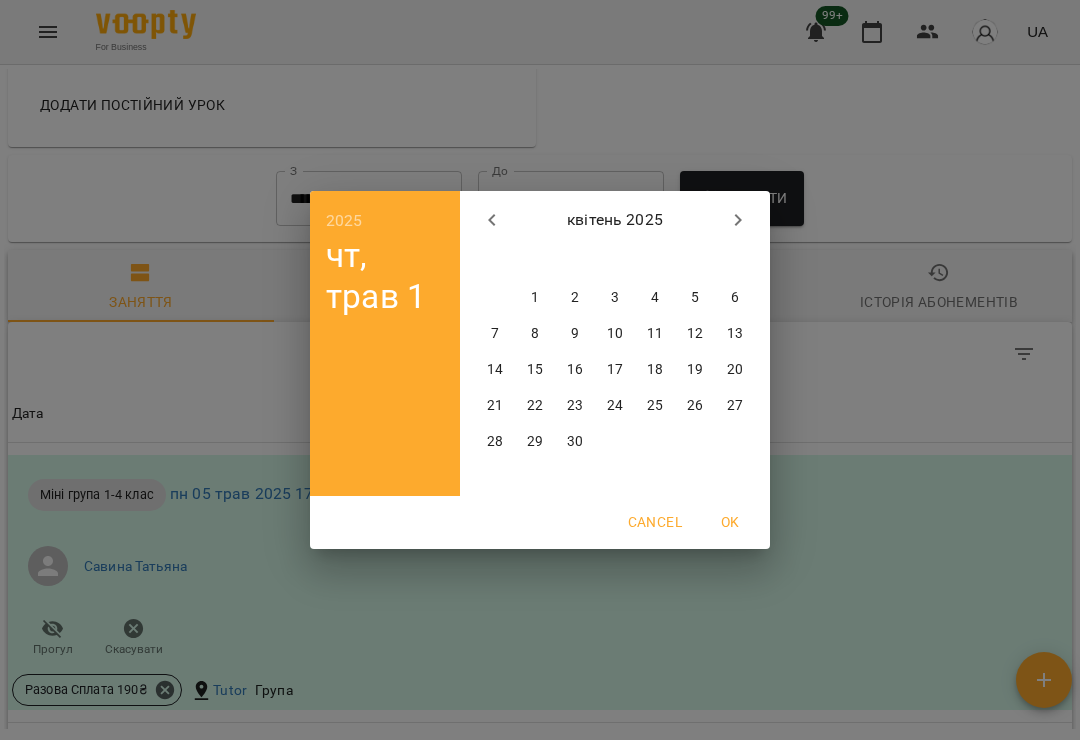 click on "1" at bounding box center (535, 298) 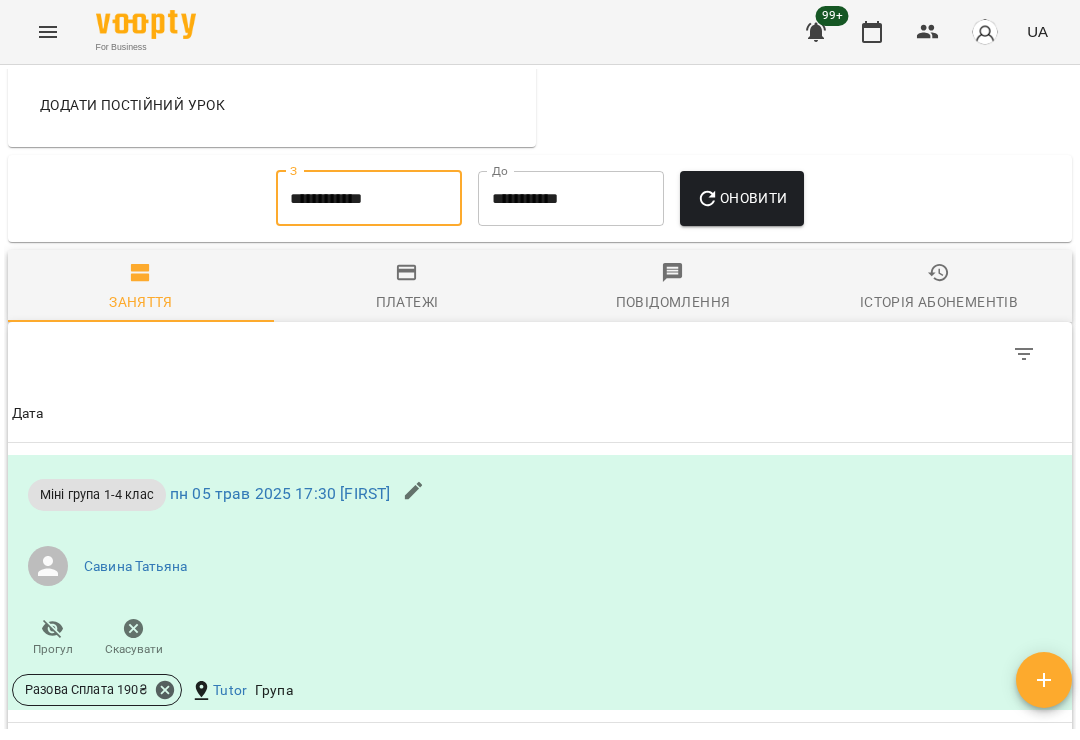 click 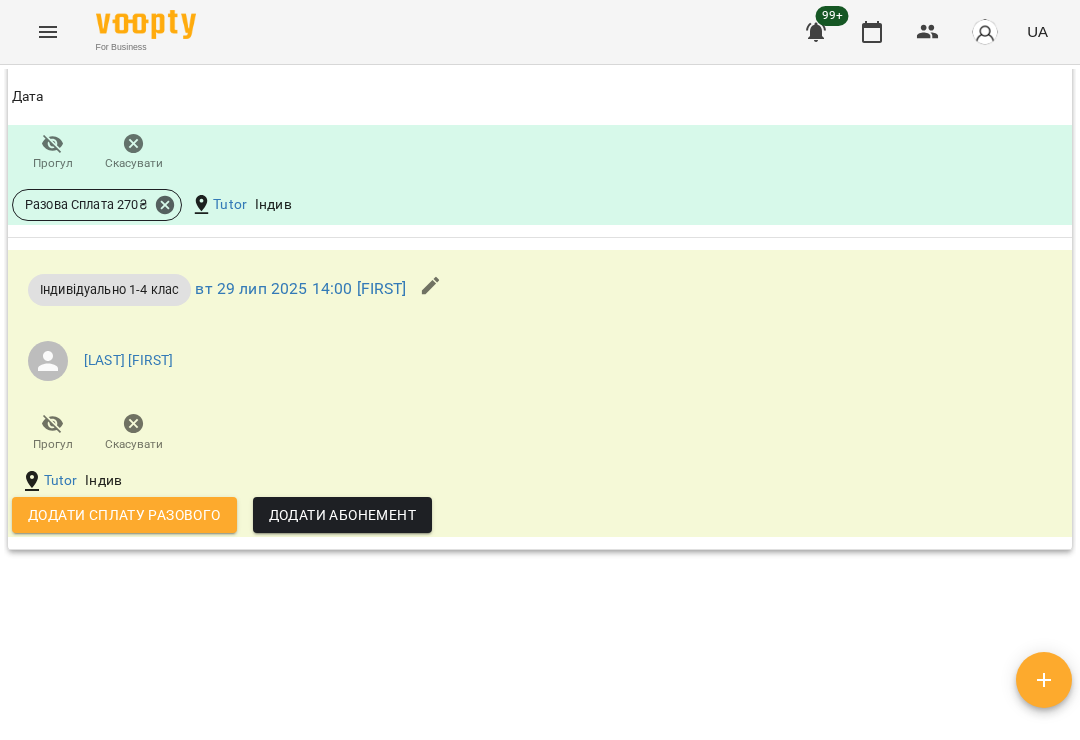 scroll, scrollTop: 7389, scrollLeft: 0, axis: vertical 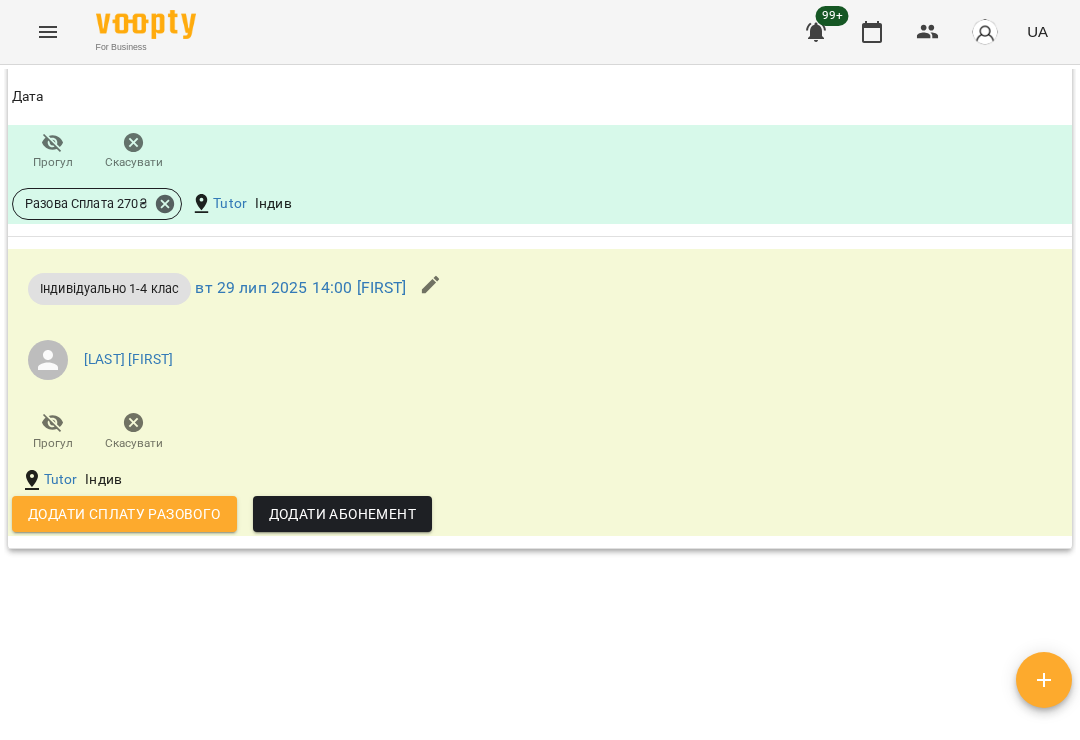 click on "Додати сплату разового" at bounding box center [124, 514] 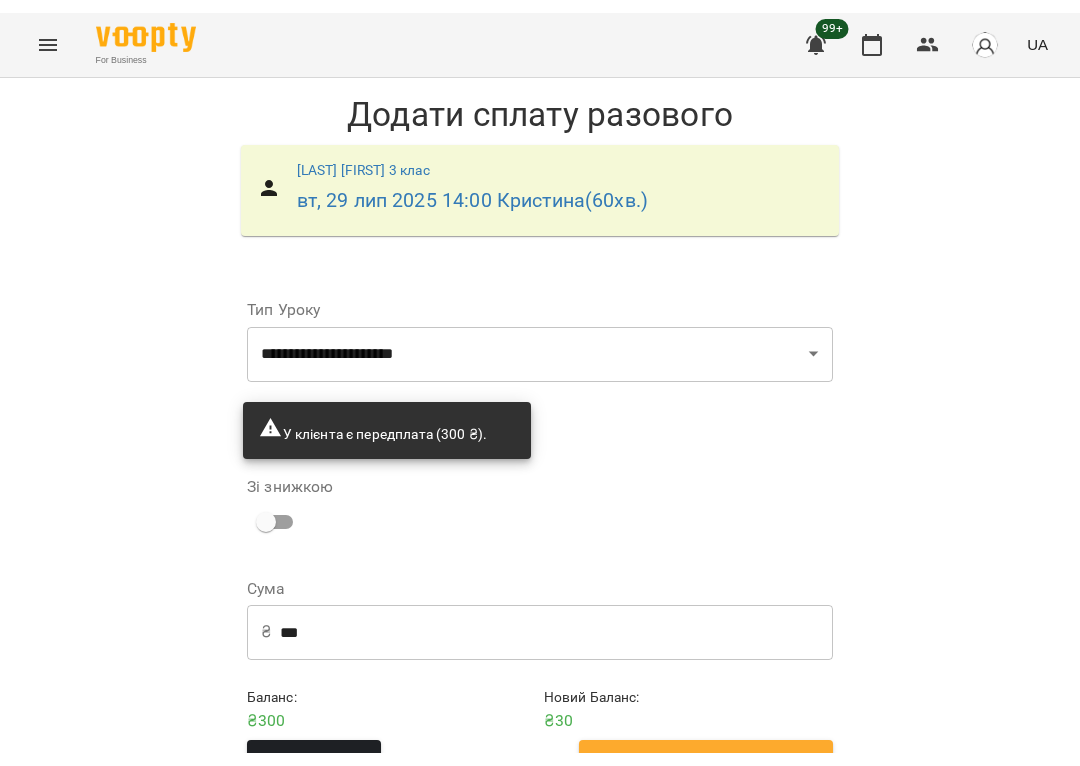scroll, scrollTop: 55, scrollLeft: 0, axis: vertical 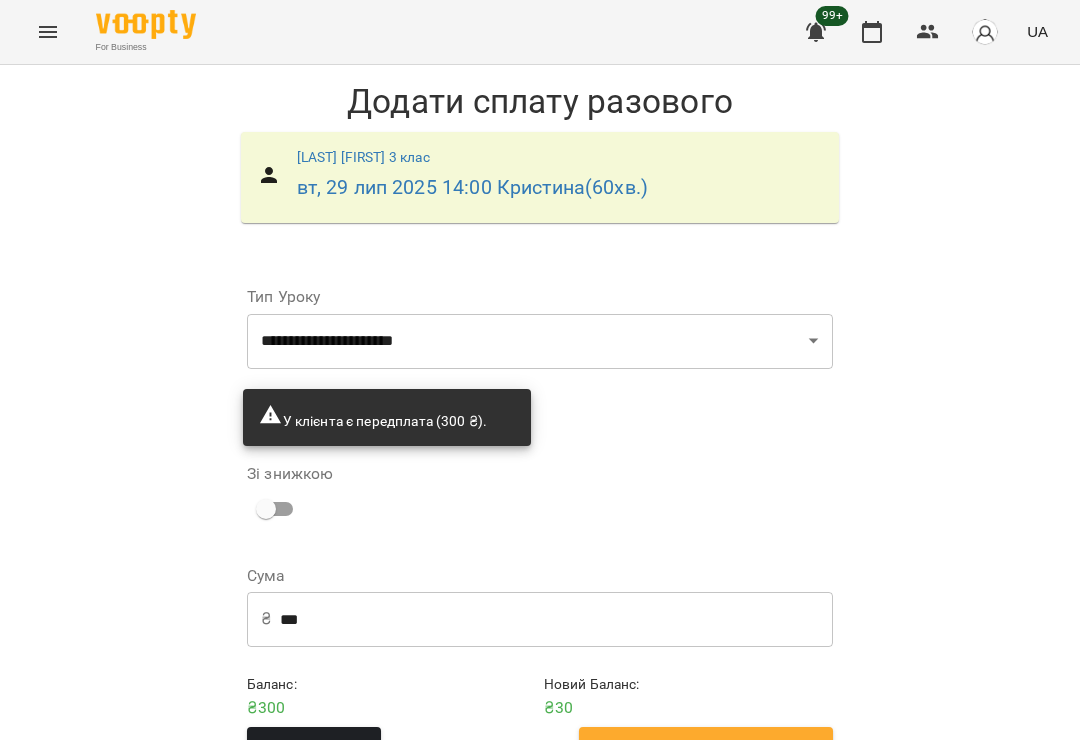 click on "Додати сплату разового" at bounding box center (706, 748) 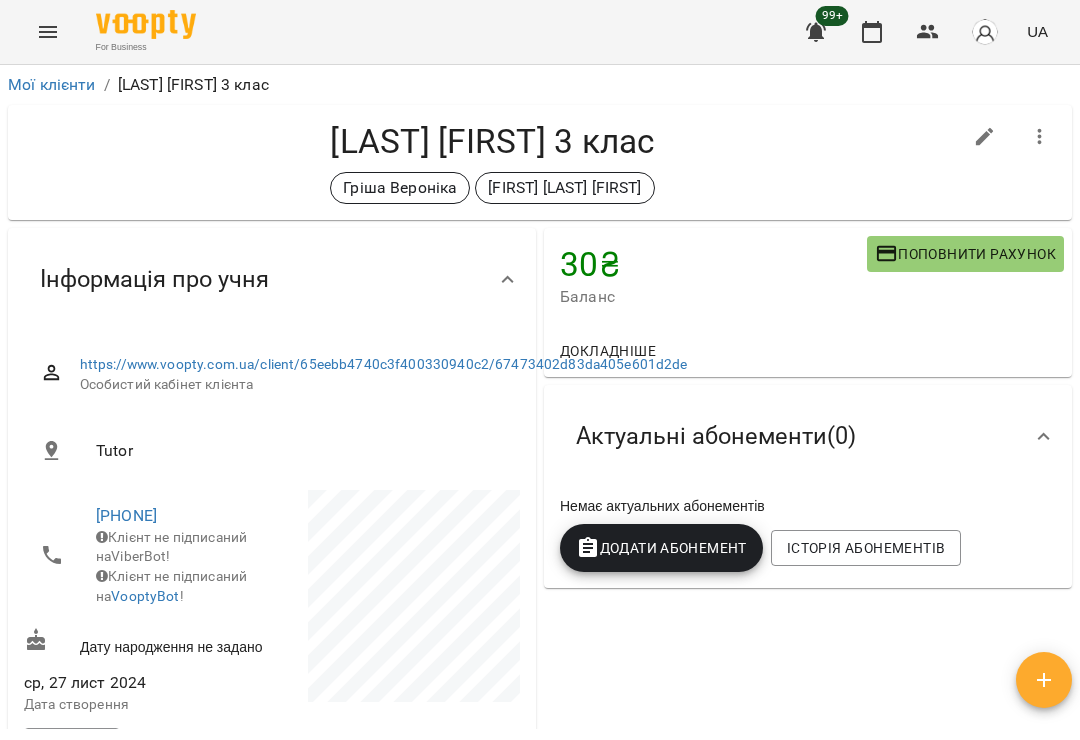 click 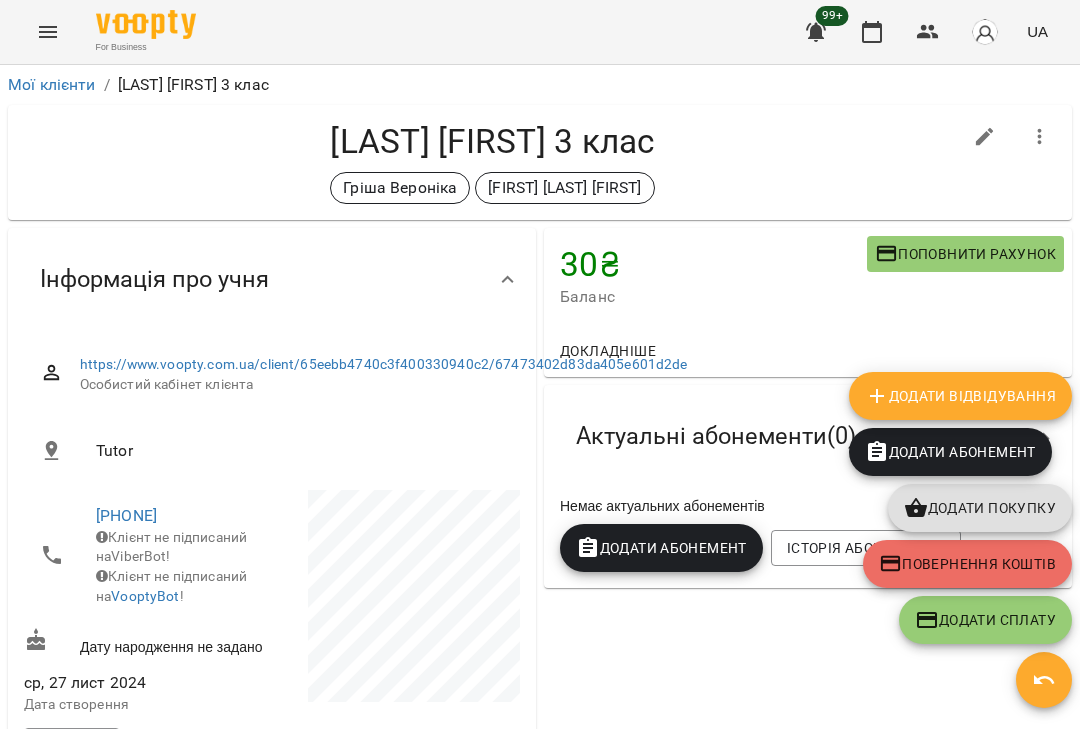 click on "Повернення коштів" at bounding box center (967, 564) 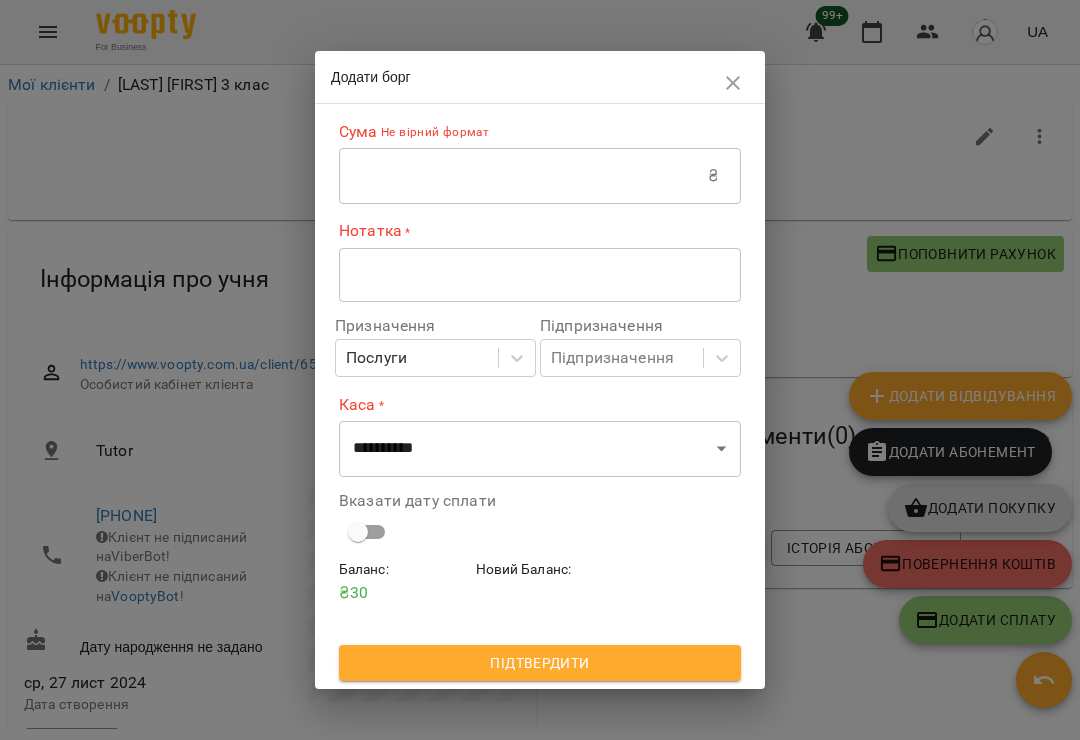 click at bounding box center (523, 176) 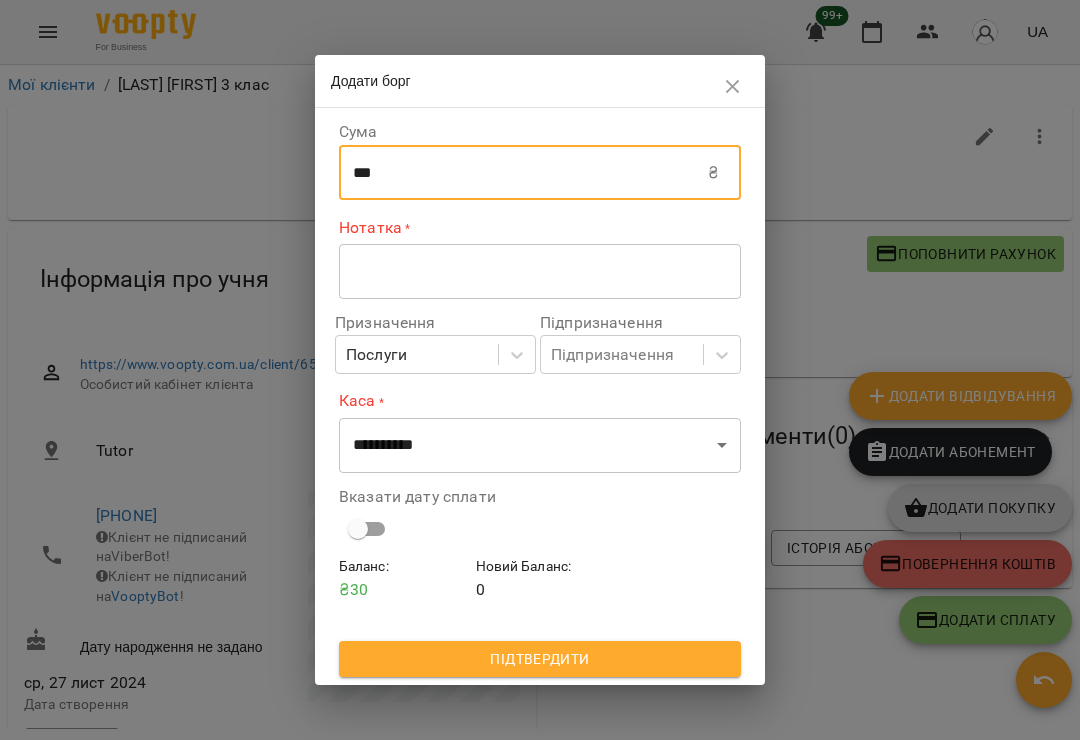 type on "***" 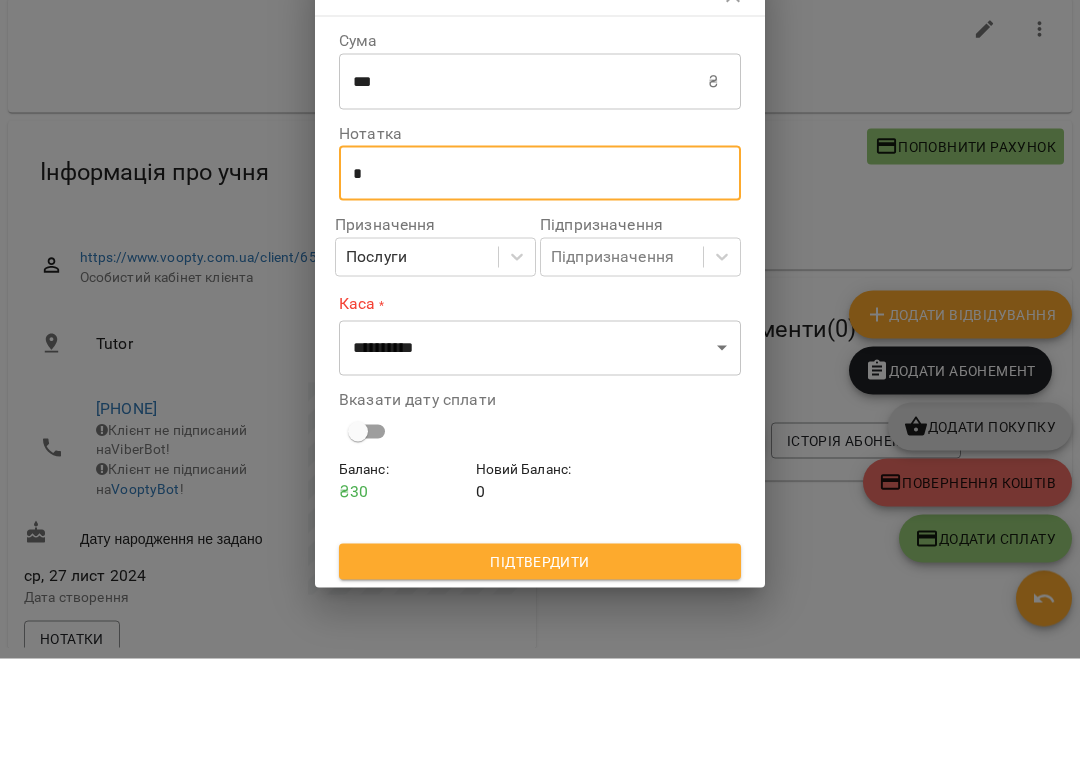 type on "*" 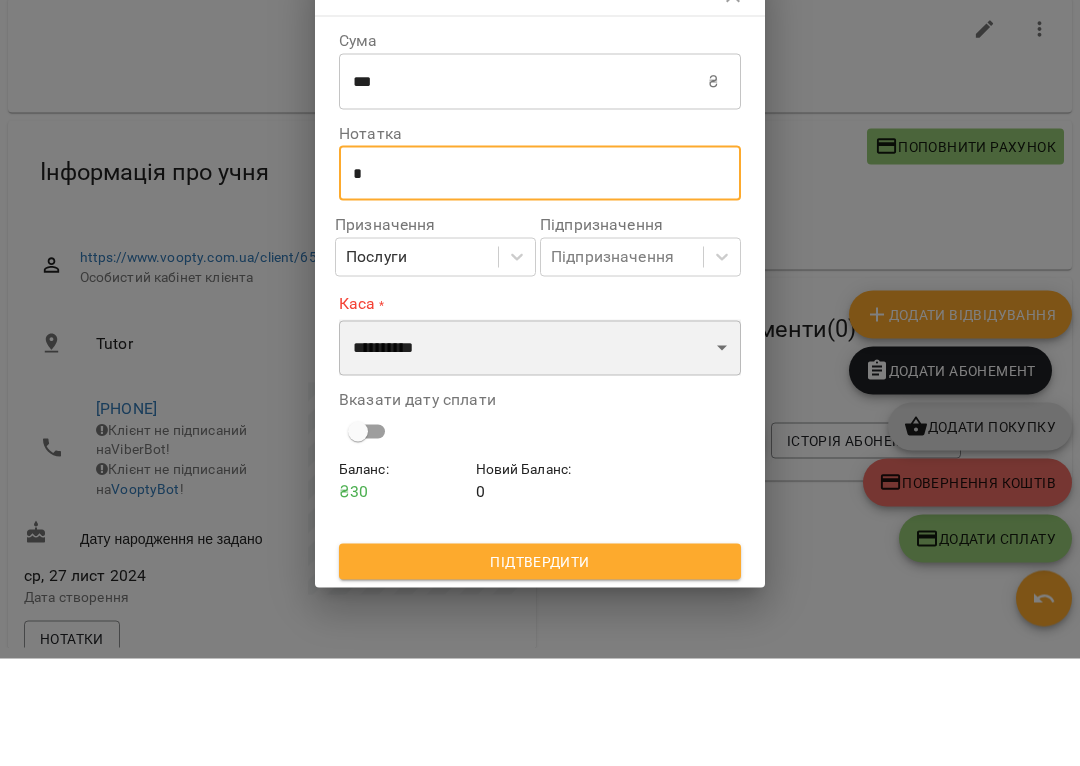 click on "**********" at bounding box center [540, 455] 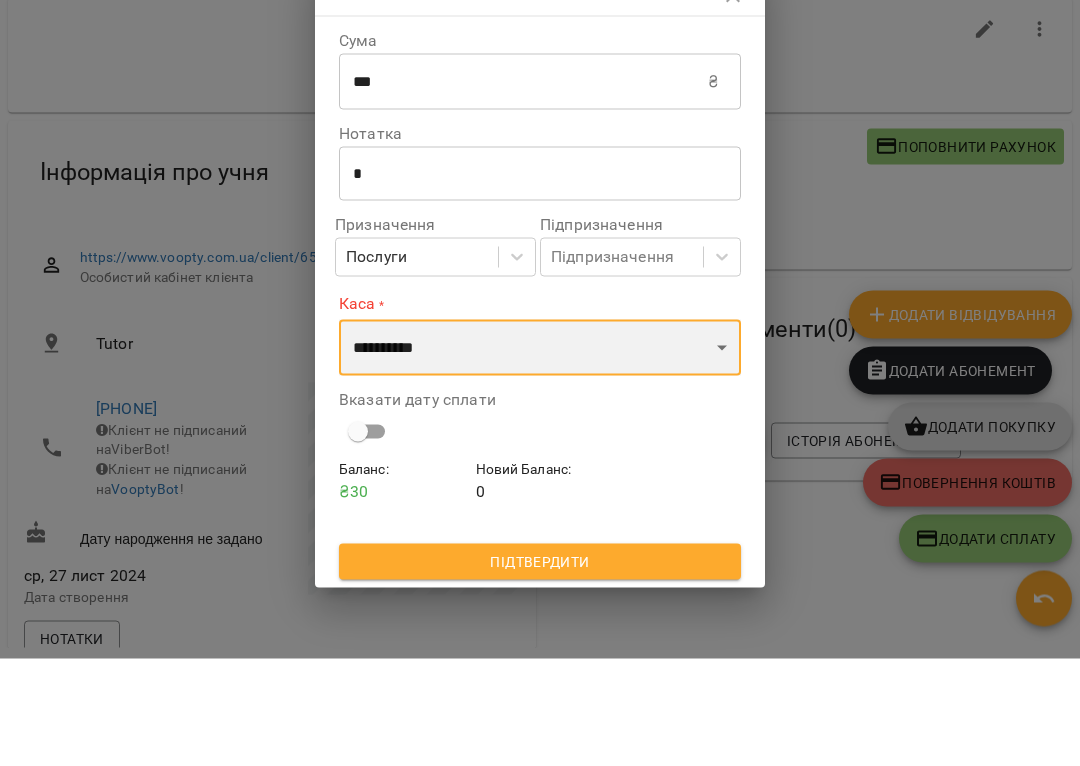 scroll, scrollTop: 277, scrollLeft: 0, axis: vertical 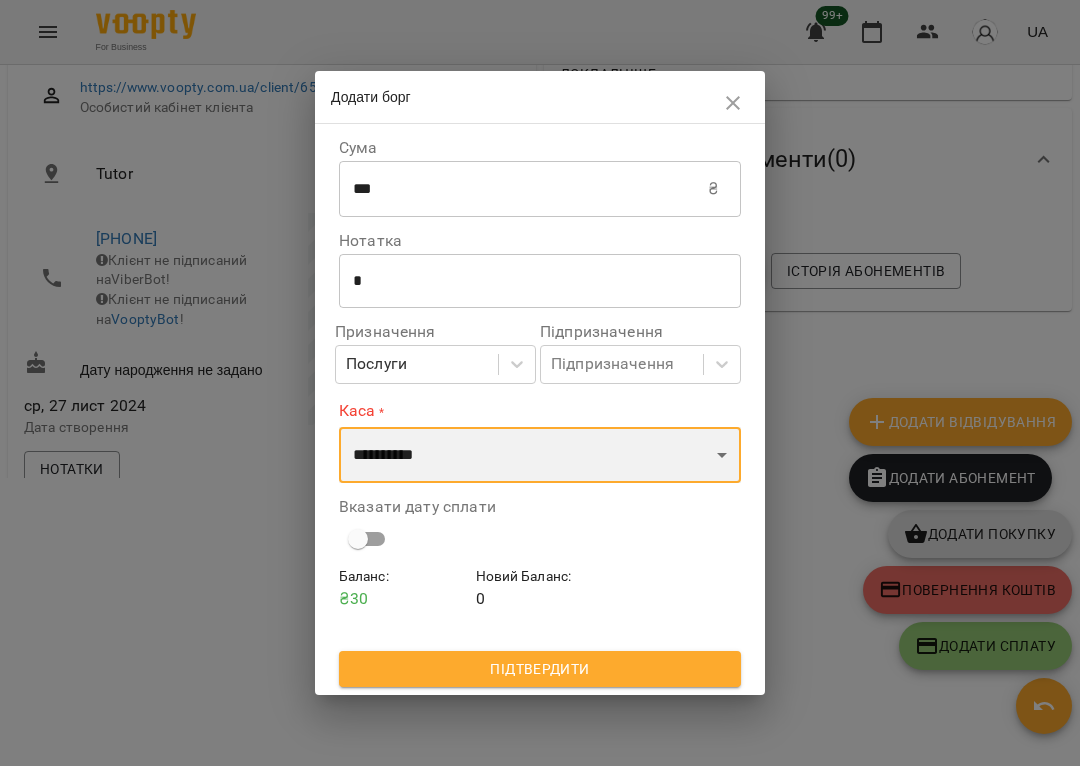 select on "**********" 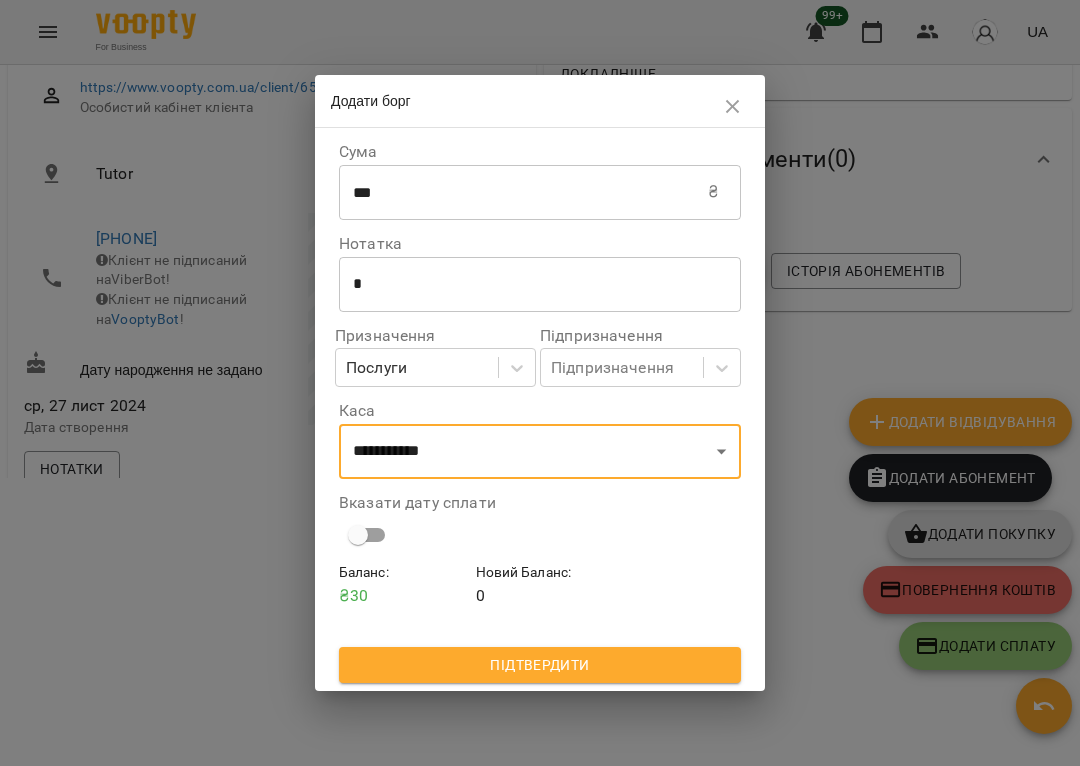 click on "Підтвердити" at bounding box center (540, 665) 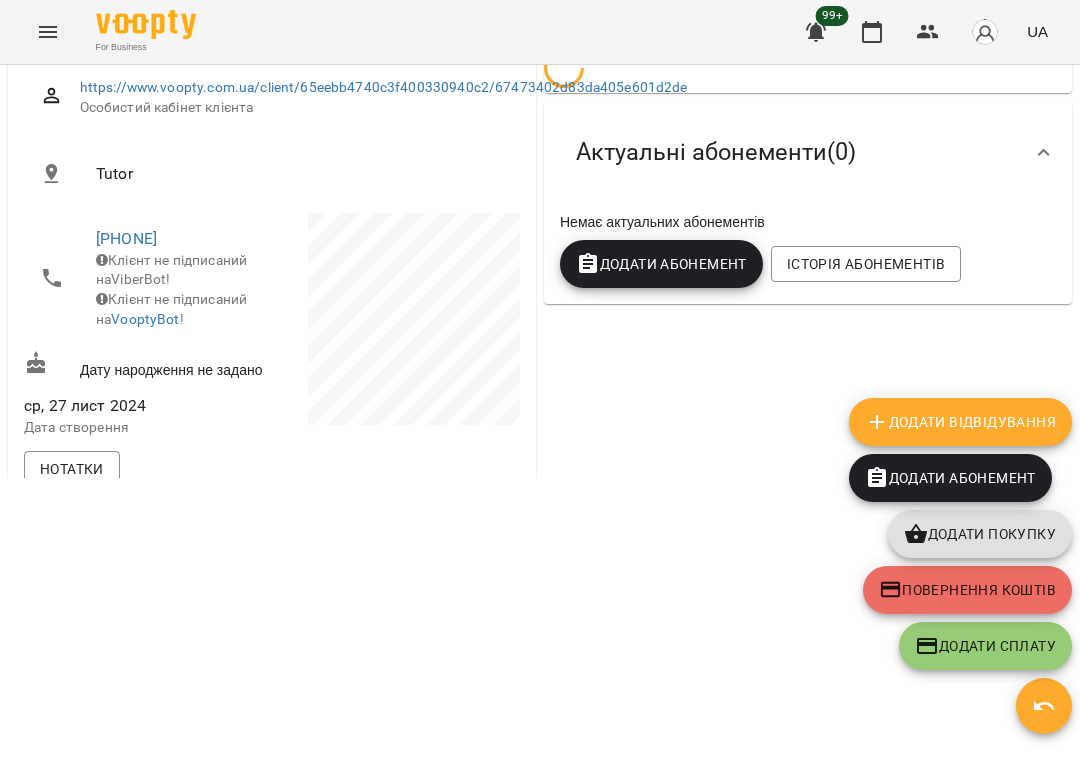click at bounding box center (1044, 706) 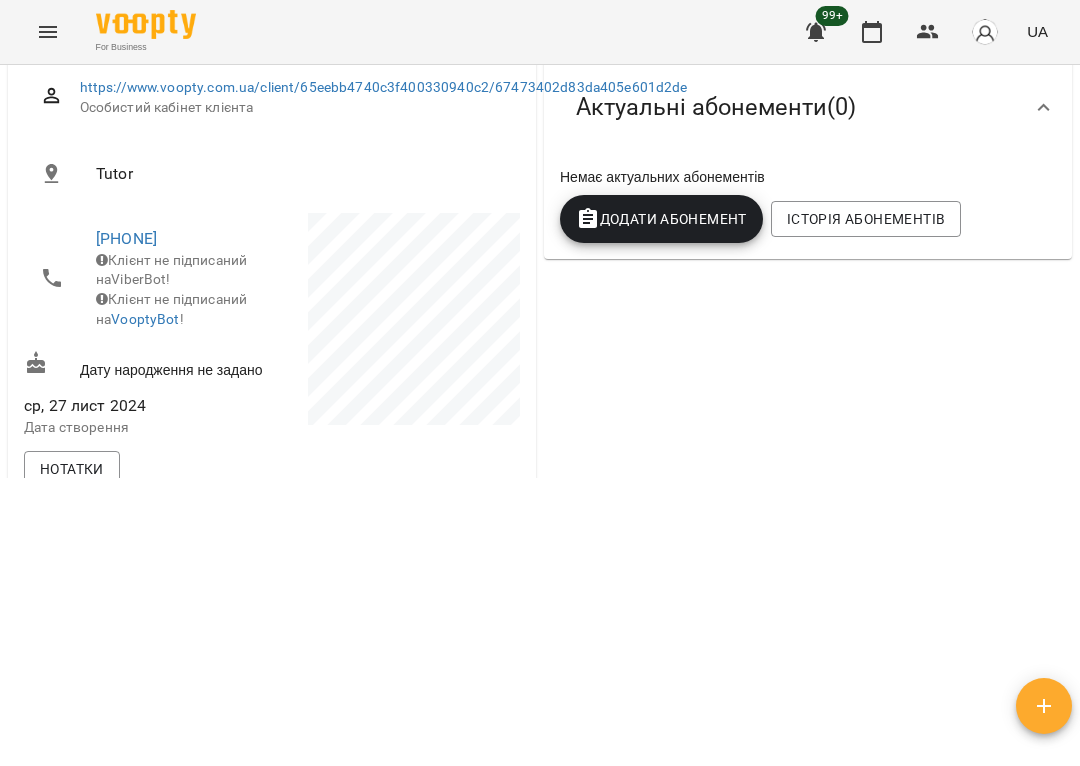 scroll, scrollTop: -1, scrollLeft: 0, axis: vertical 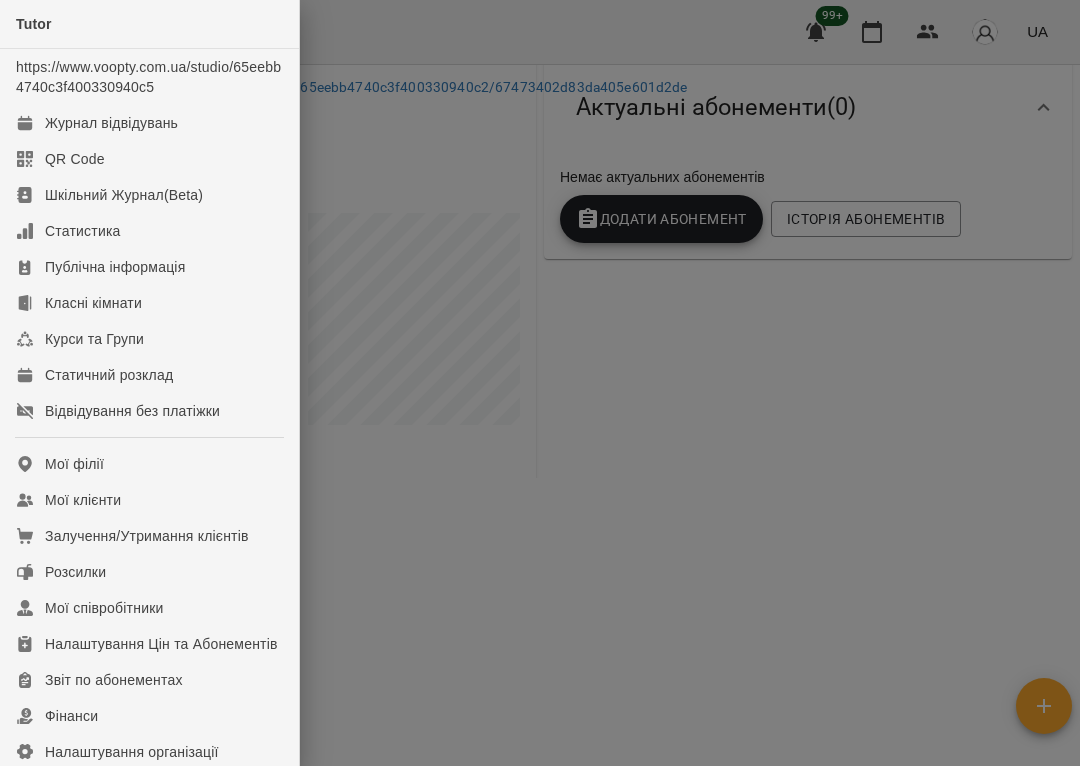 click on "Відвідування без платіжки" at bounding box center [132, 411] 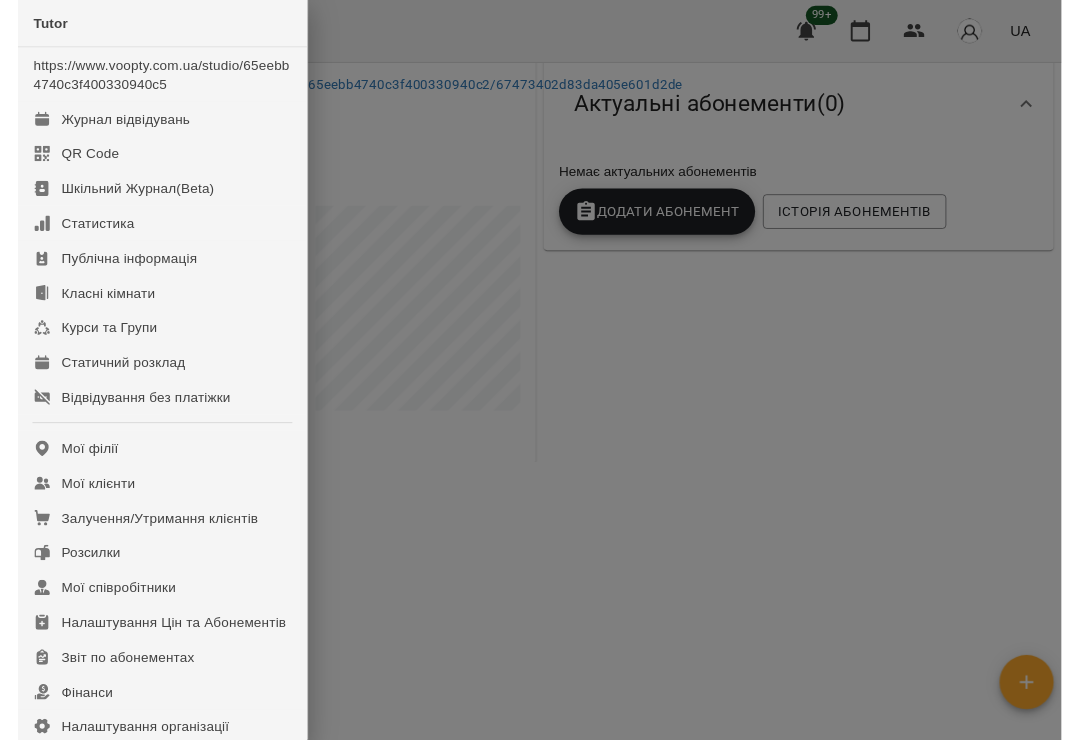 scroll, scrollTop: 0, scrollLeft: 0, axis: both 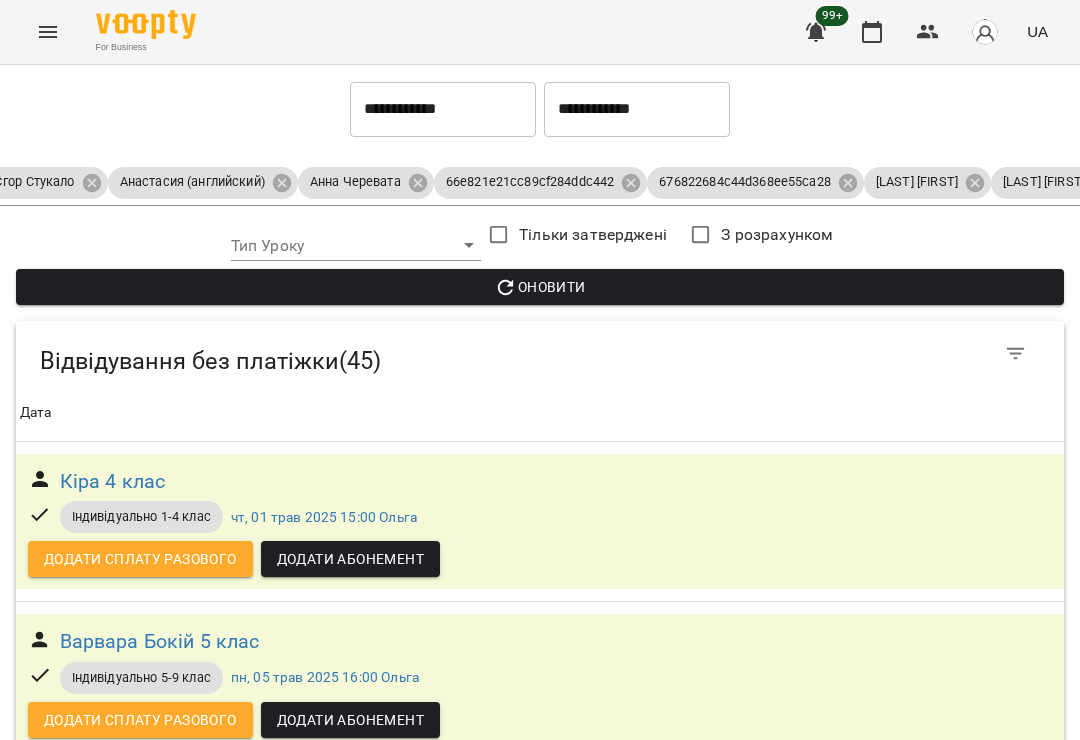 click on "[FIRST] 4 класс Н" at bounding box center [139, 6557] 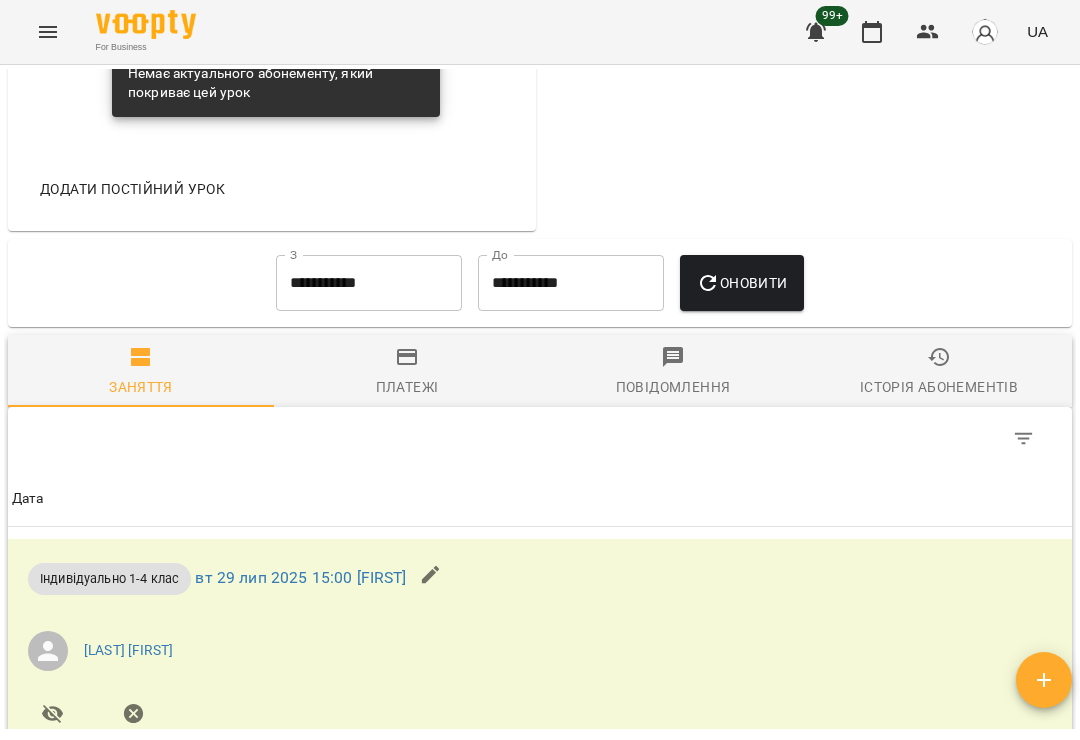 scroll, scrollTop: 1521, scrollLeft: 0, axis: vertical 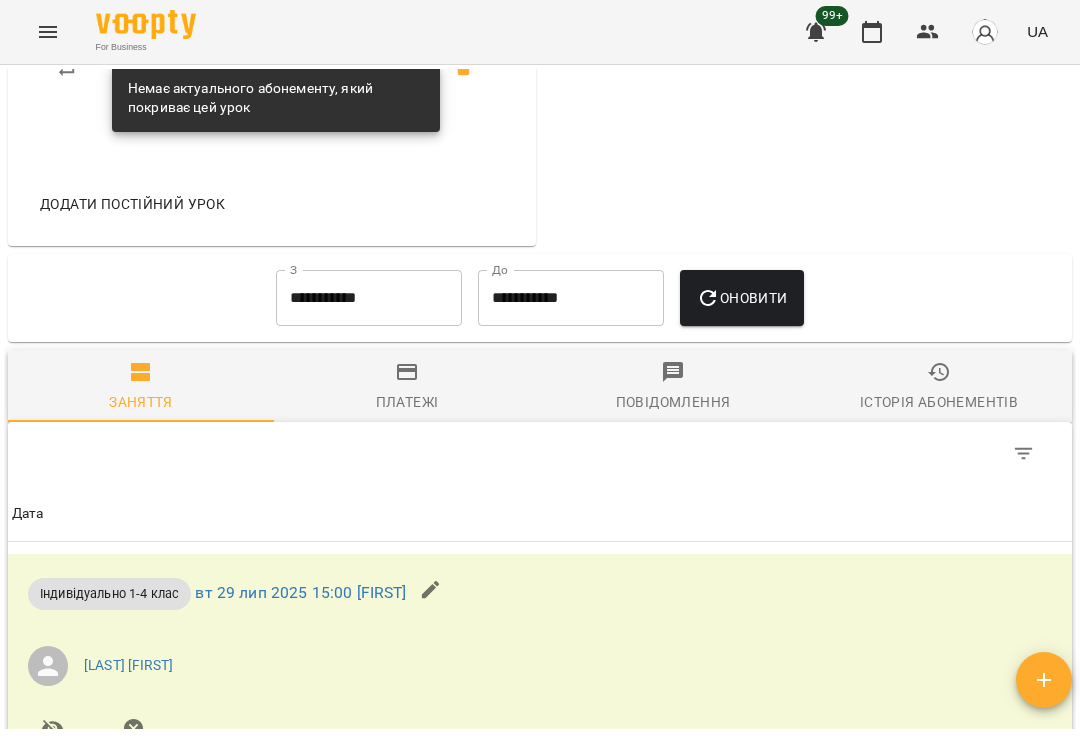 click on "**********" at bounding box center [571, 298] 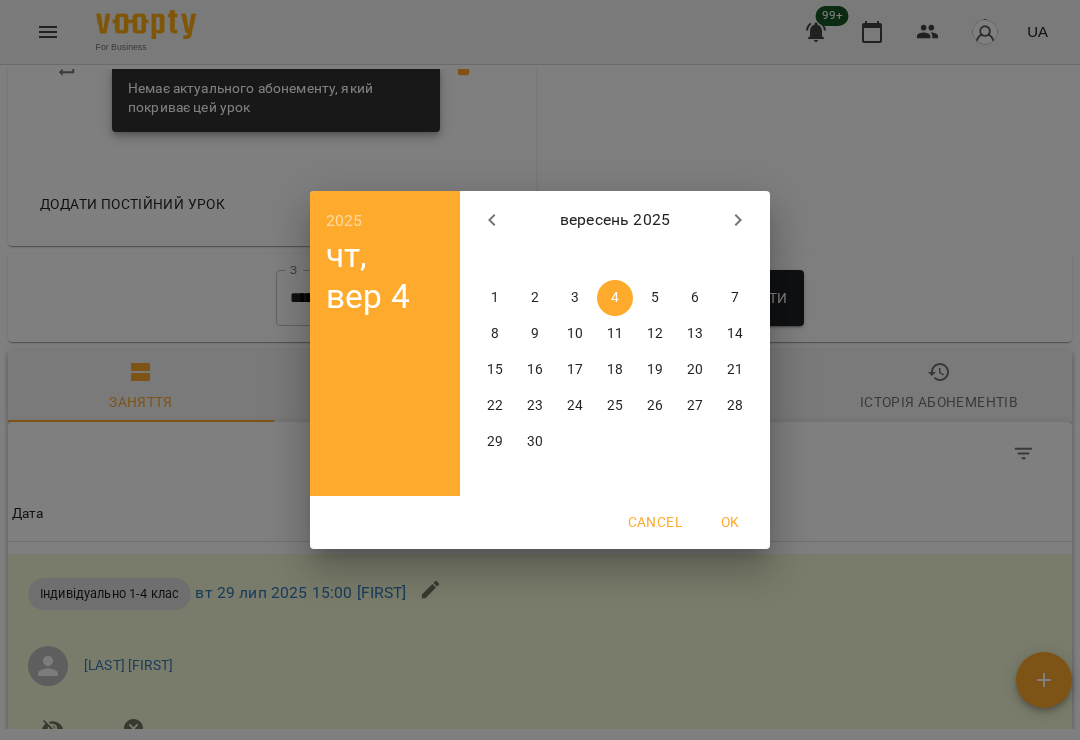 click 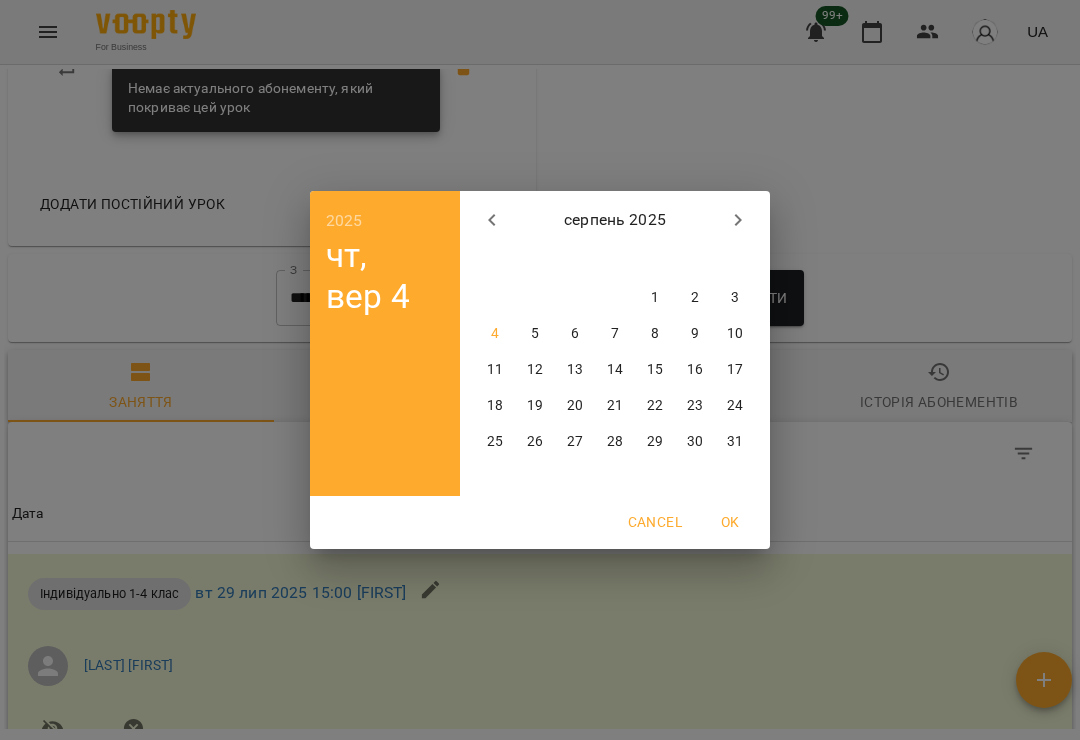 click on "3" at bounding box center (735, 298) 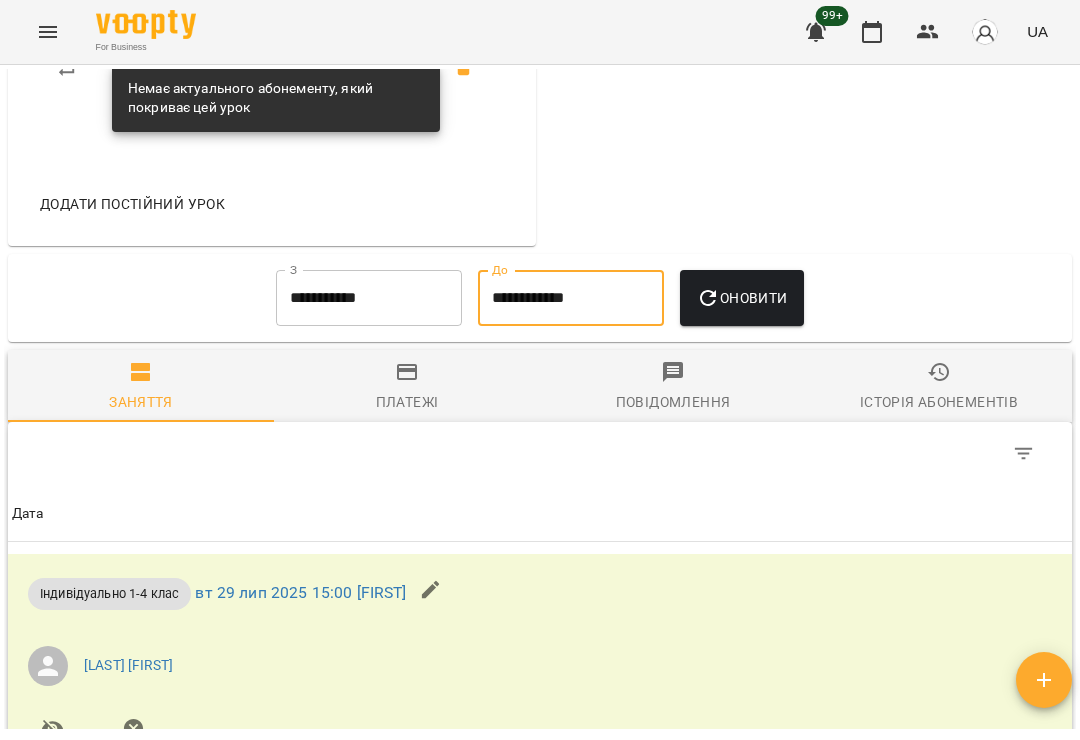 click on "Оновити" at bounding box center [741, 298] 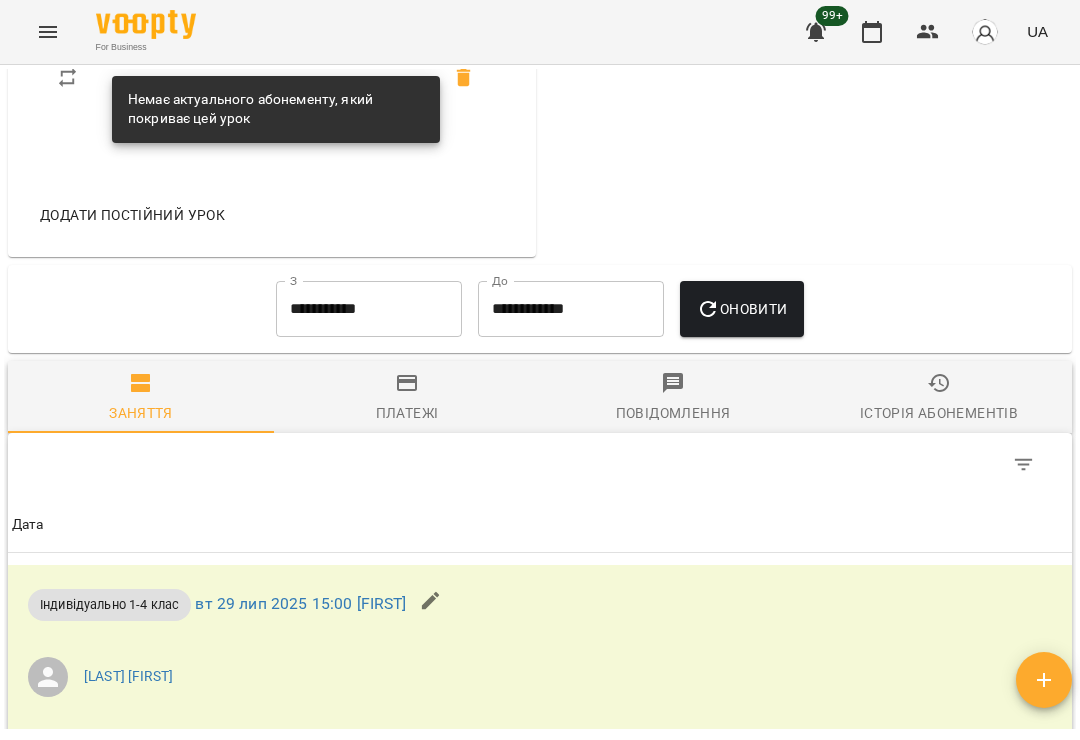 click on "**********" at bounding box center [369, 309] 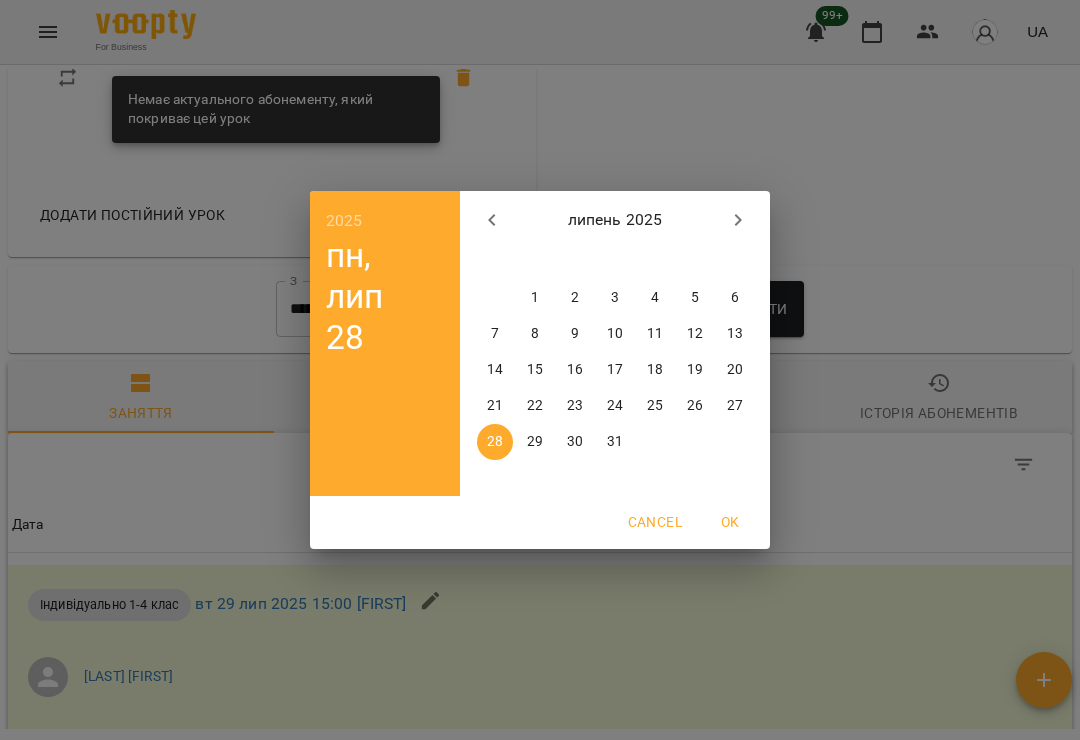 click 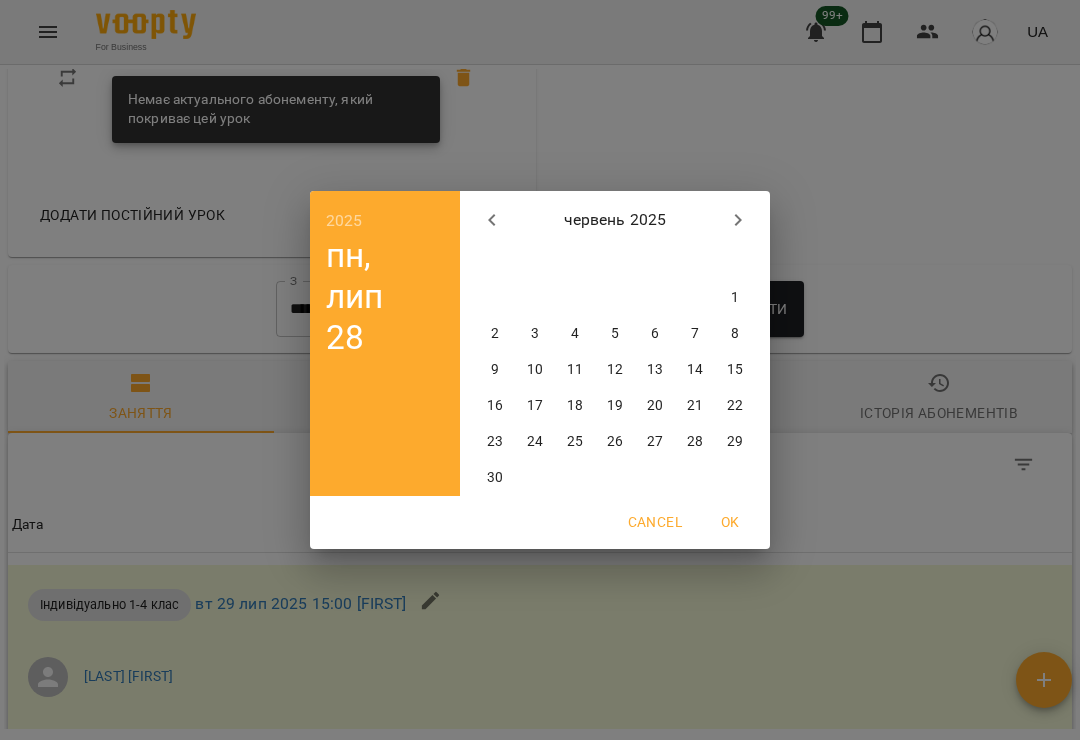 click on "1" at bounding box center [735, 298] 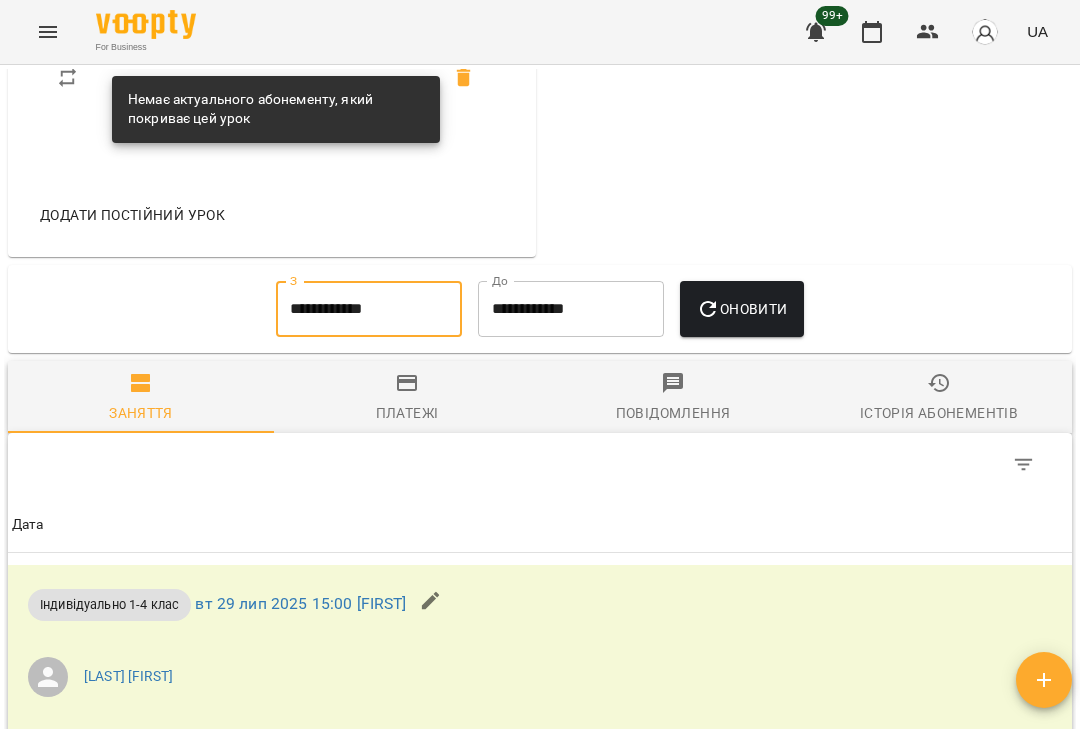 click on "Оновити" at bounding box center [741, 309] 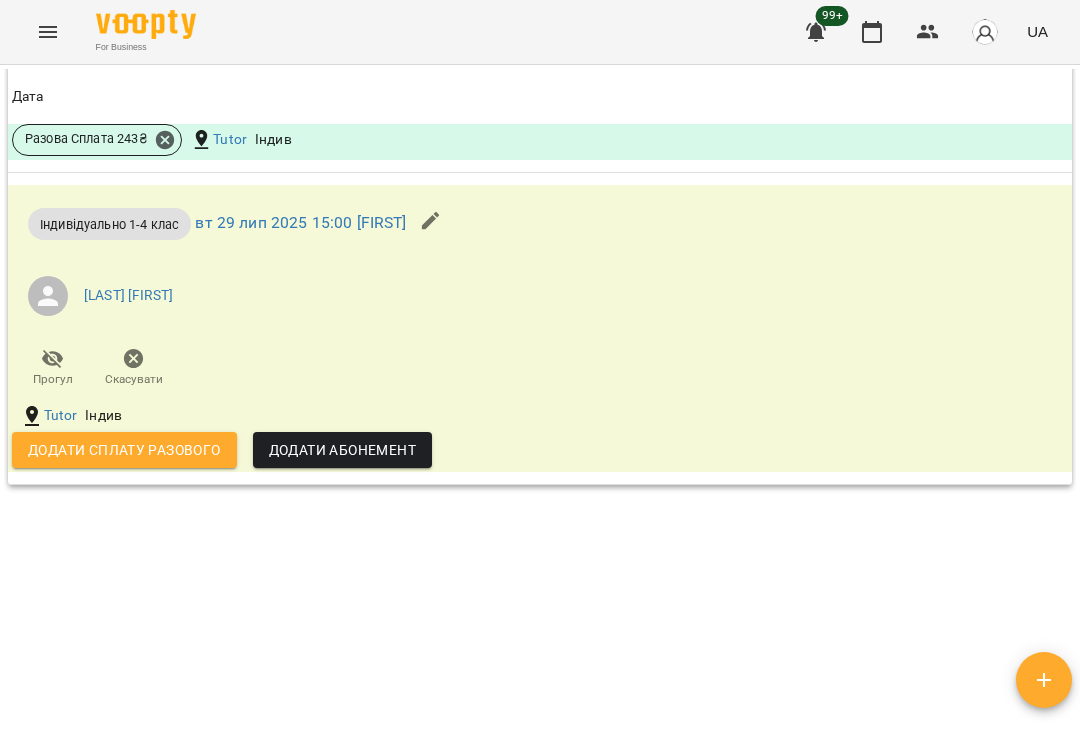 scroll, scrollTop: 5289, scrollLeft: 0, axis: vertical 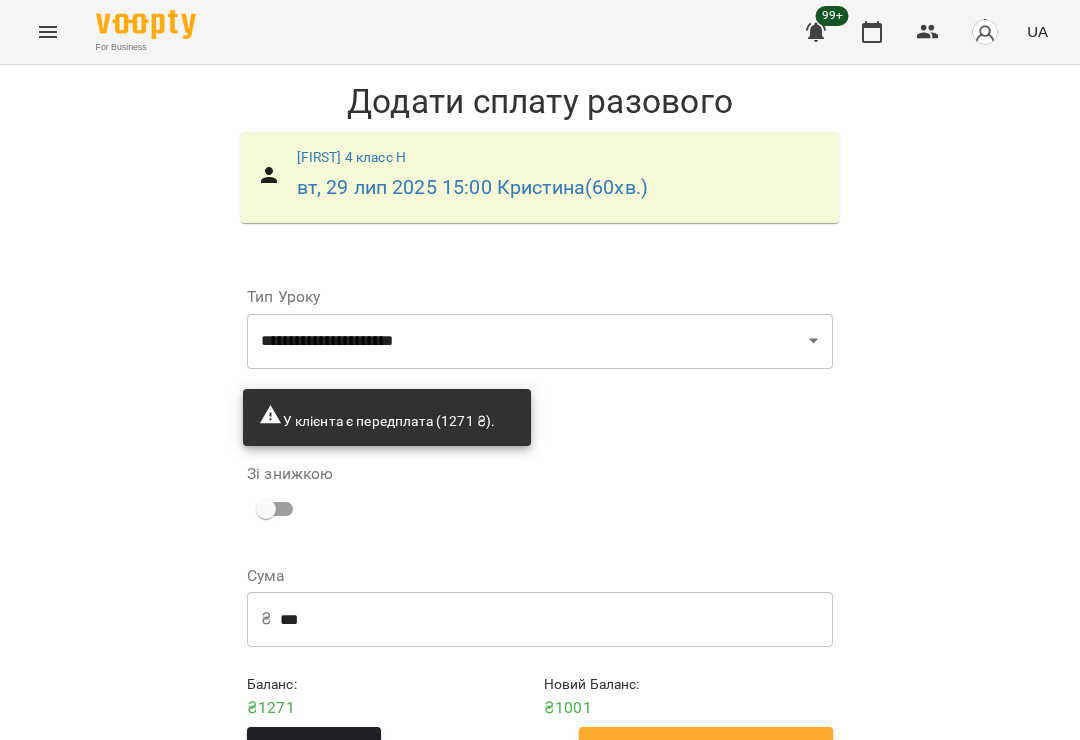 click on "***" at bounding box center [556, 619] 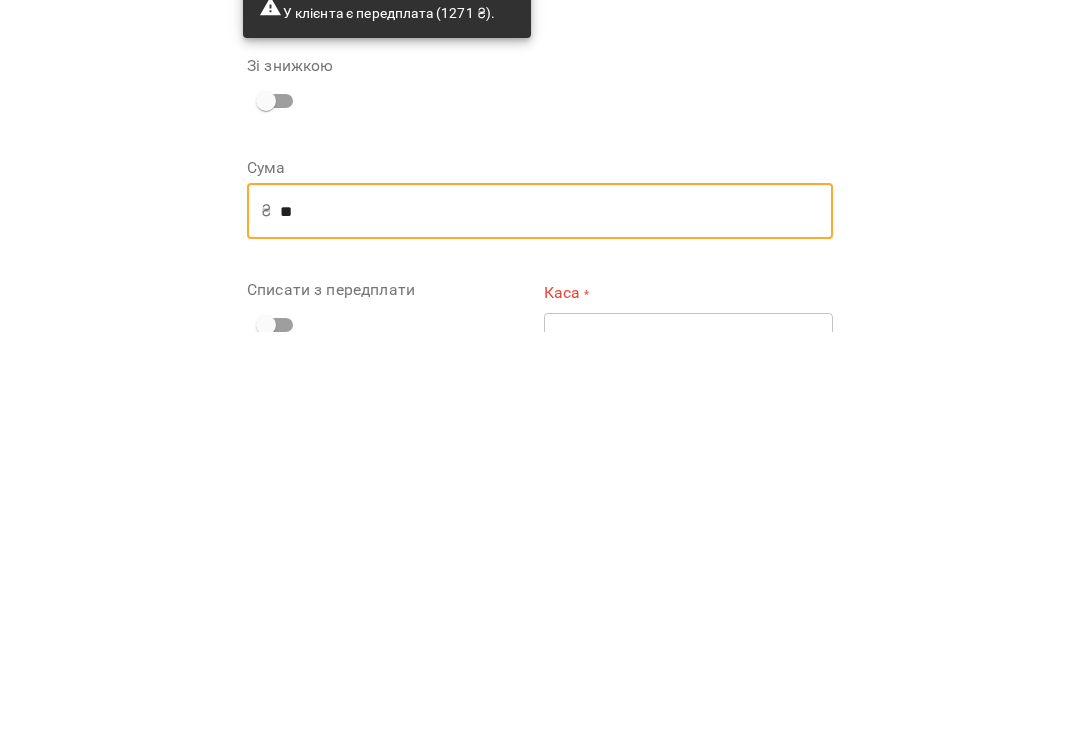 type on "*" 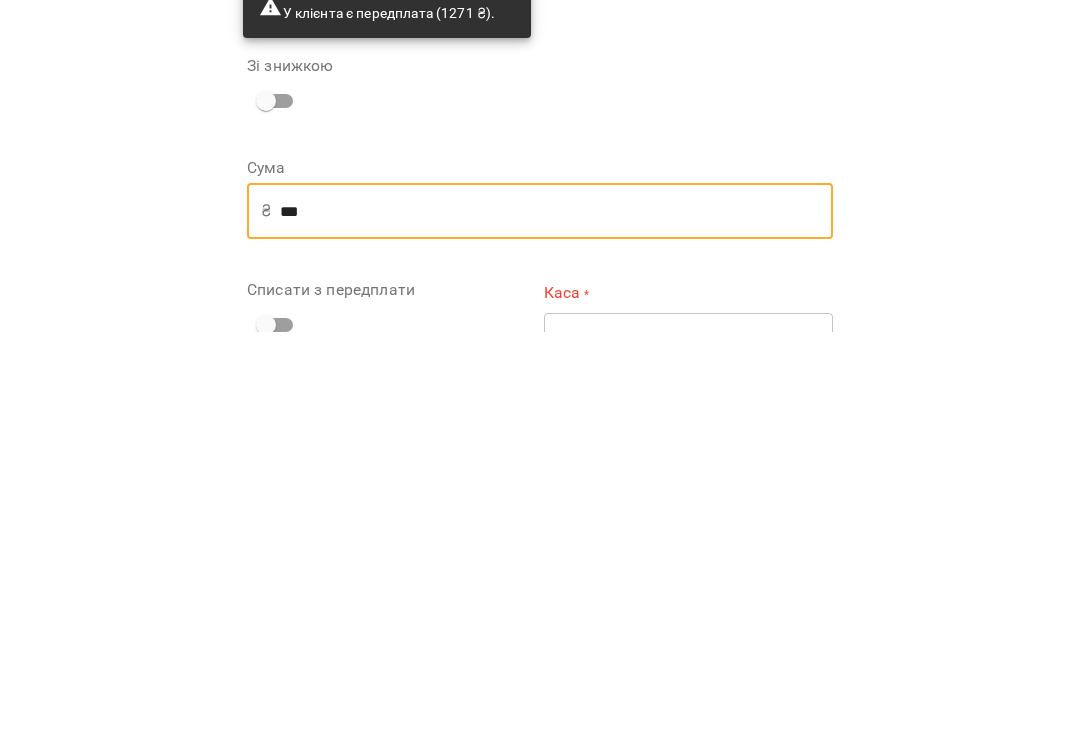 type on "***" 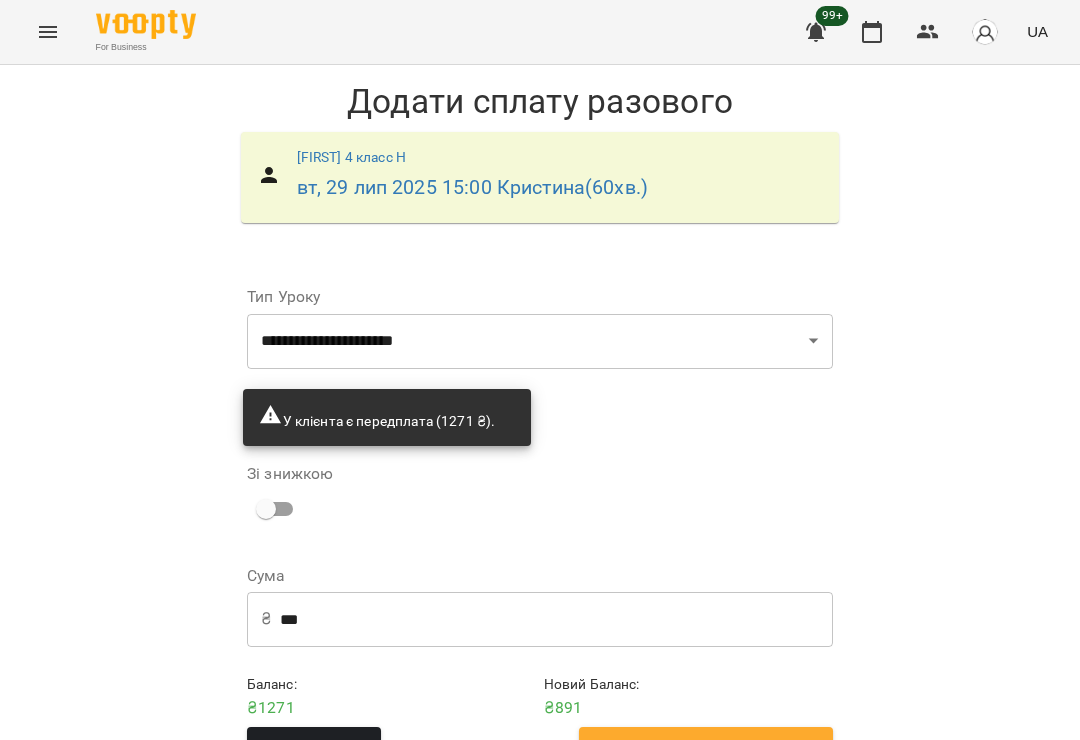 scroll, scrollTop: 55, scrollLeft: 0, axis: vertical 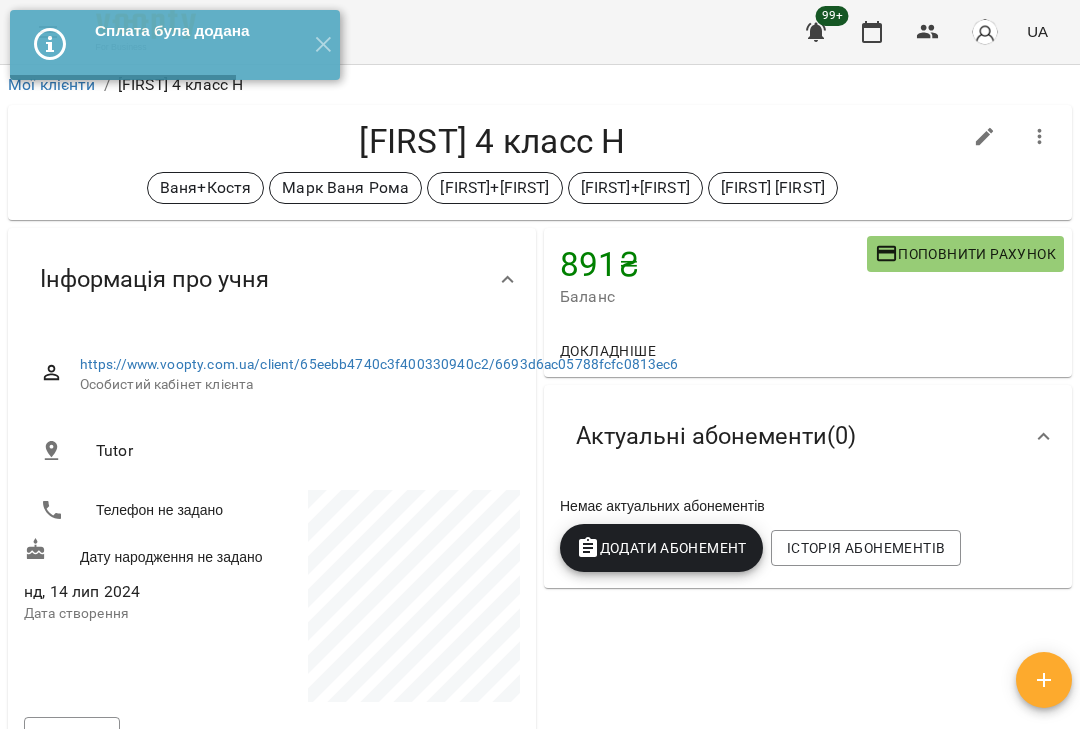 click on "✕" at bounding box center [323, 45] 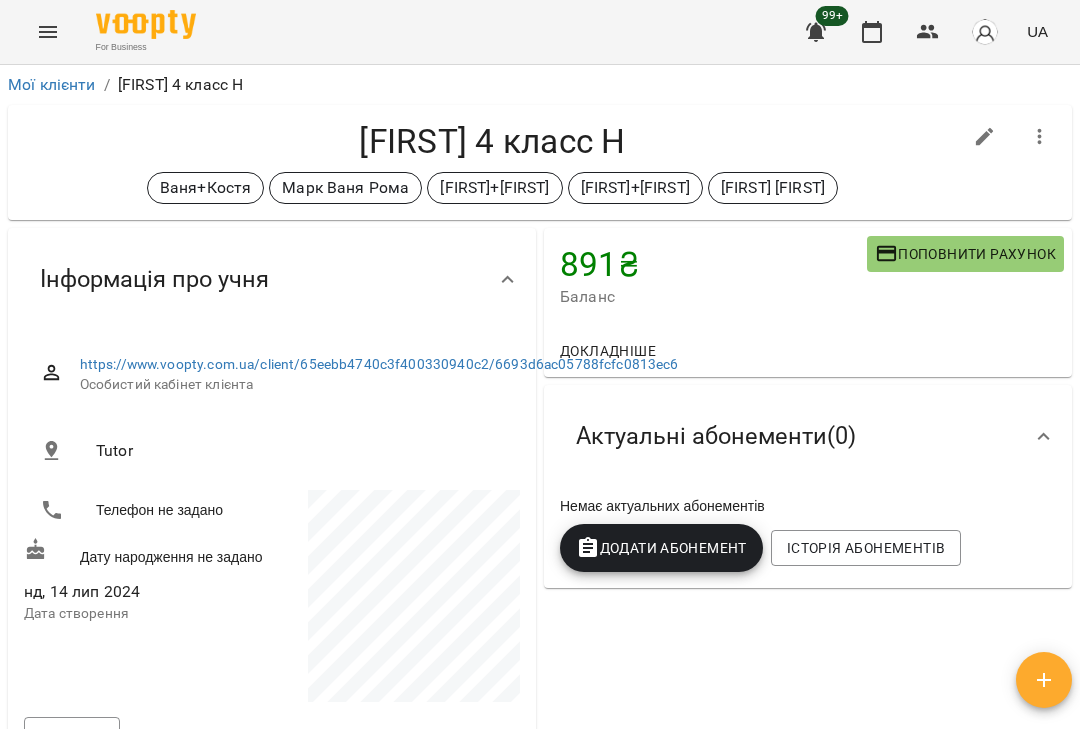 click 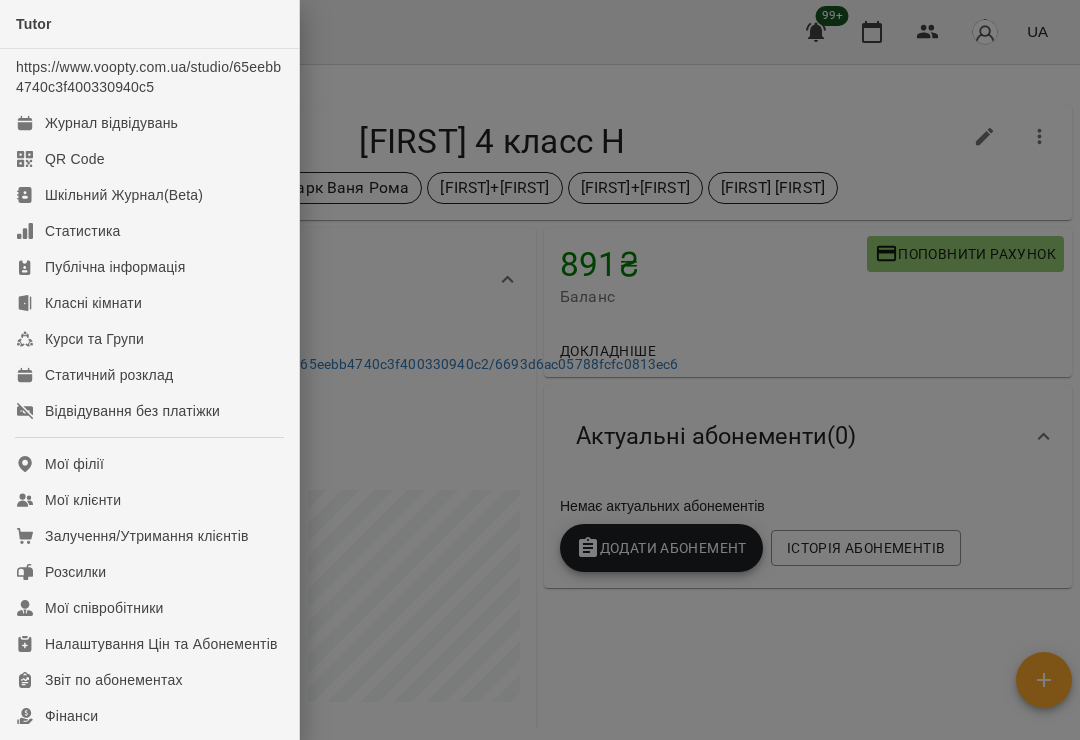 click on "Відвідування без платіжки" at bounding box center (132, 411) 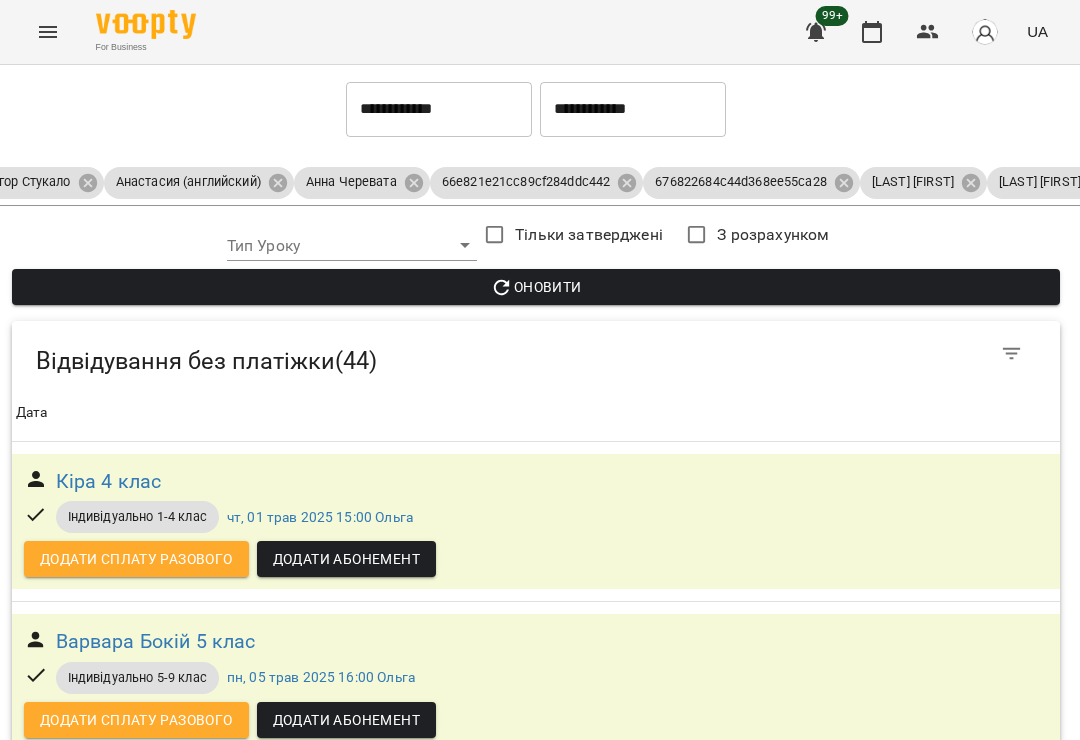 scroll, scrollTop: 6173, scrollLeft: 5, axis: both 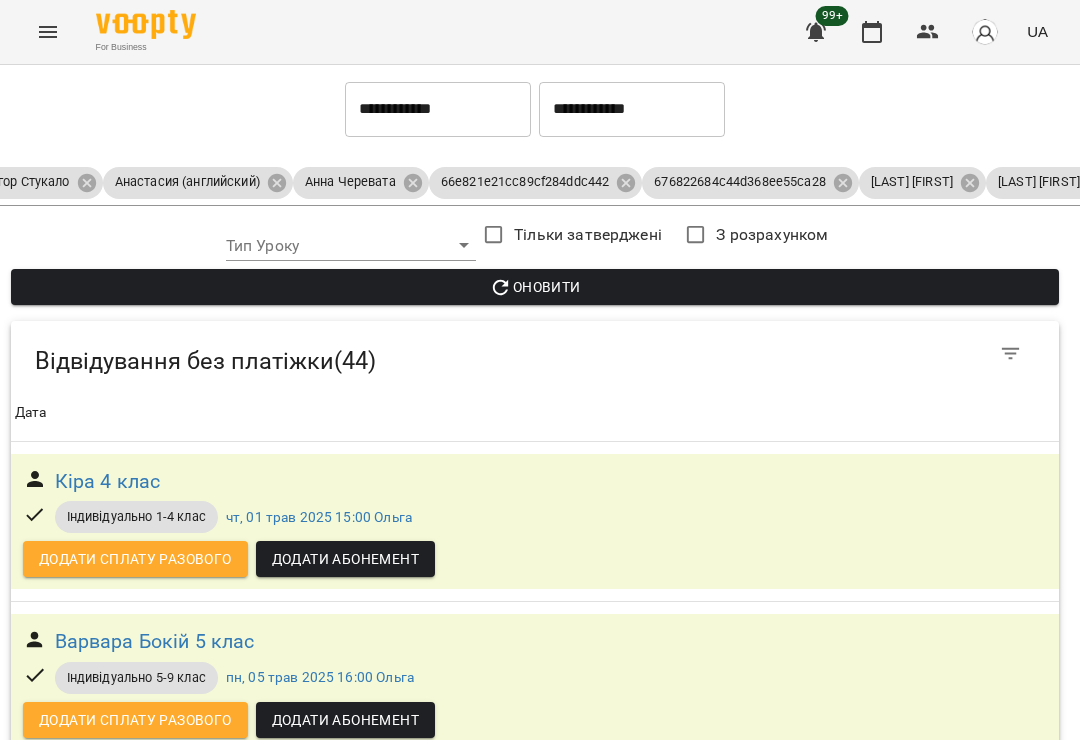 click on "Карманова Лена взрослая" at bounding box center (180, 6557) 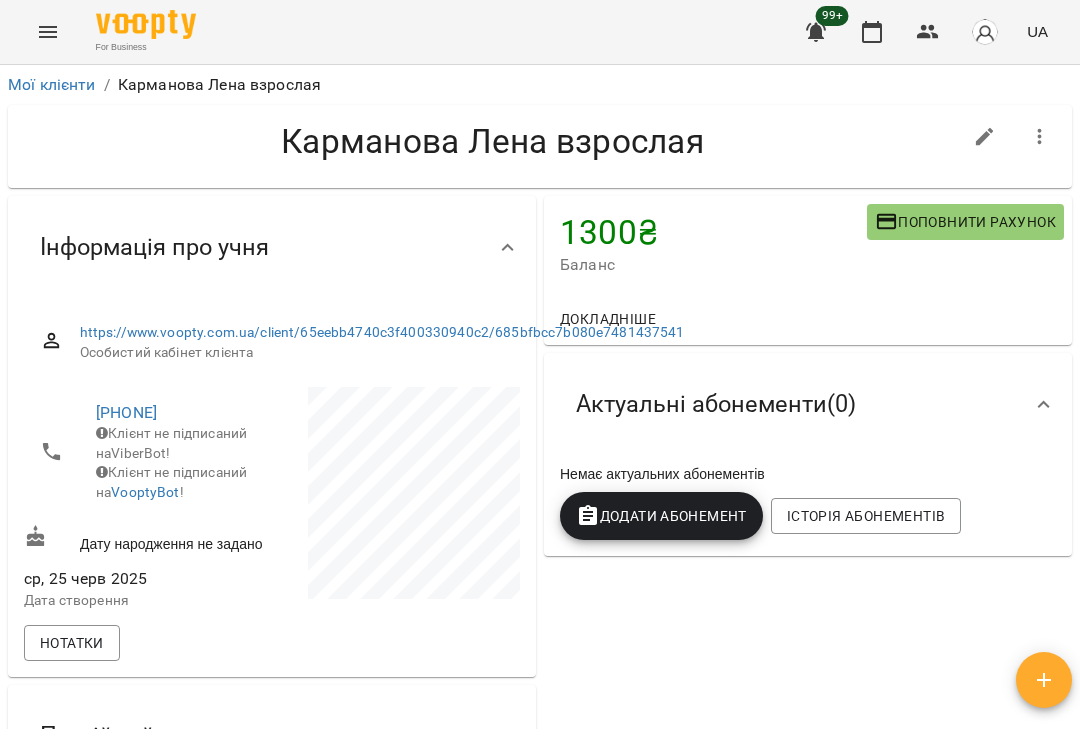 scroll, scrollTop: 0, scrollLeft: 0, axis: both 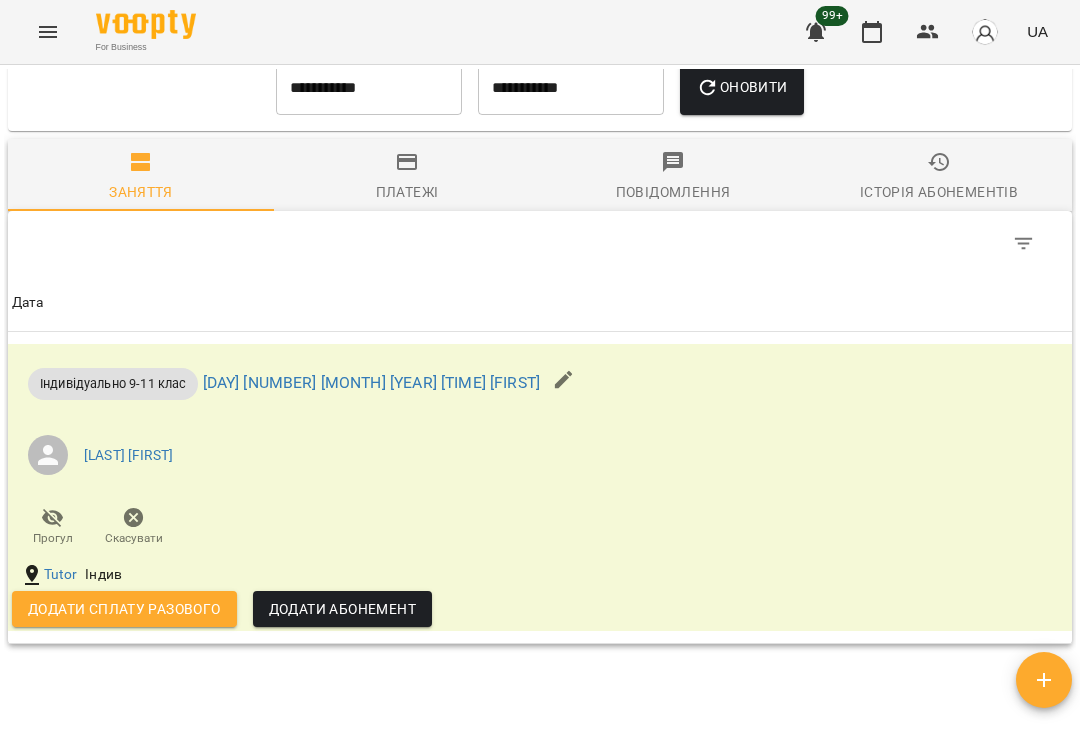 click on "**********" at bounding box center [369, 88] 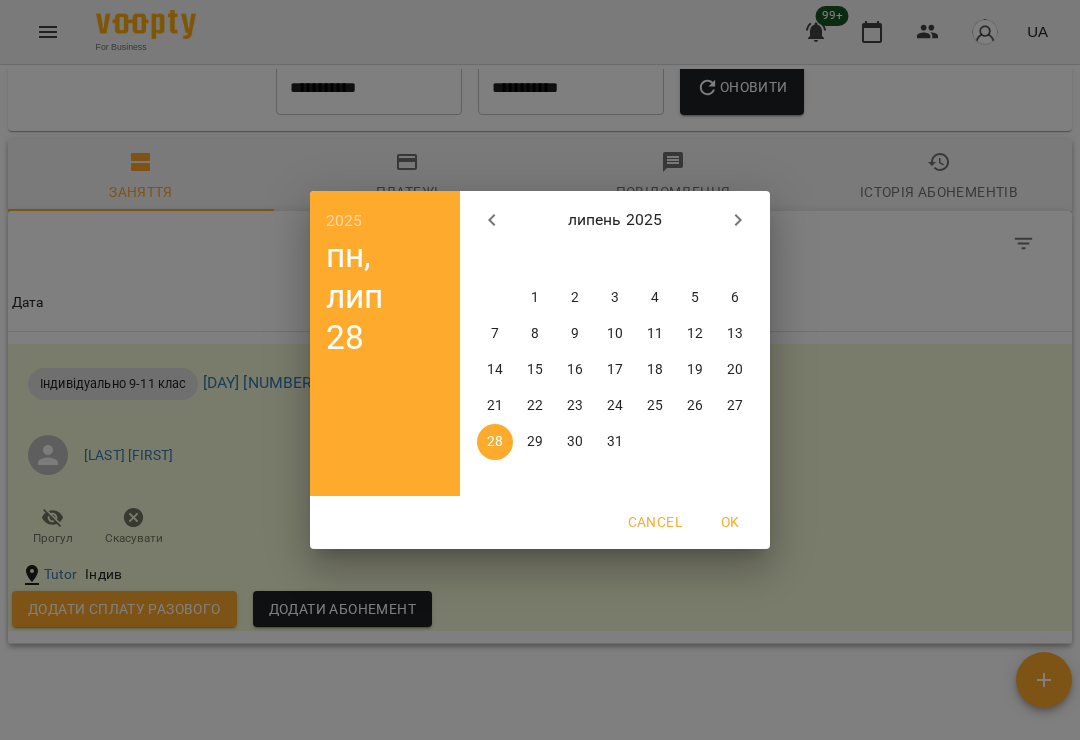 click 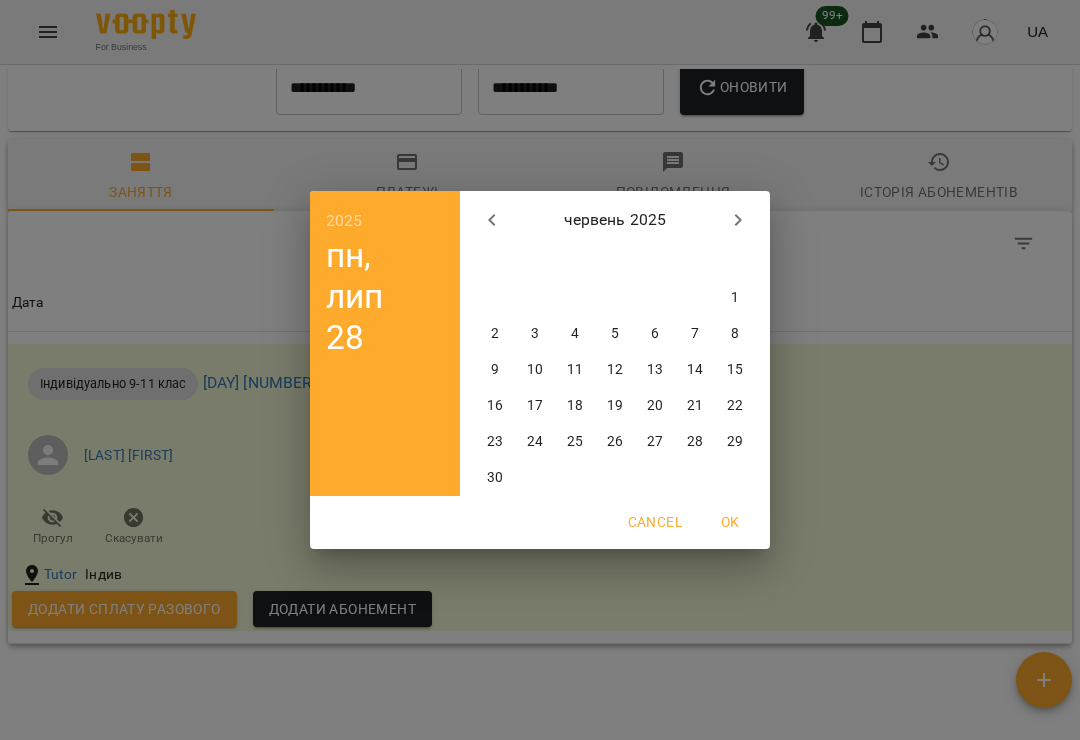 click on "1" at bounding box center (735, 298) 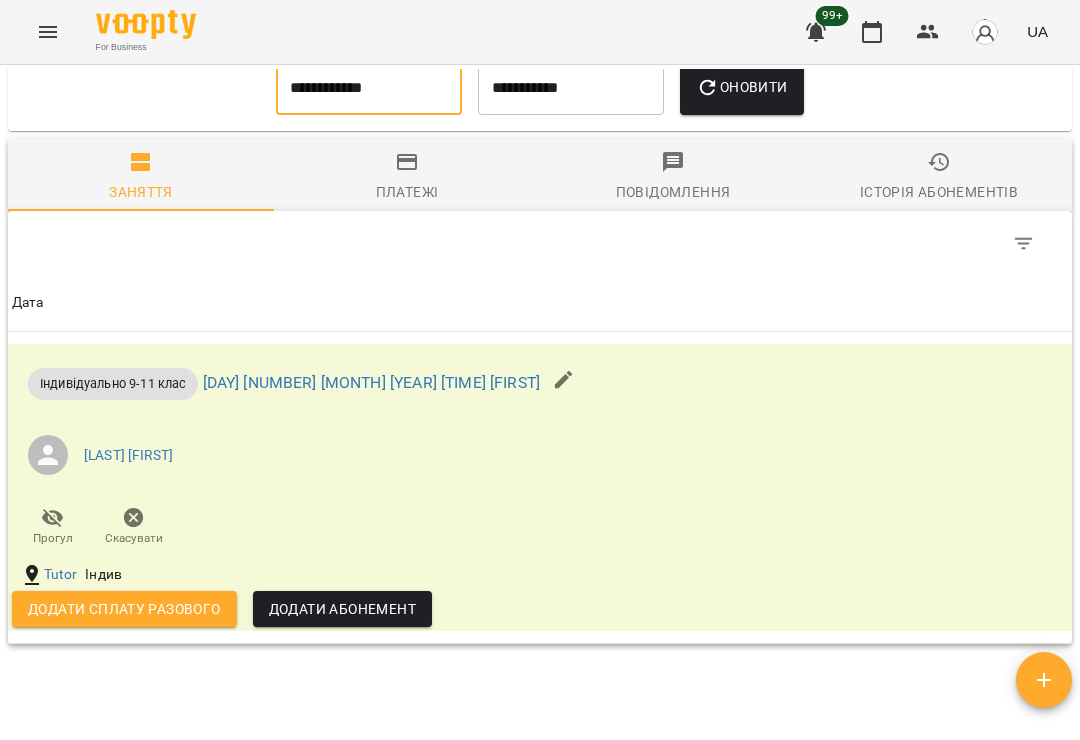click on "Оновити" at bounding box center [741, 87] 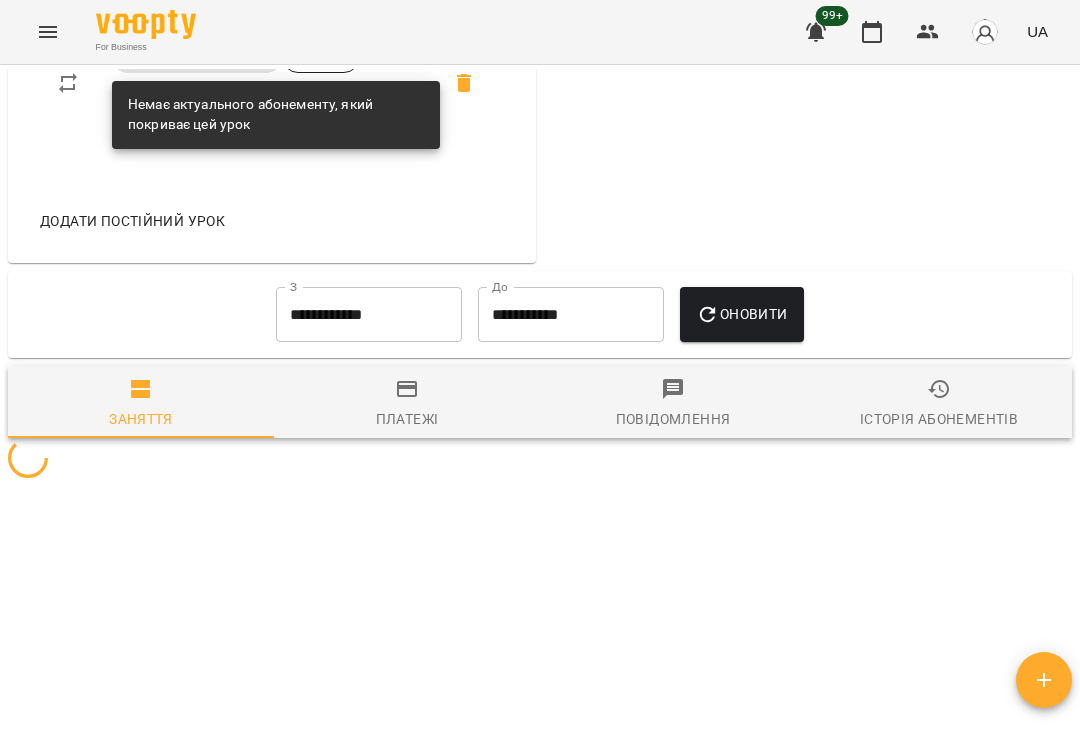 scroll, scrollTop: 936, scrollLeft: 0, axis: vertical 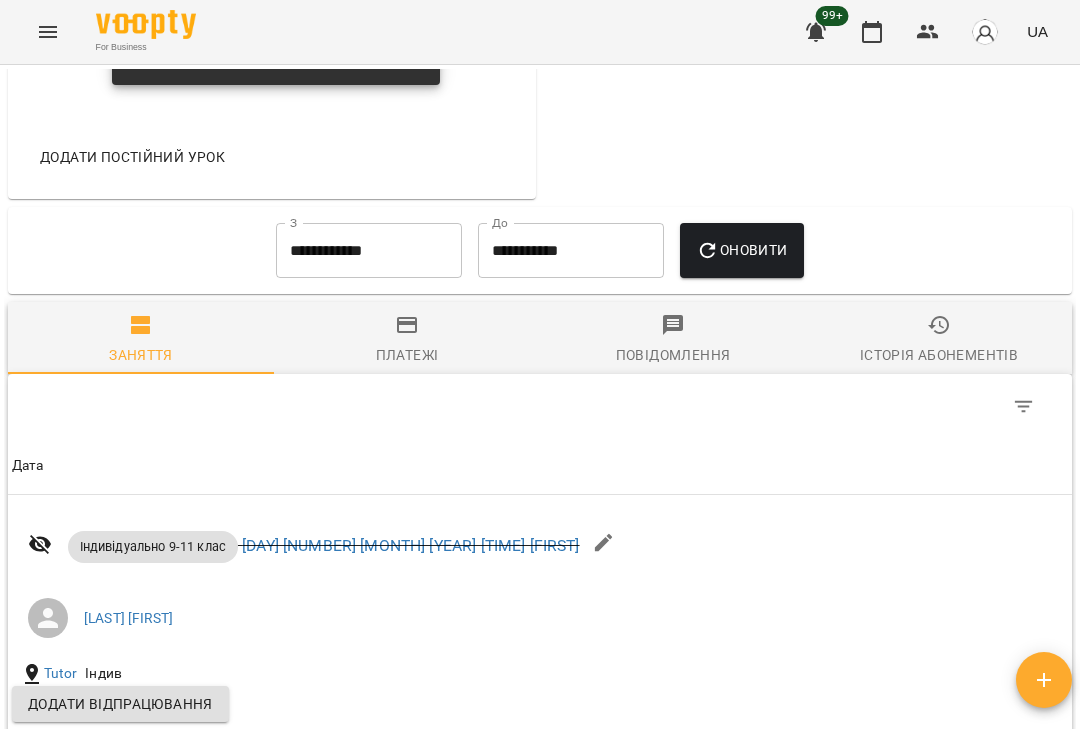 click on "**********" at bounding box center [571, 251] 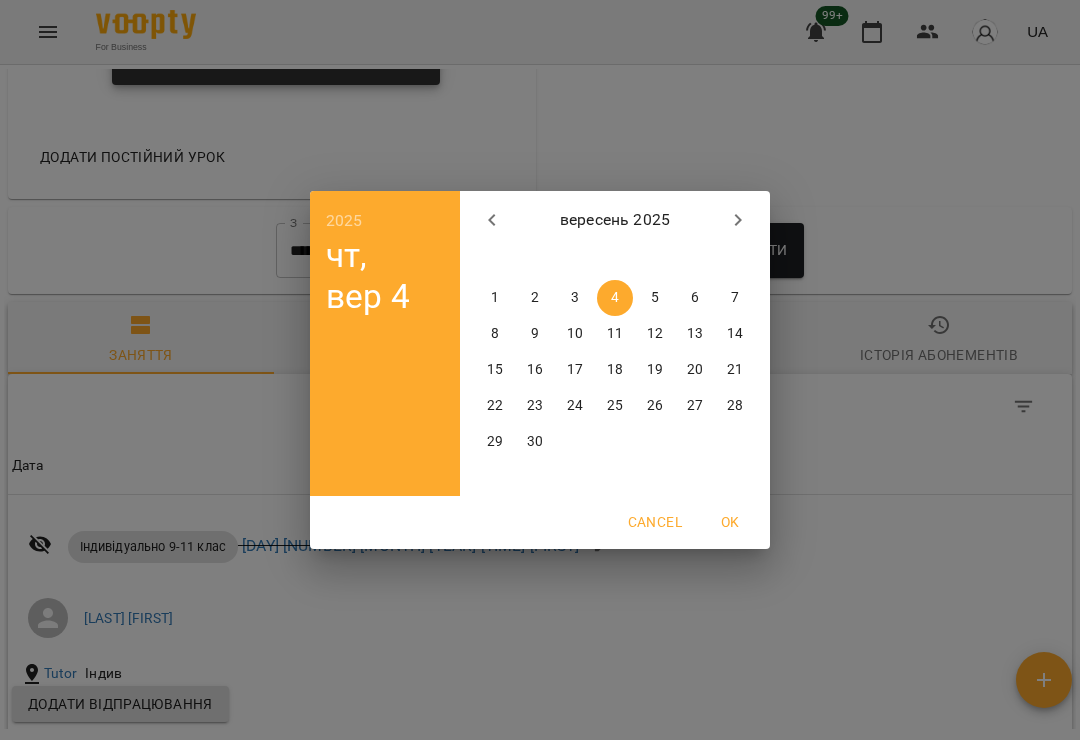 click 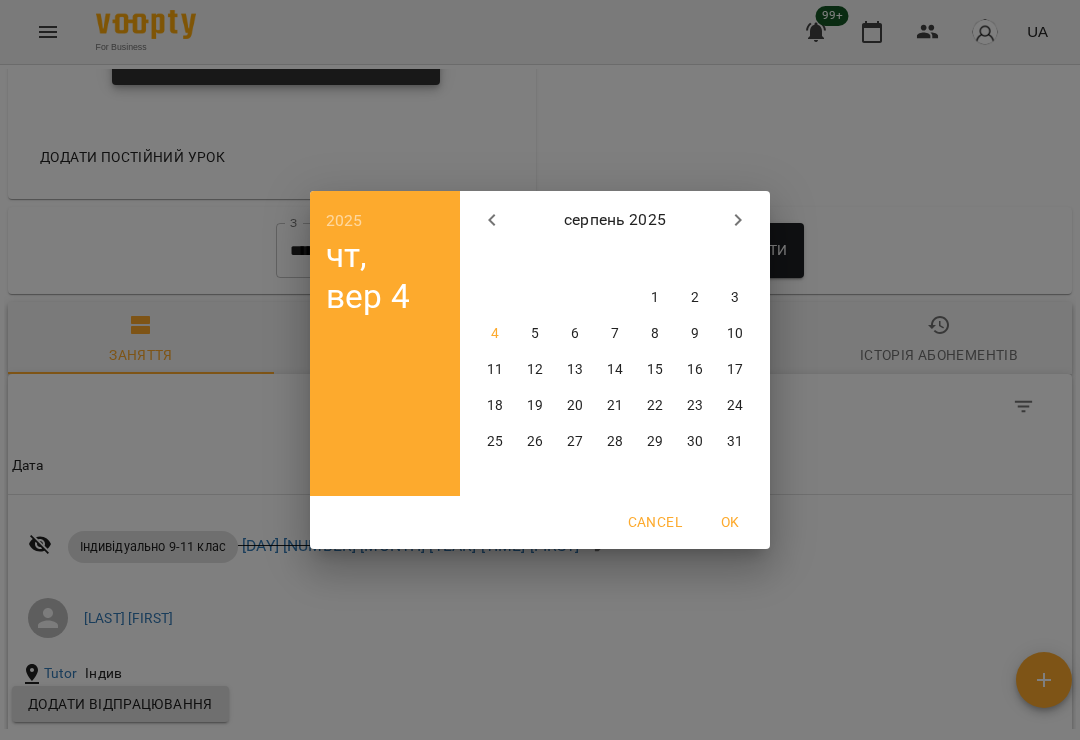 click on "3" at bounding box center [735, 298] 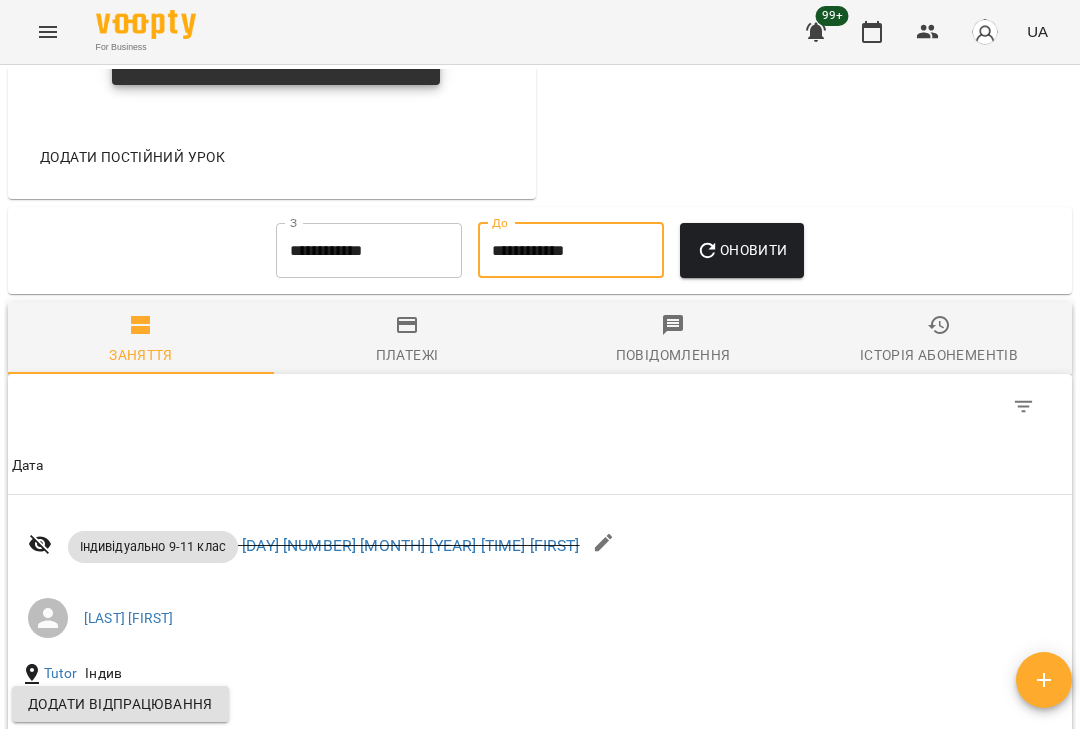 click on "Оновити" at bounding box center (741, 250) 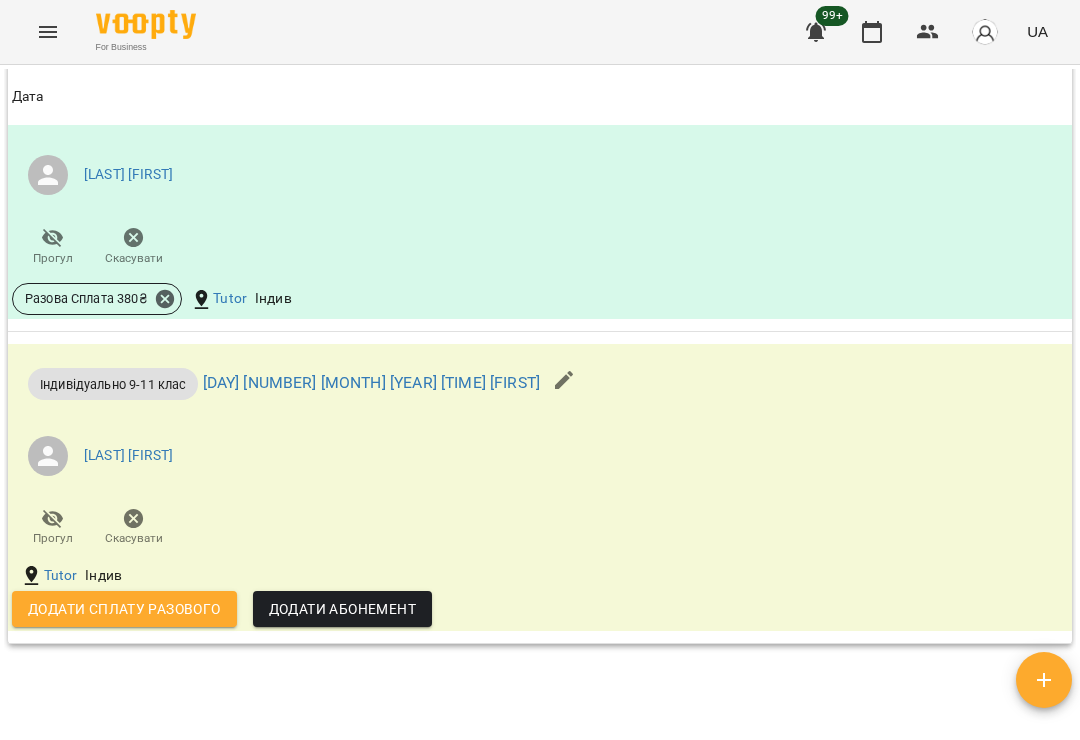 scroll, scrollTop: 2467, scrollLeft: 0, axis: vertical 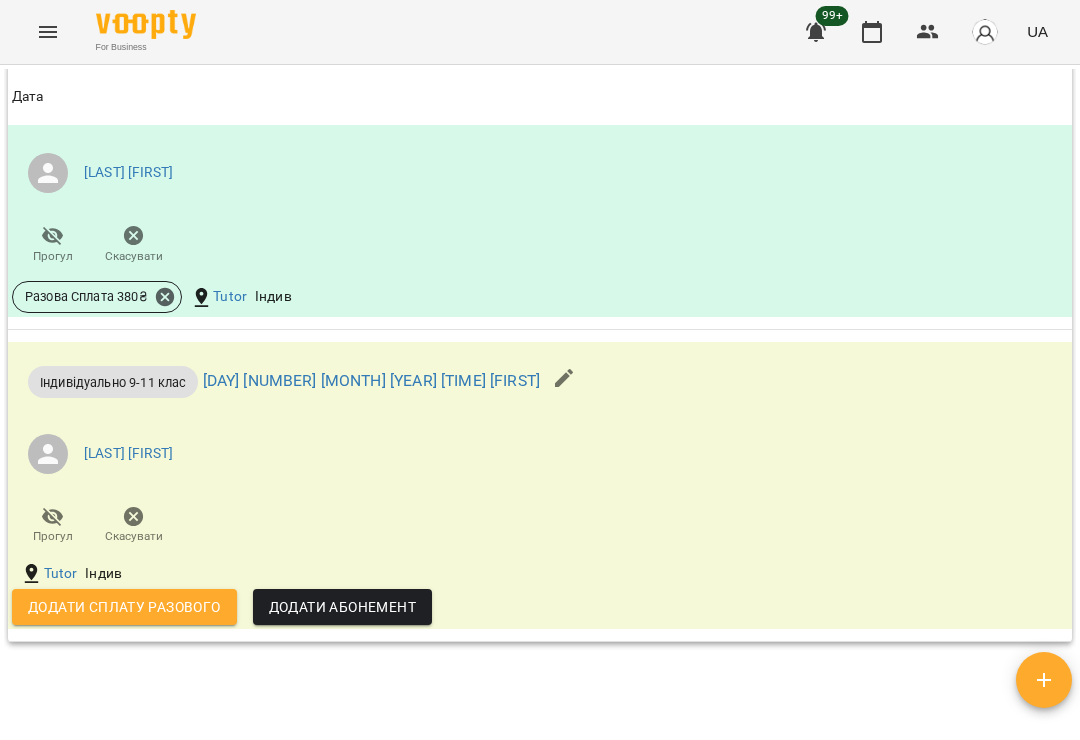 click on "Додати сплату разового" at bounding box center [124, 607] 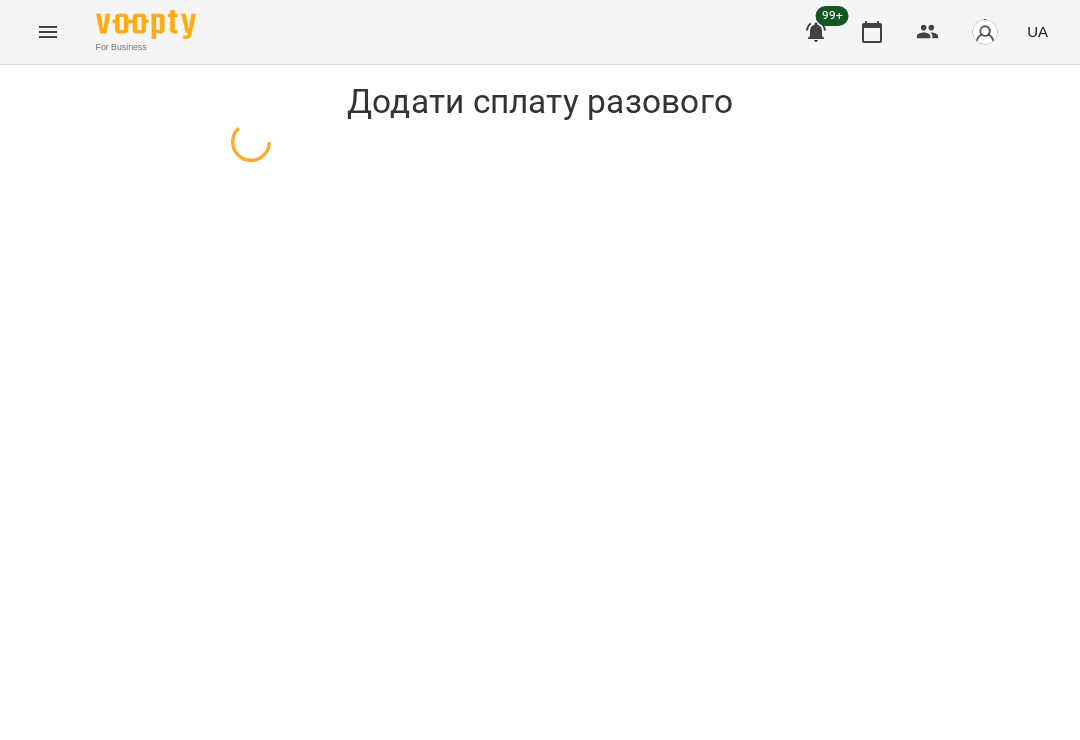 select on "**********" 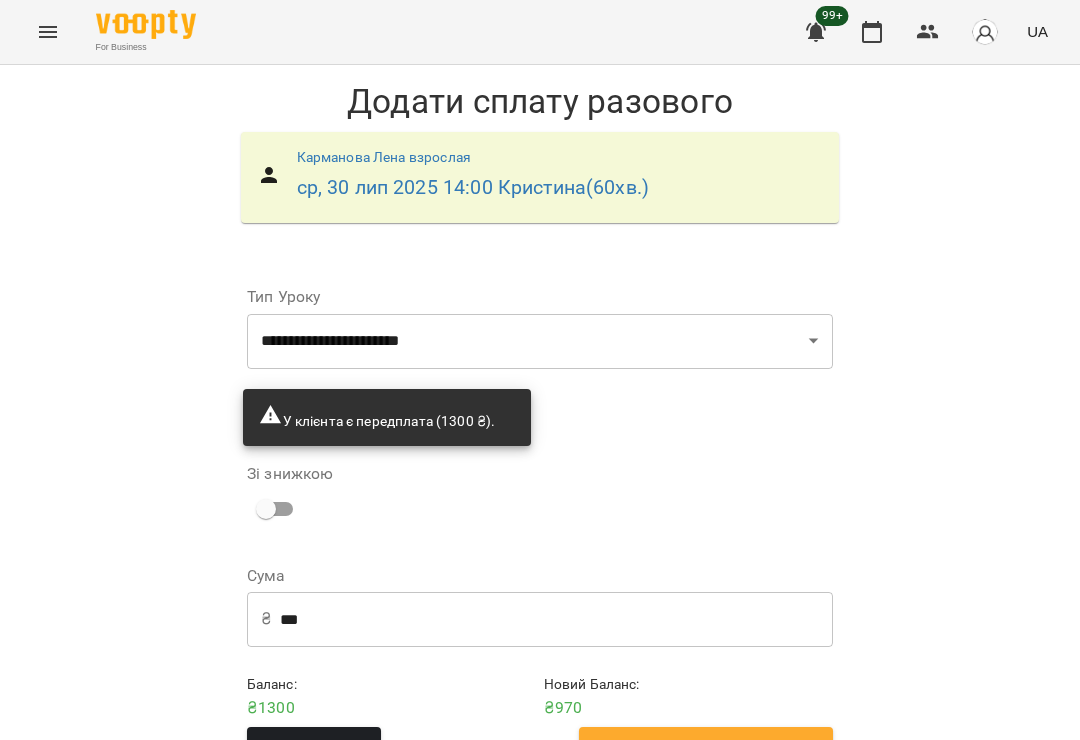 click on "***" at bounding box center (556, 619) 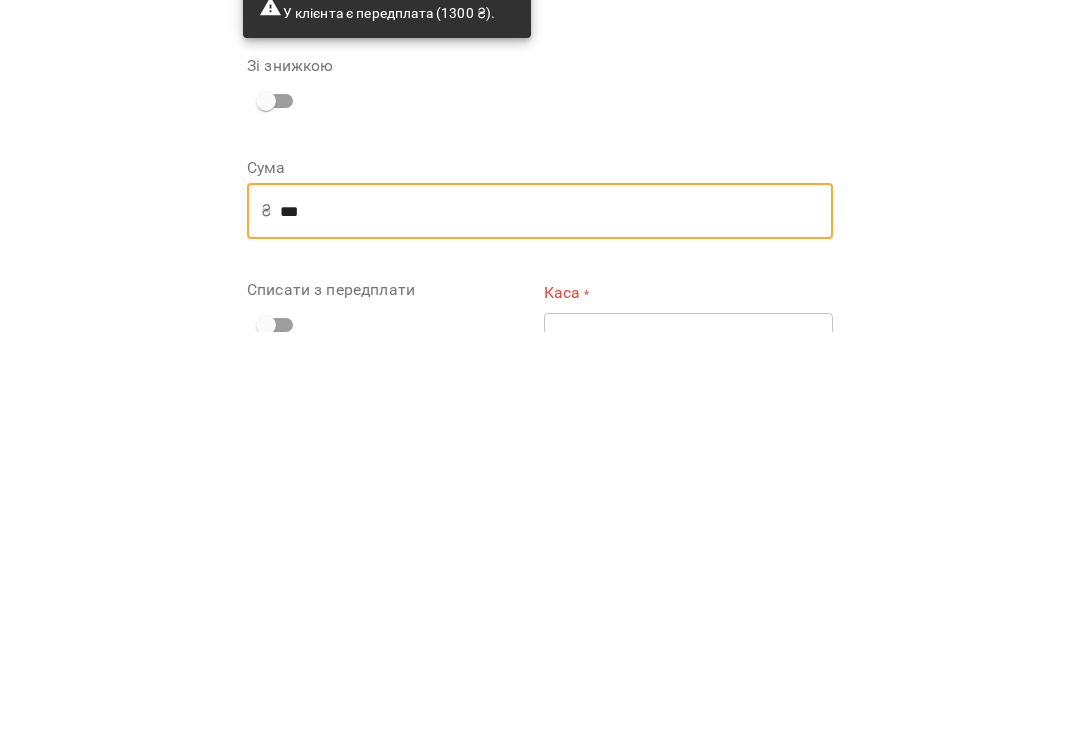 type on "***" 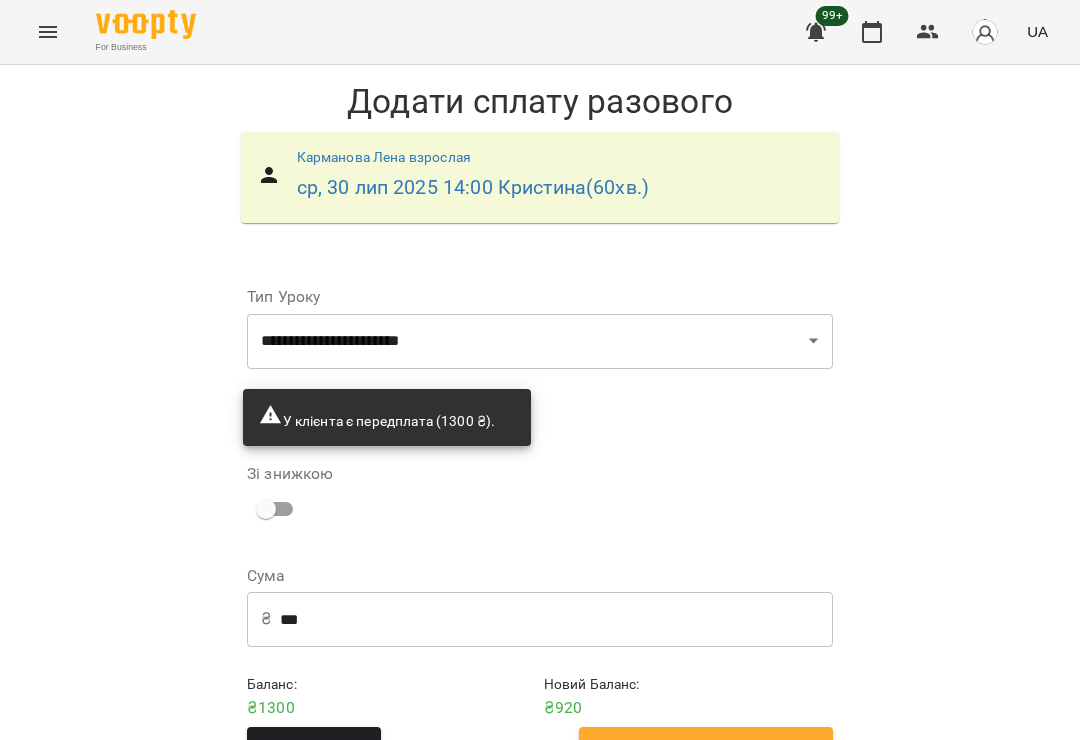 scroll, scrollTop: 55, scrollLeft: 0, axis: vertical 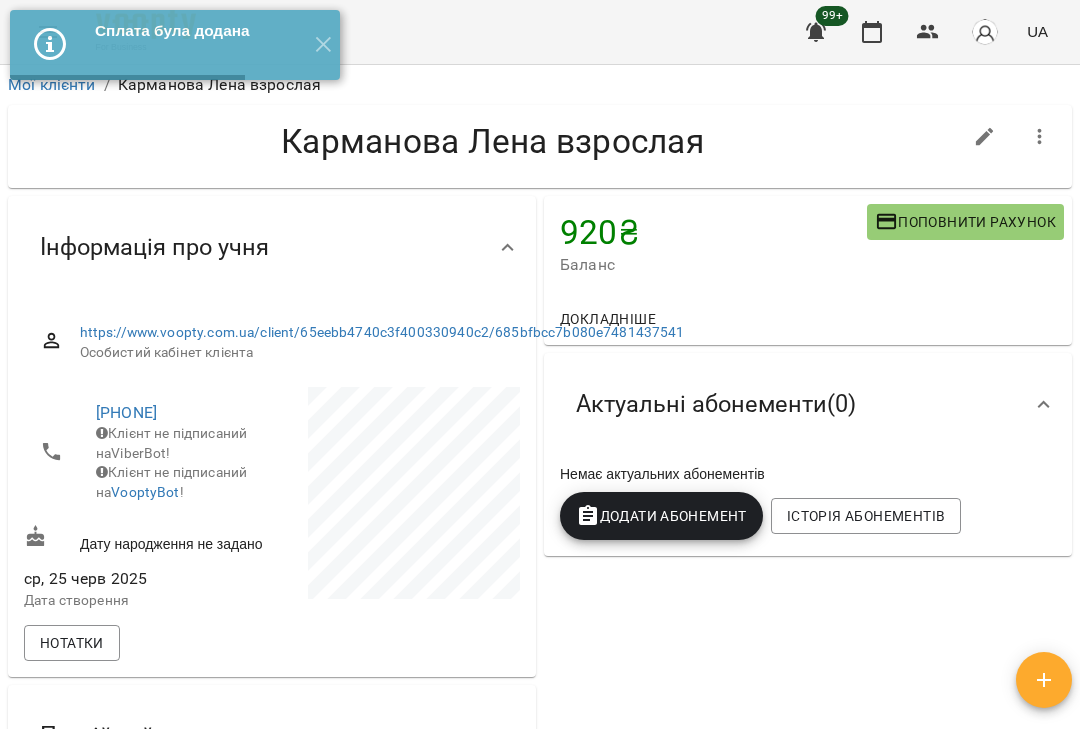 click on "✕" at bounding box center [323, 45] 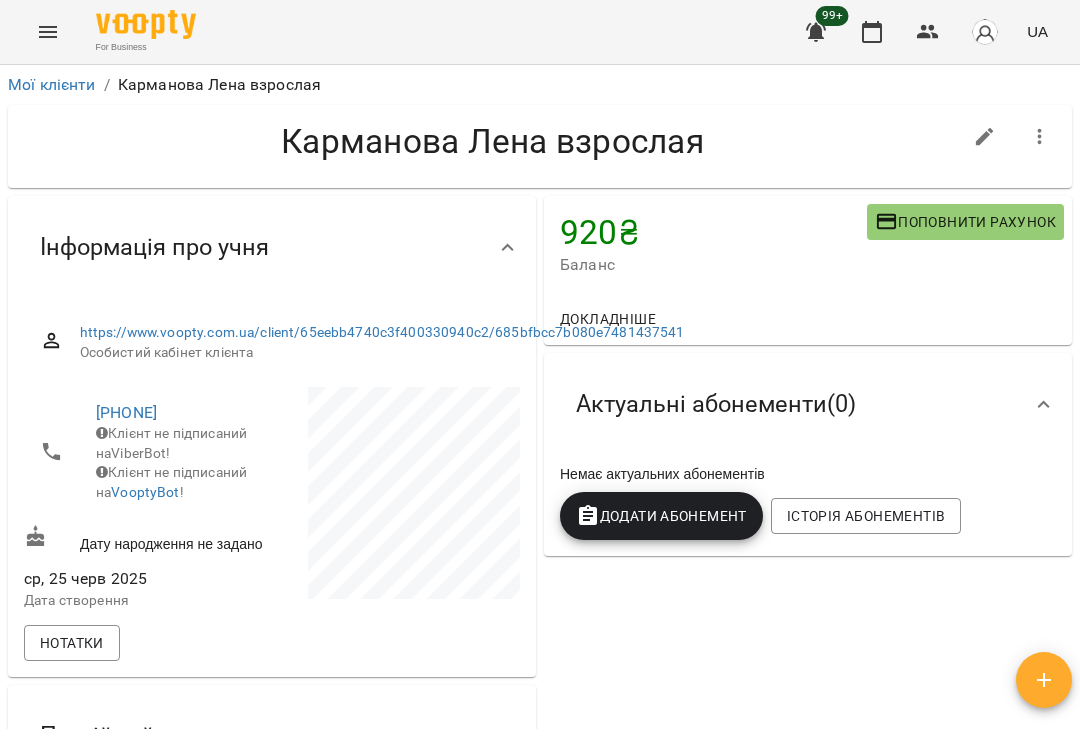 click 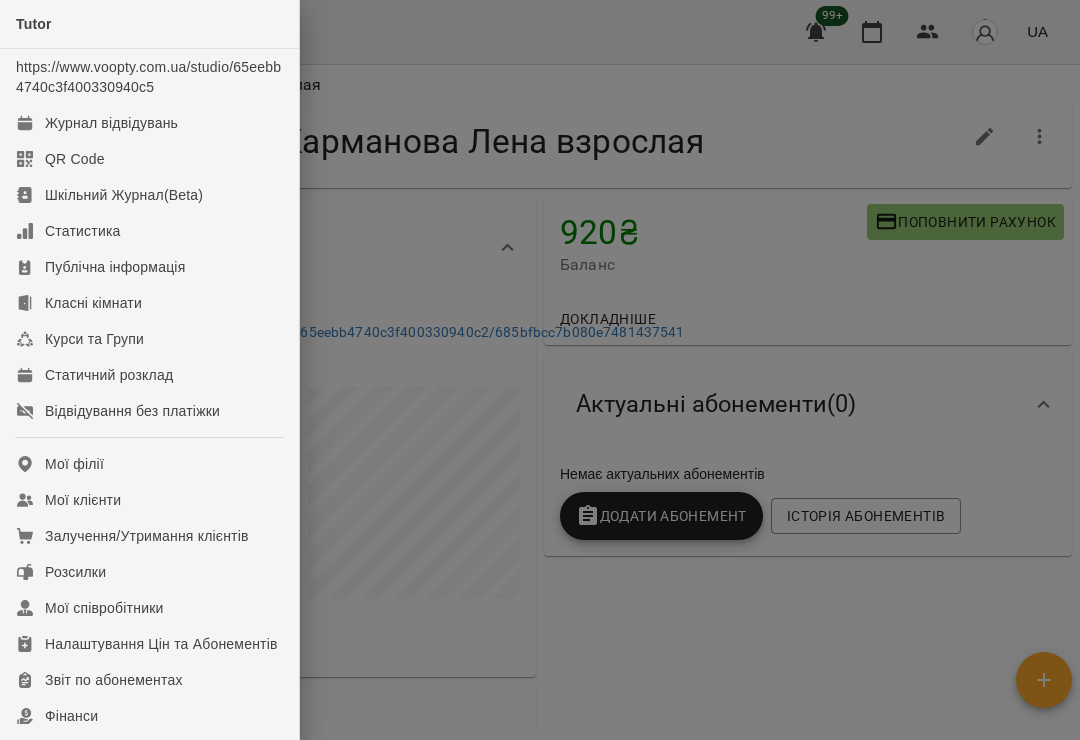 click on "Відвідування без платіжки" at bounding box center [132, 411] 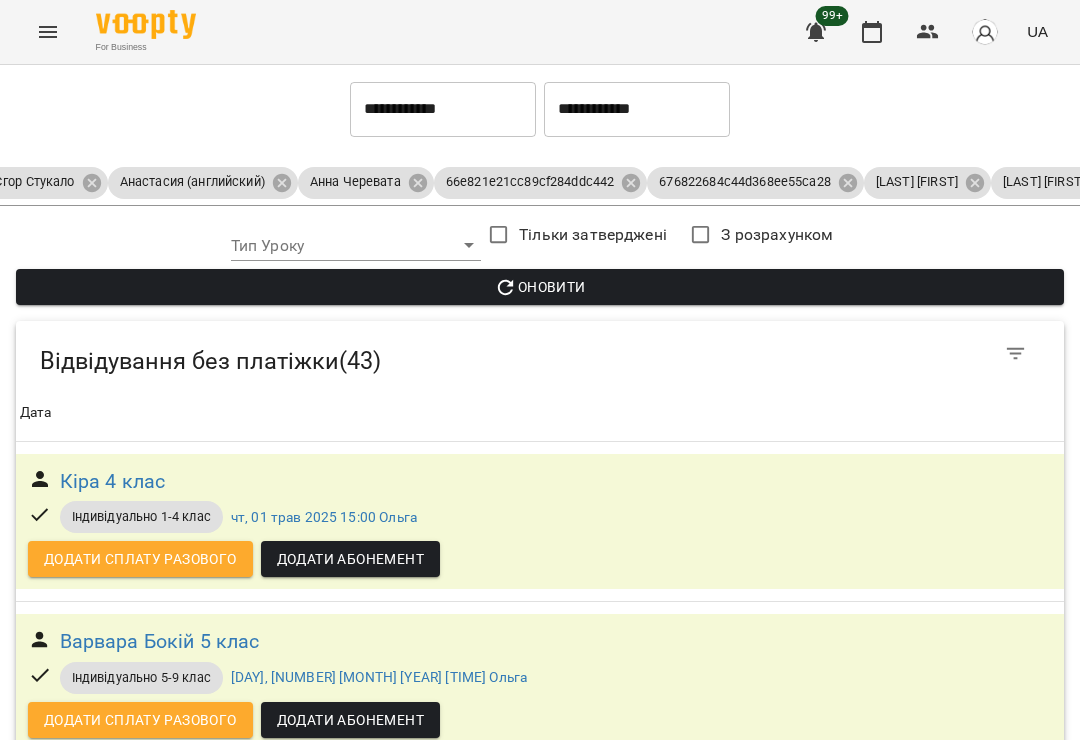 scroll, scrollTop: 5737, scrollLeft: -1, axis: both 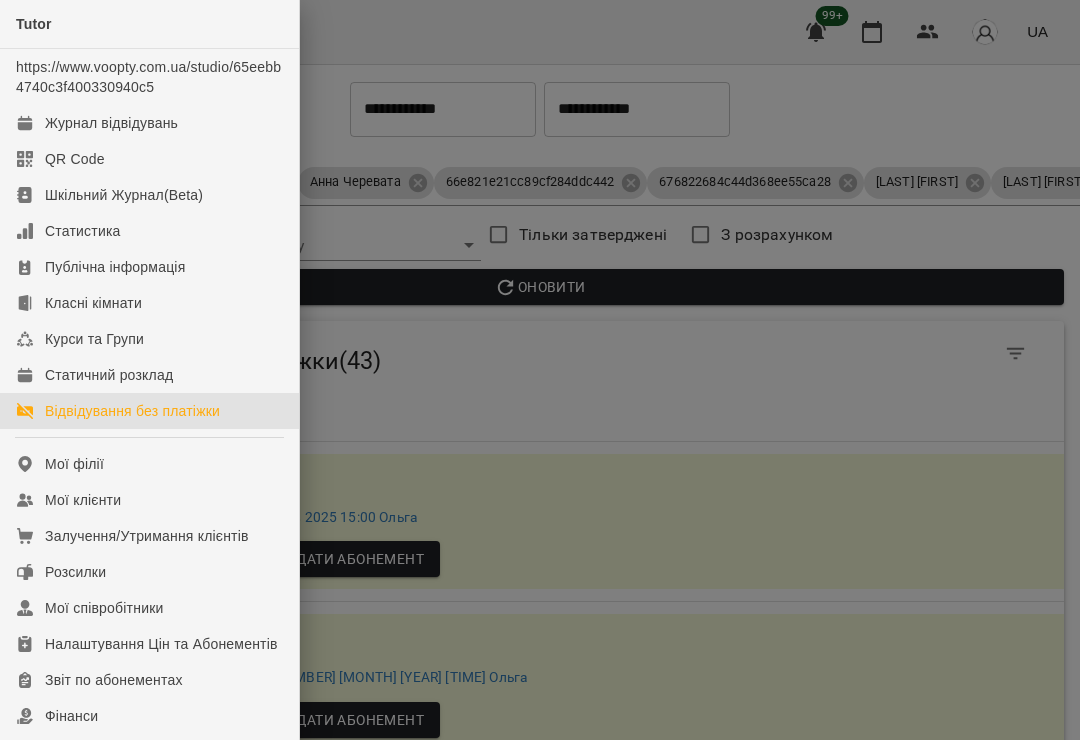 click on "Мої клієнти" at bounding box center [83, 500] 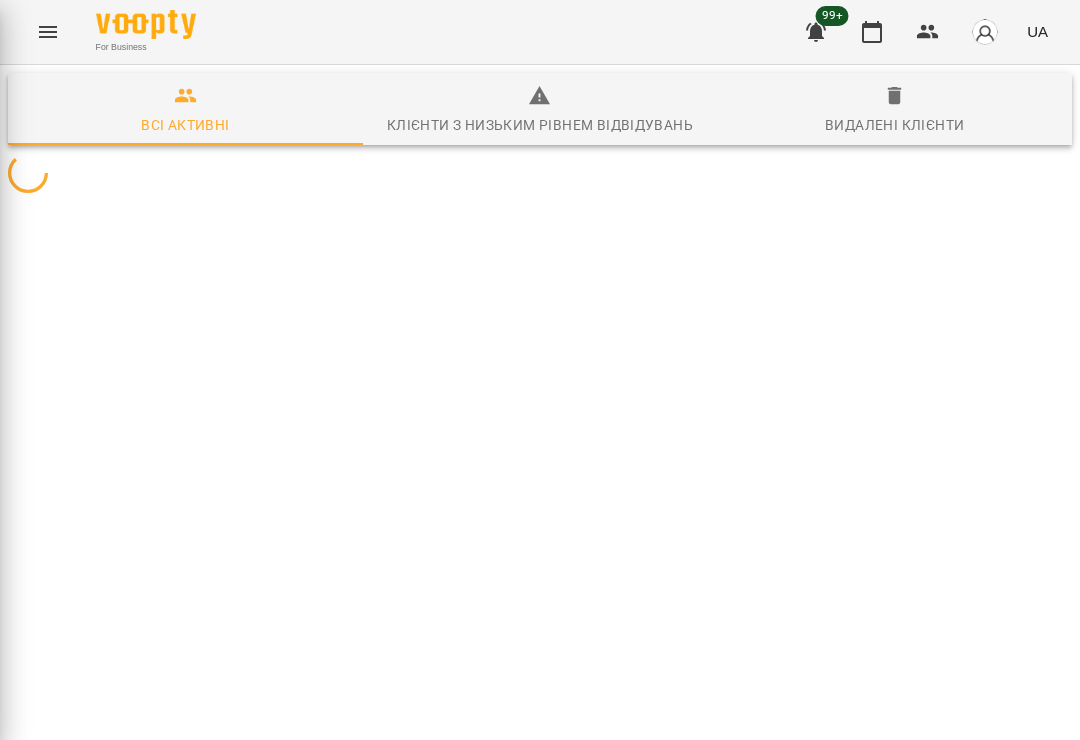 scroll, scrollTop: 0, scrollLeft: 0, axis: both 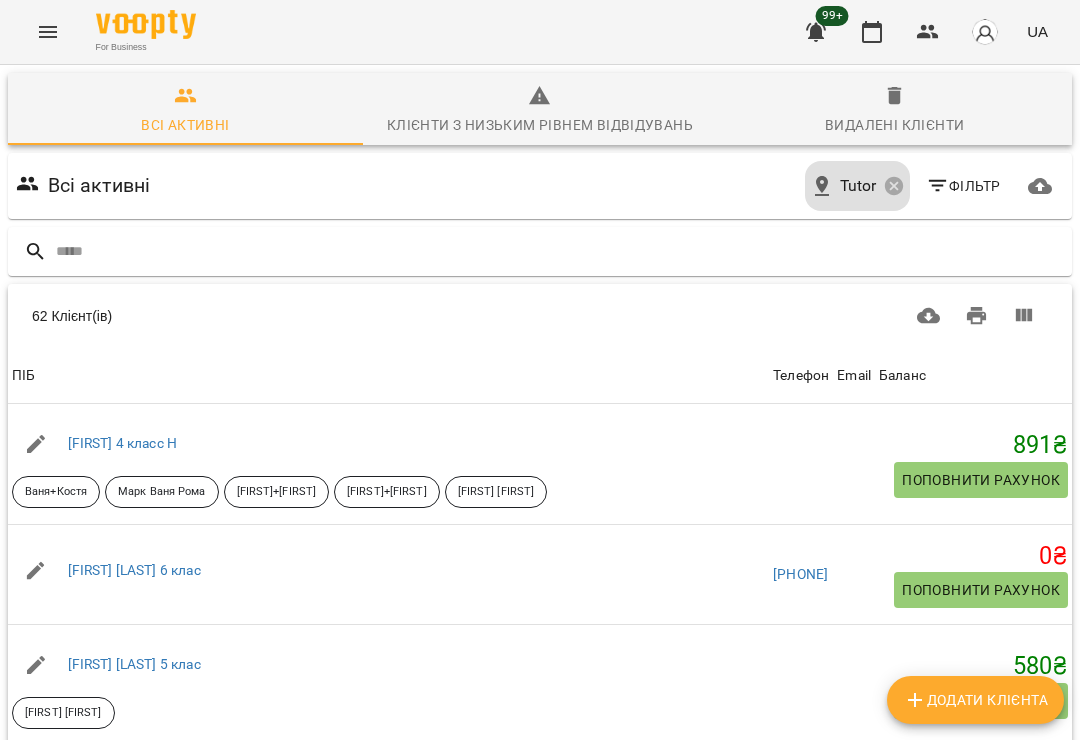 click on "[FIRST] 4 класс Н" at bounding box center (123, 443) 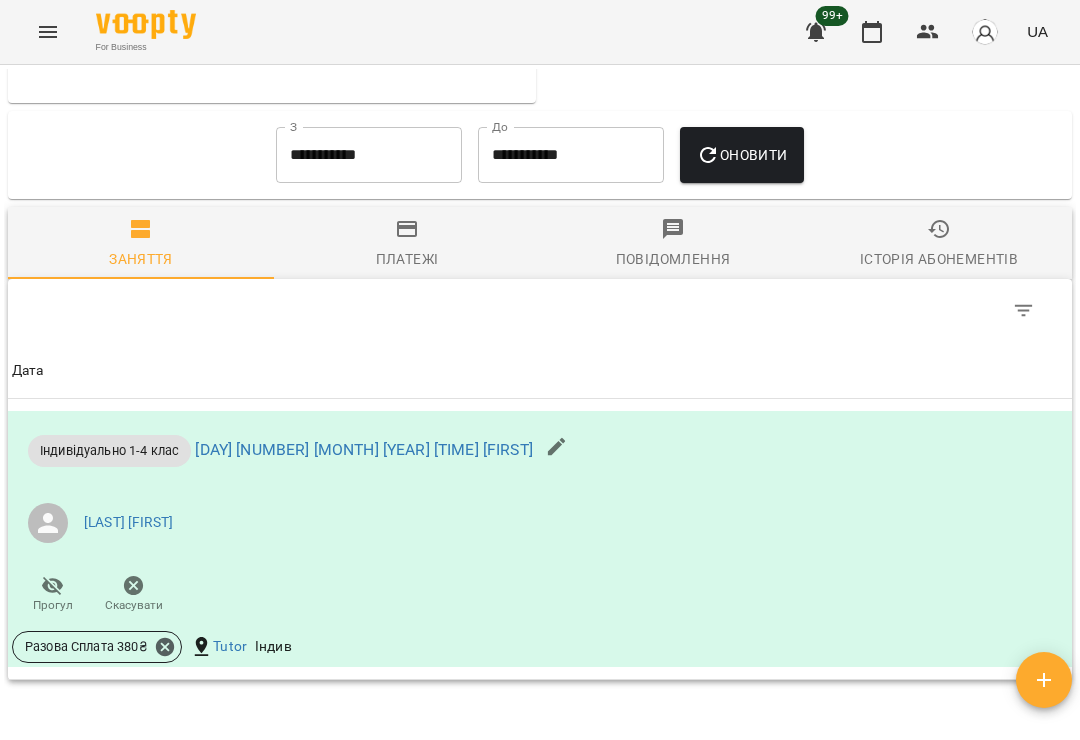scroll, scrollTop: 1663, scrollLeft: 0, axis: vertical 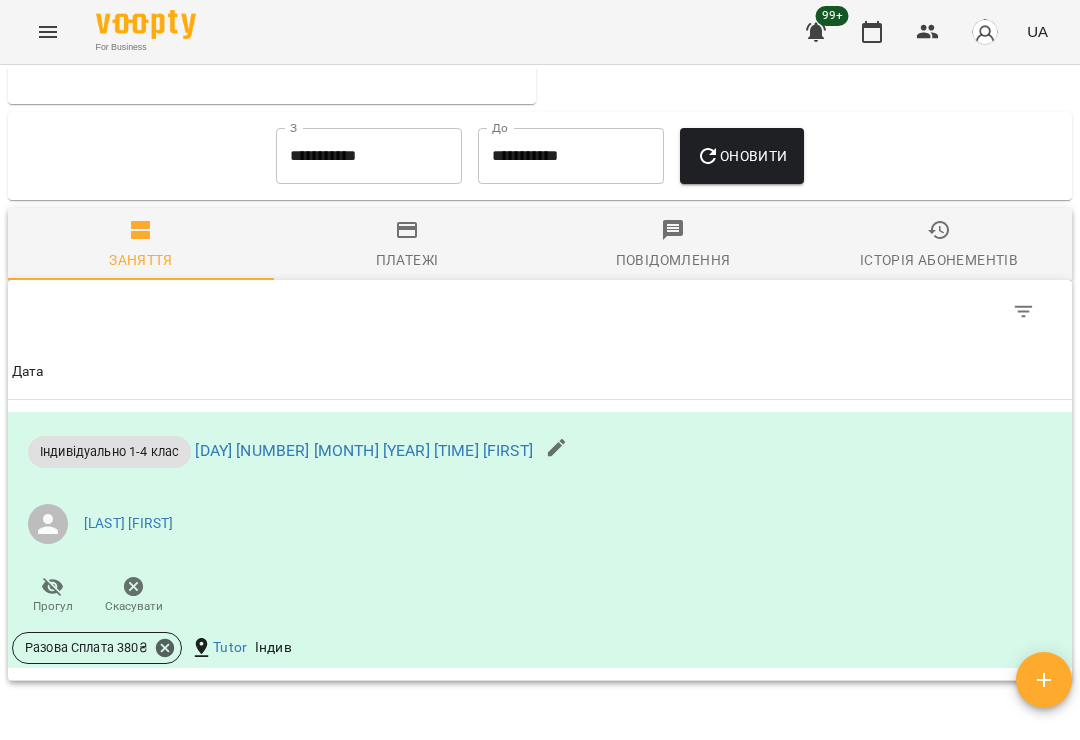 click on "Платежі" at bounding box center (407, 260) 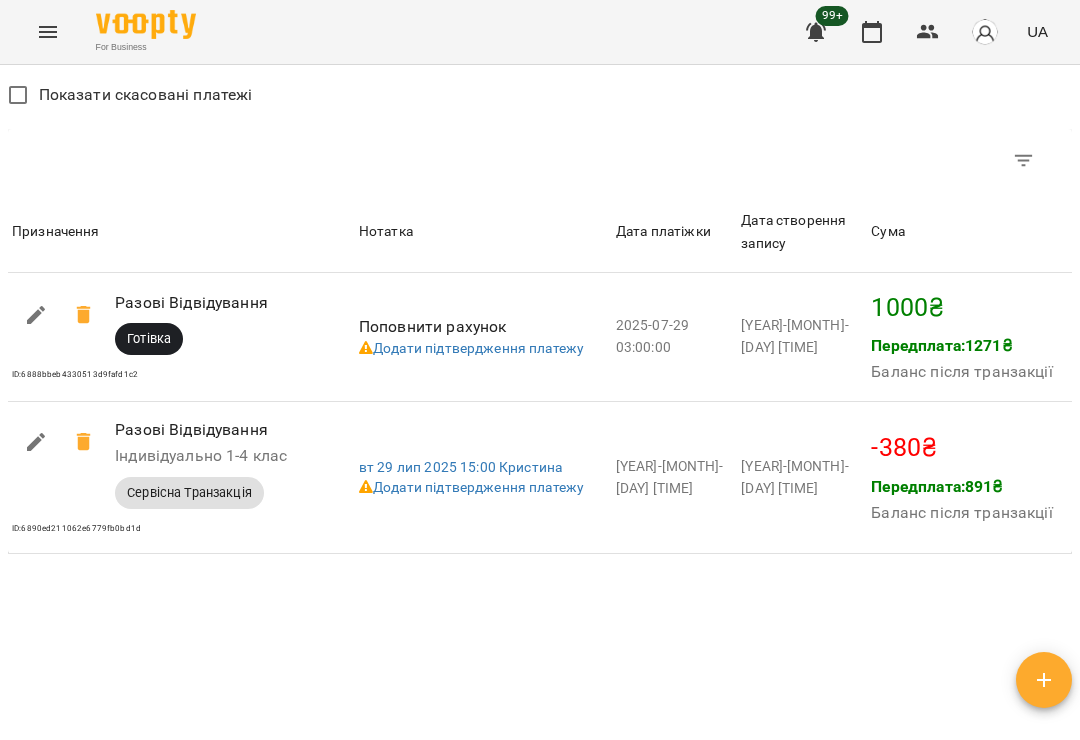 scroll, scrollTop: 2037, scrollLeft: 0, axis: vertical 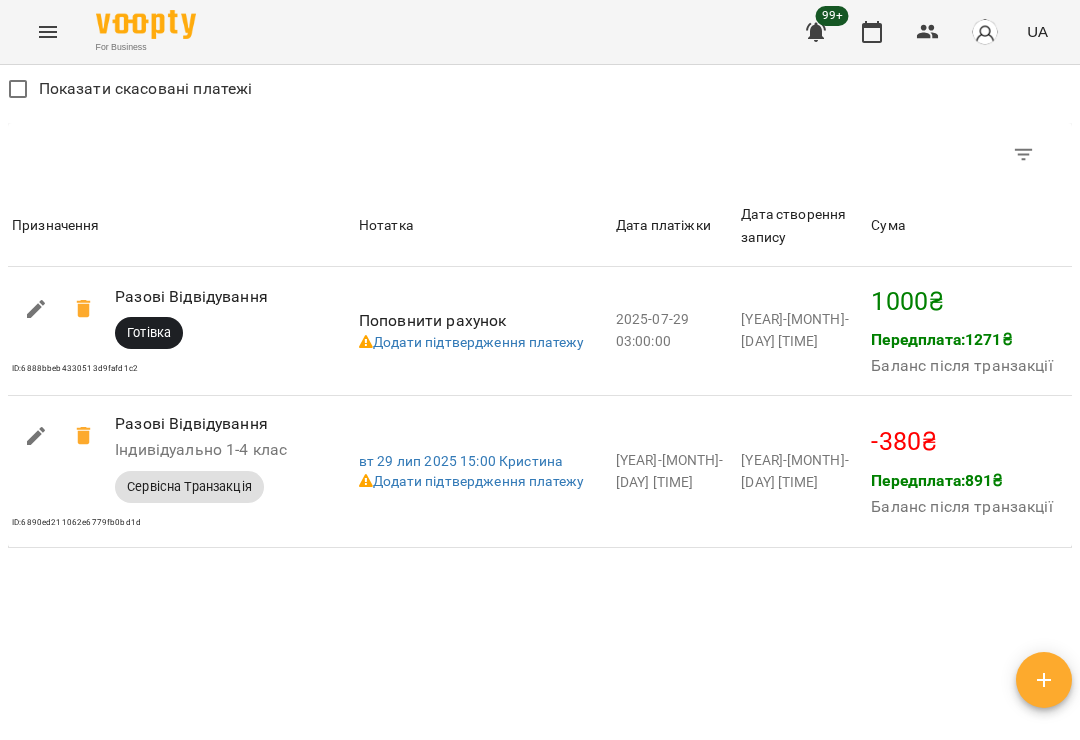click 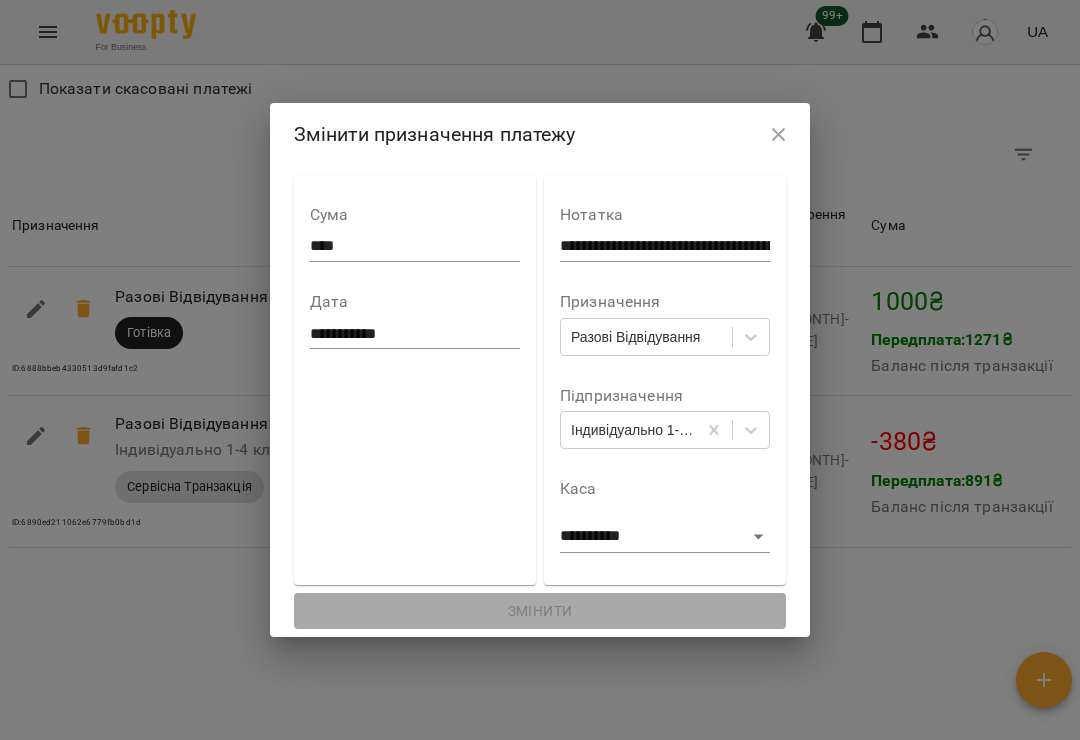 click on "**********" at bounding box center [415, 278] 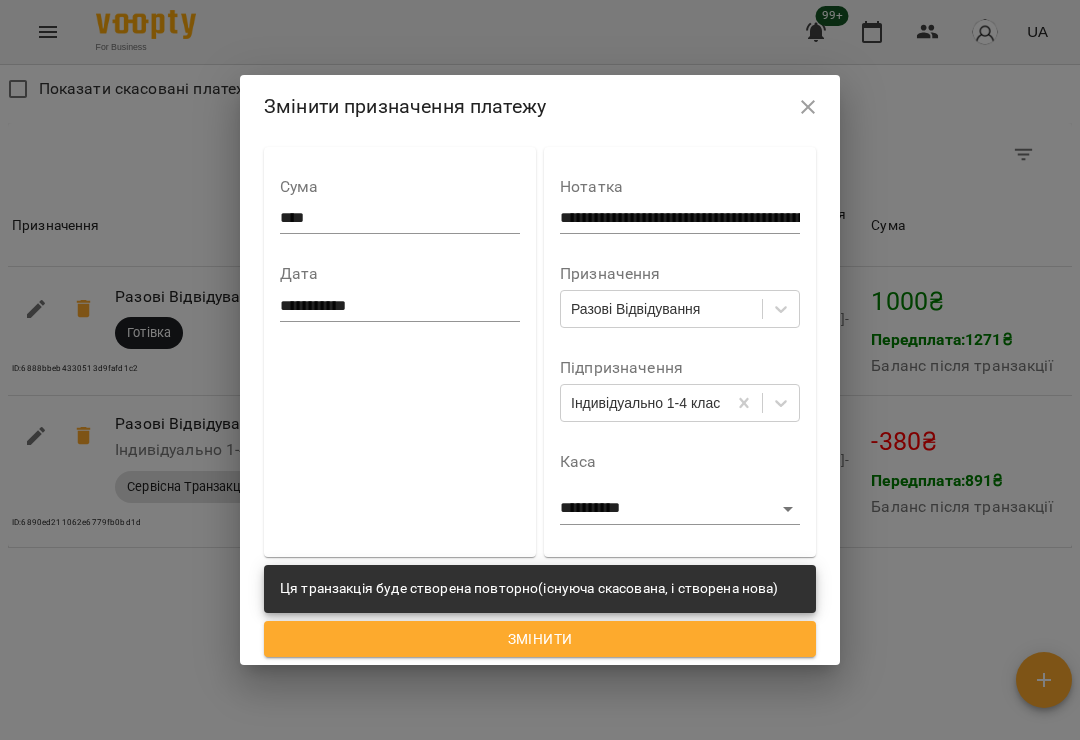type on "****" 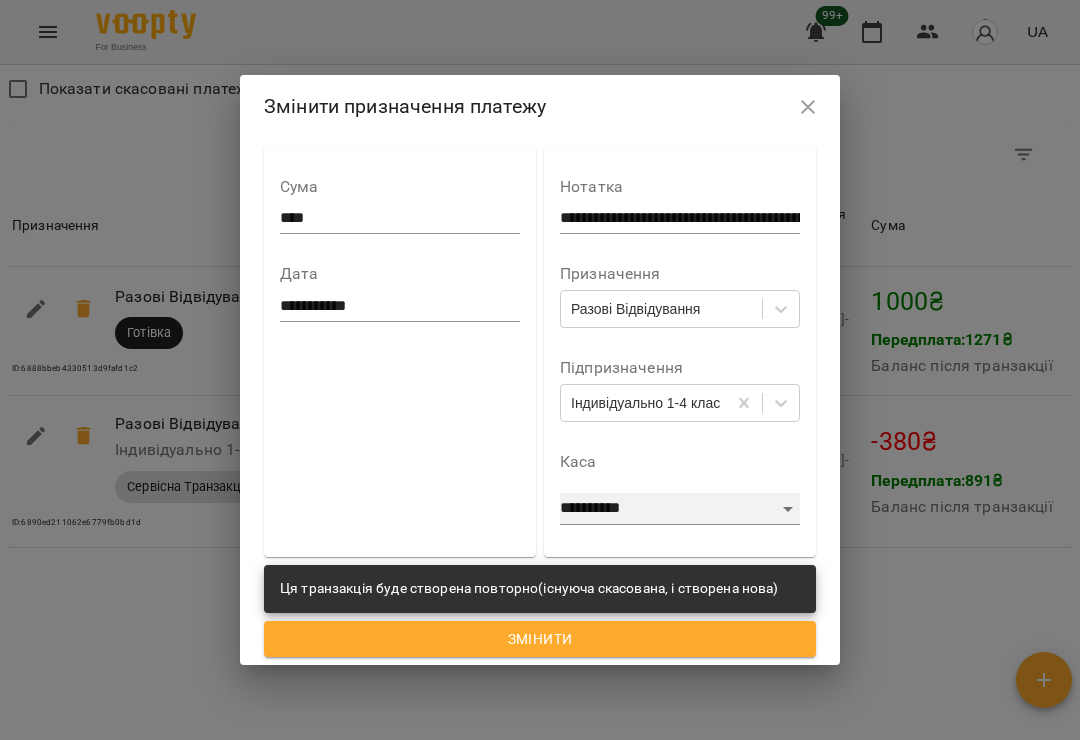 click on "**********" at bounding box center [680, 509] 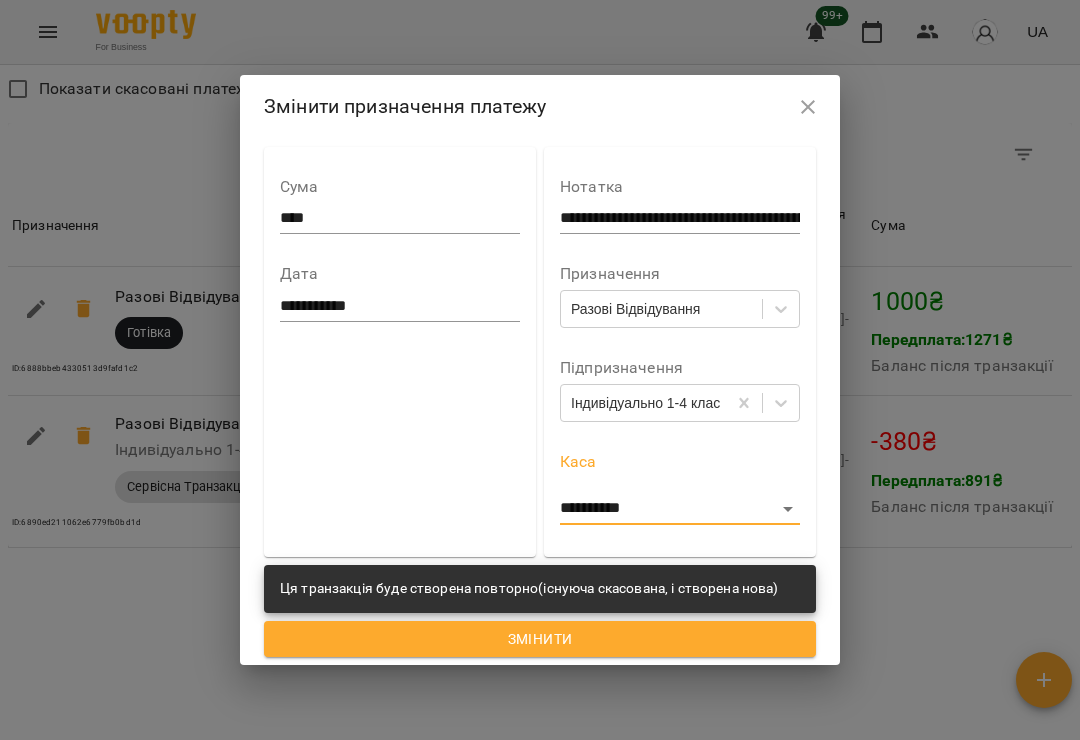 click 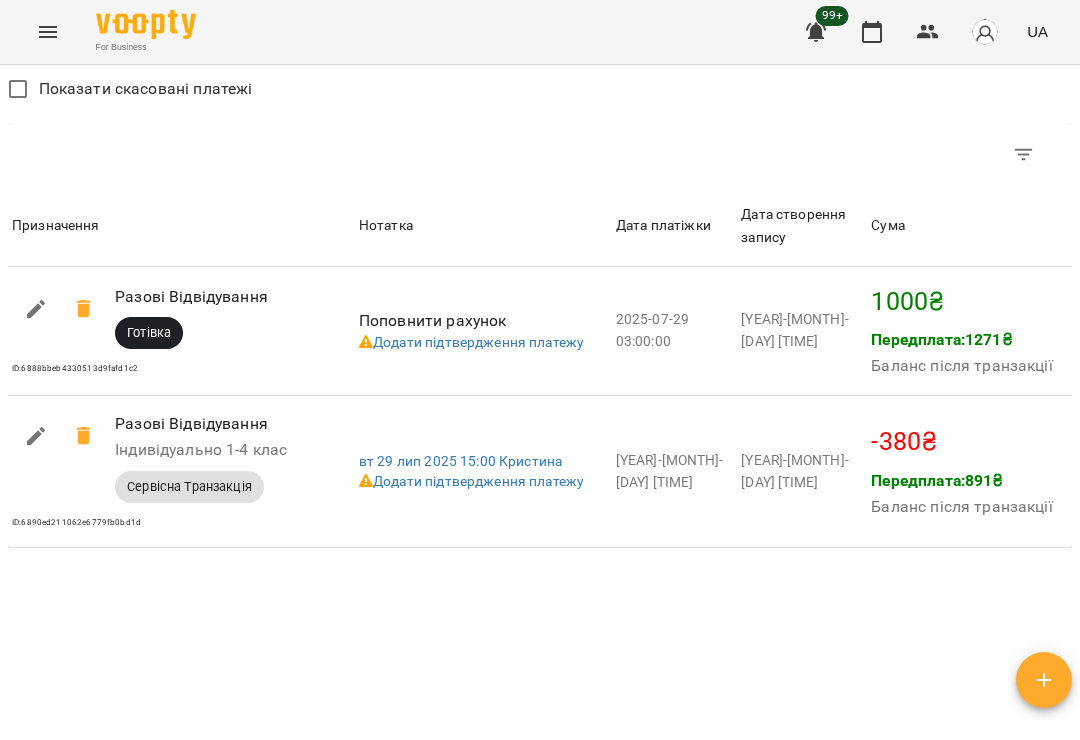 click 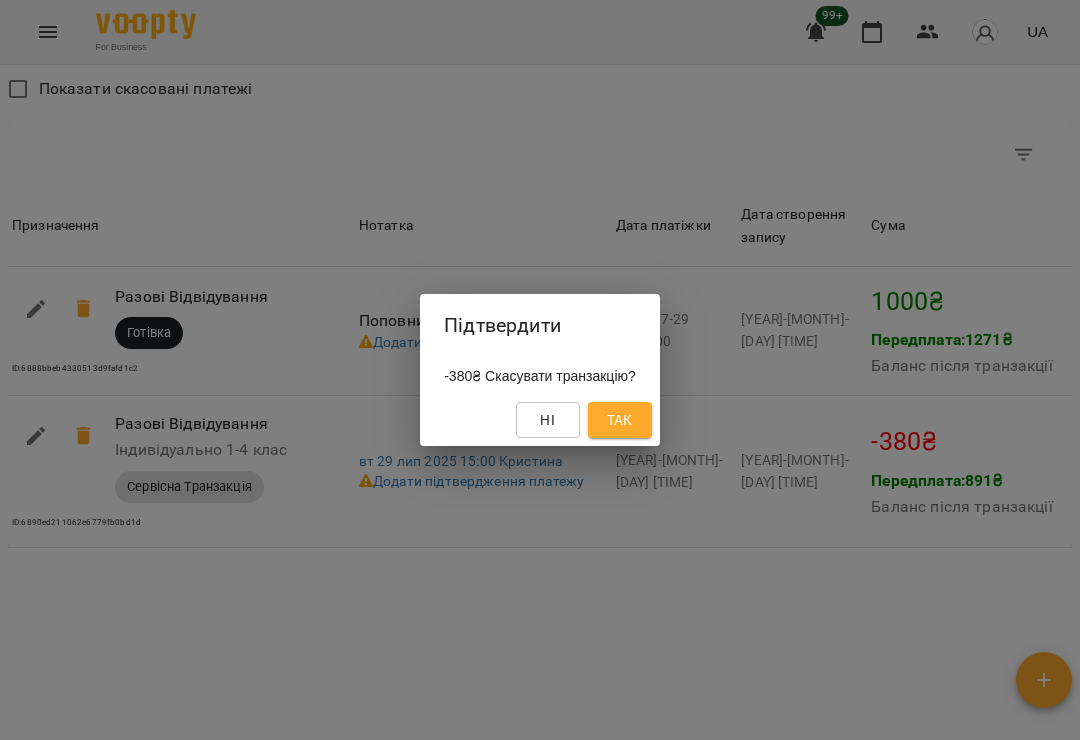 click on "Так" at bounding box center [620, 420] 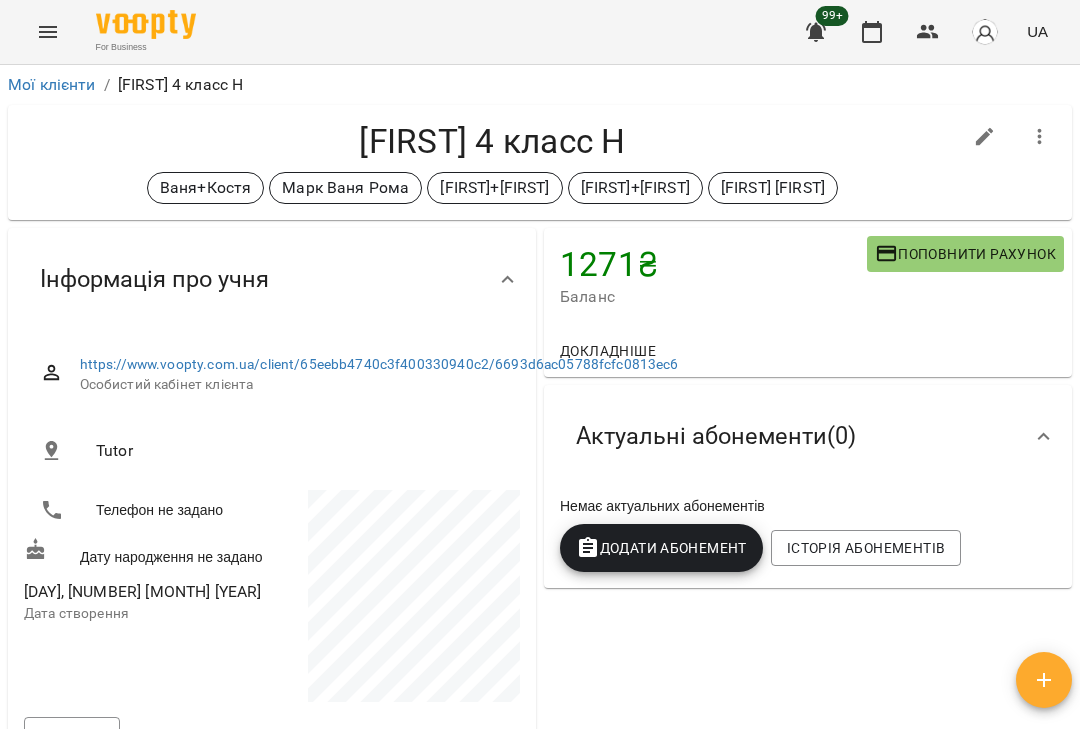 scroll, scrollTop: 0, scrollLeft: 0, axis: both 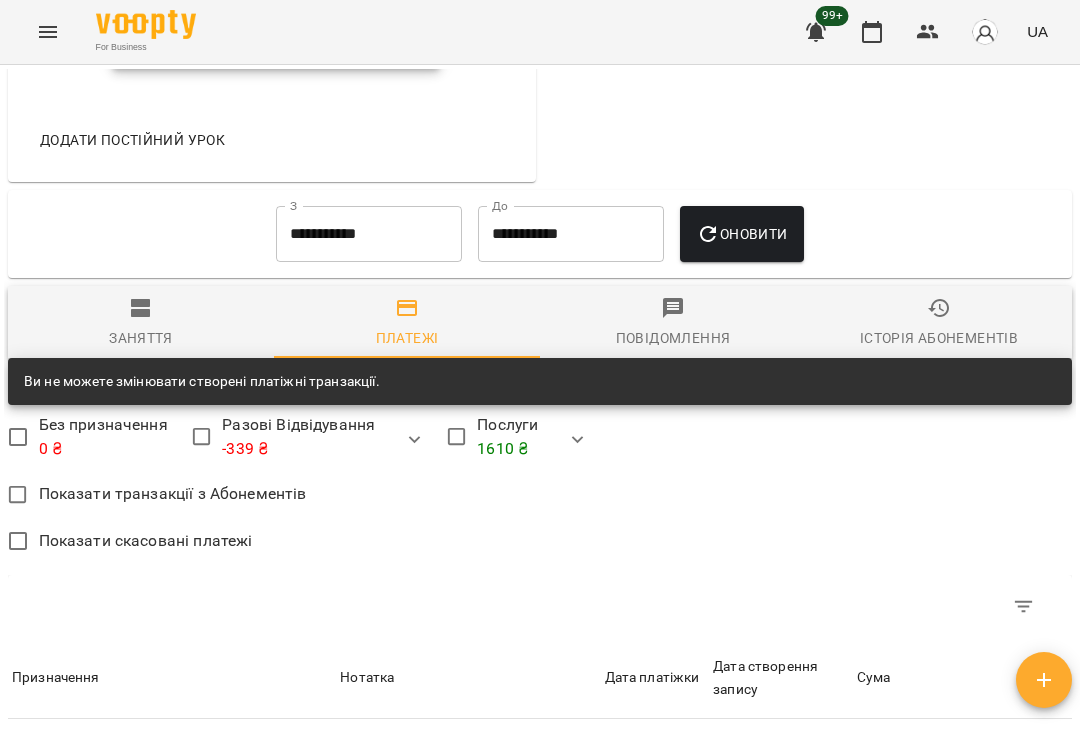 click on "Заняття" at bounding box center [141, 323] 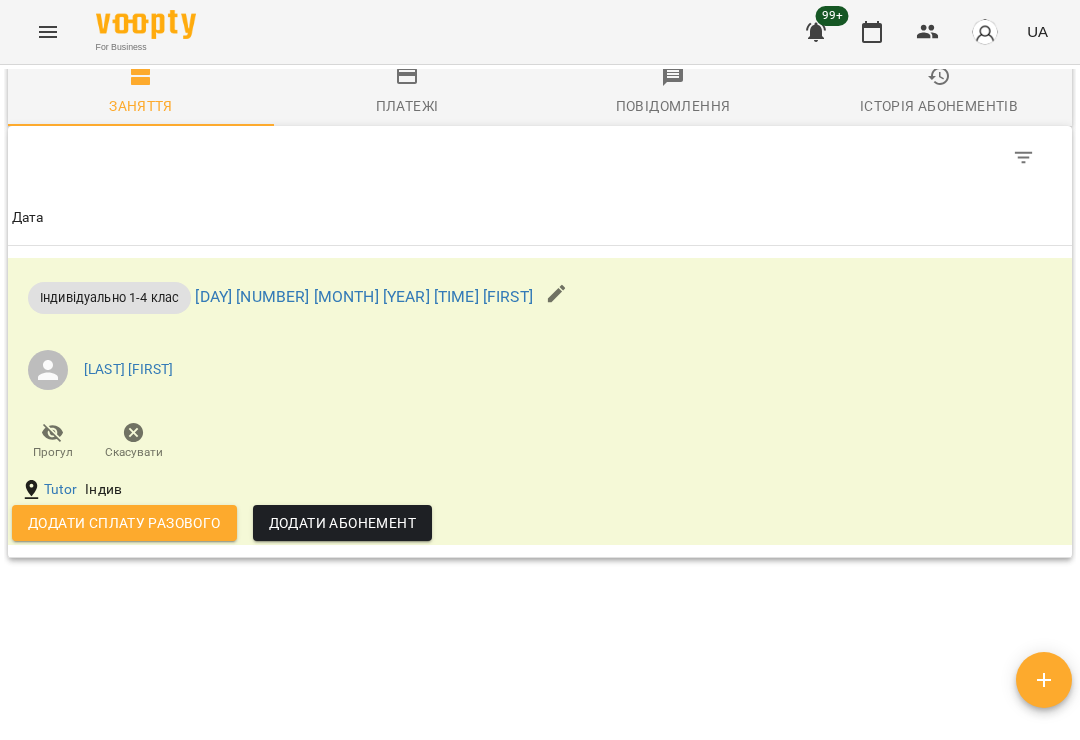 scroll, scrollTop: 1854, scrollLeft: 0, axis: vertical 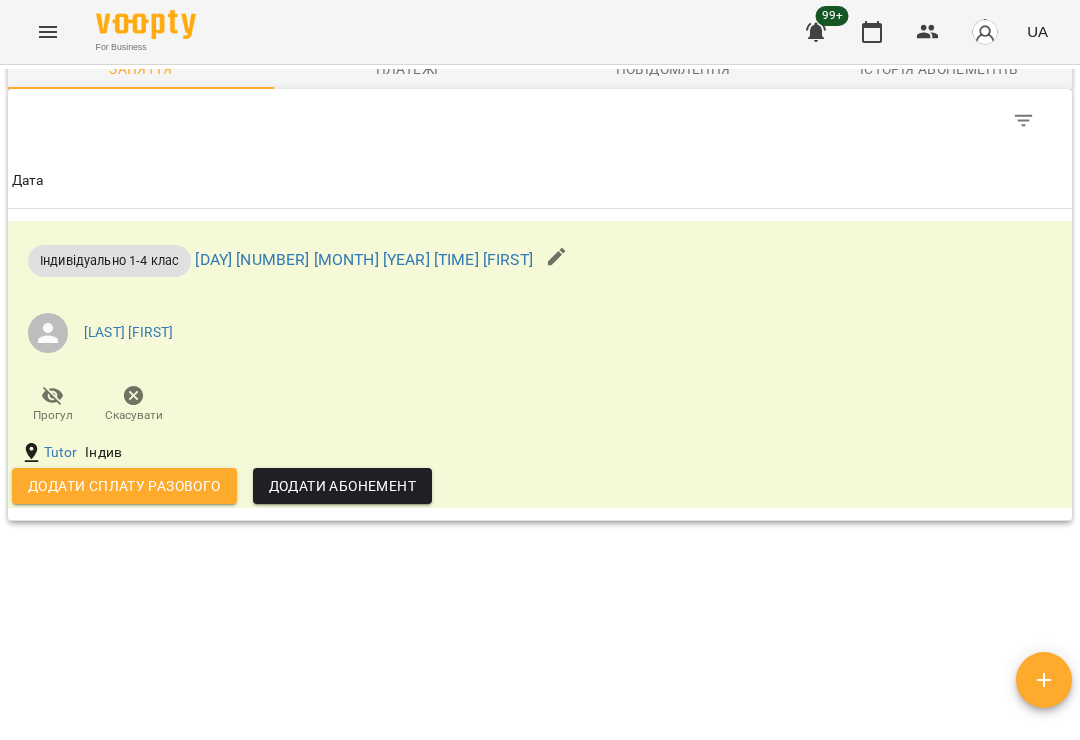 click on "Додати сплату разового" at bounding box center (124, 486) 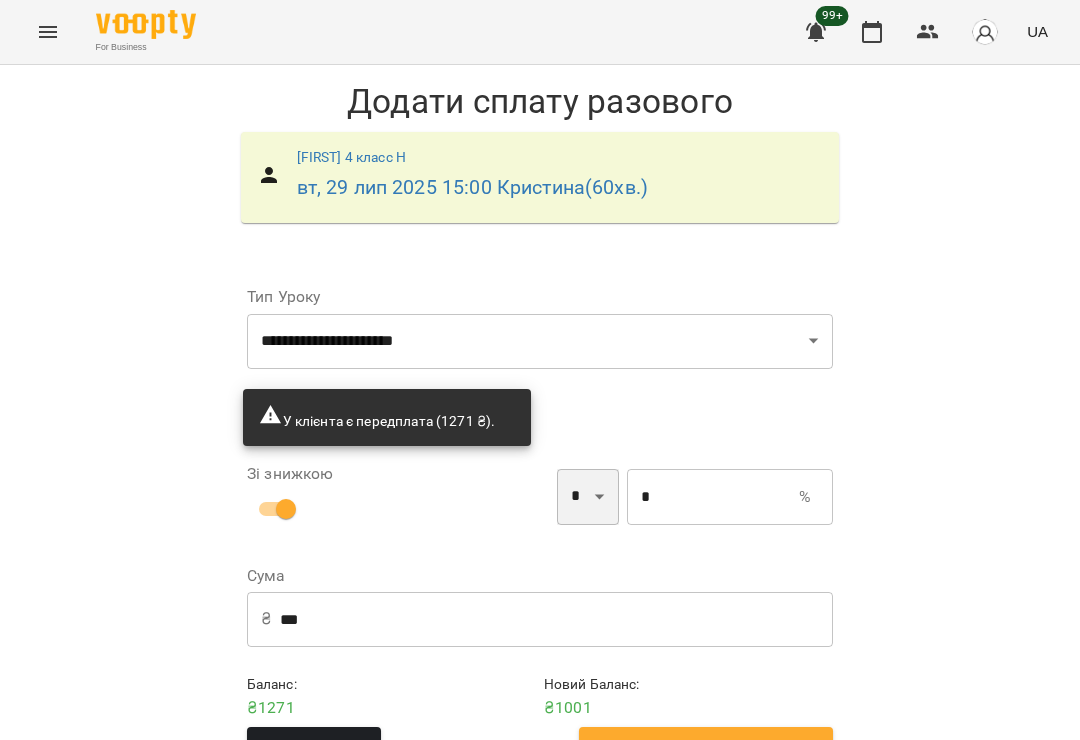 click on "* *" at bounding box center (588, 497) 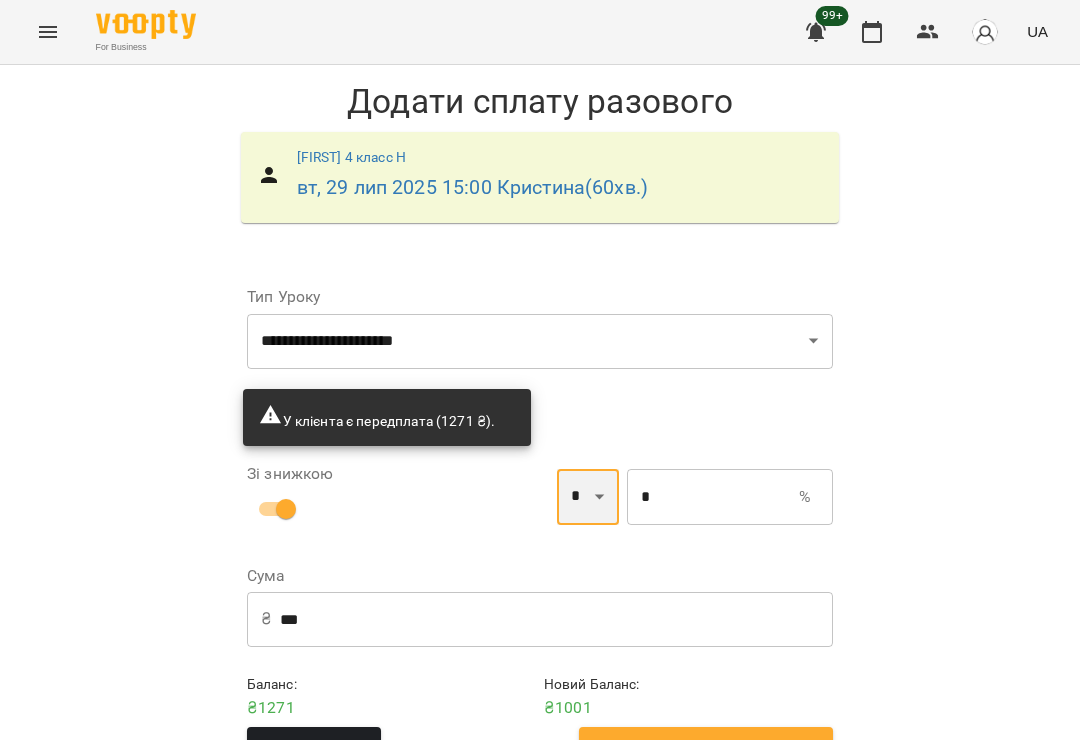 select on "*****" 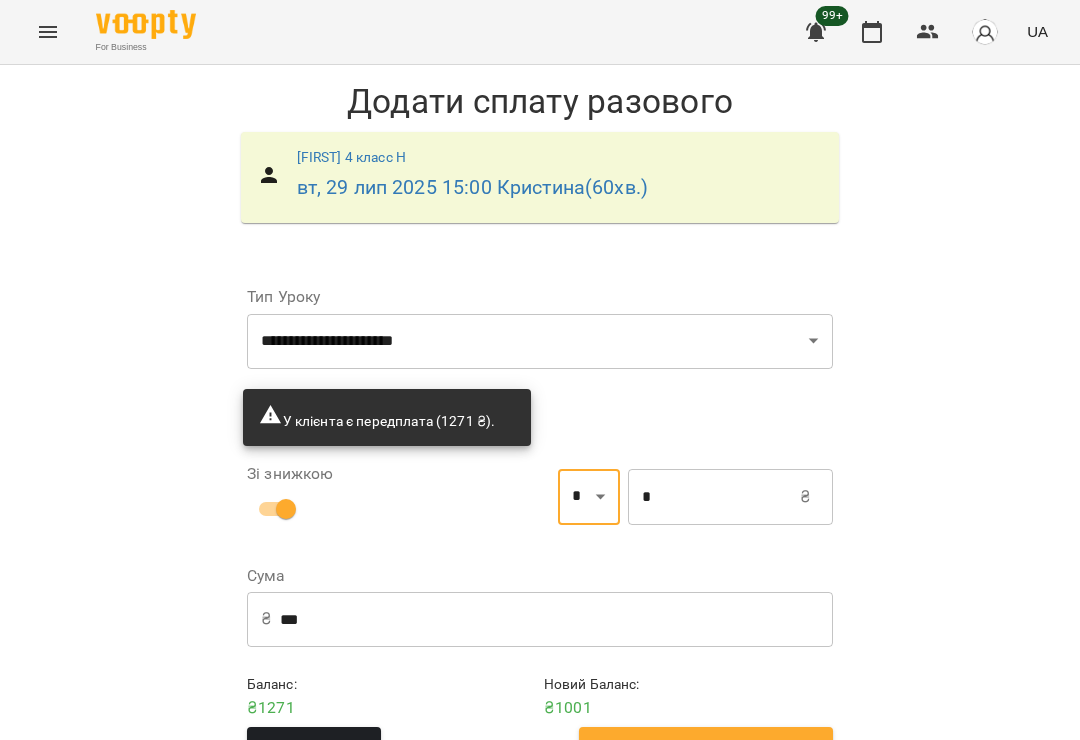 click on "*" at bounding box center (714, 497) 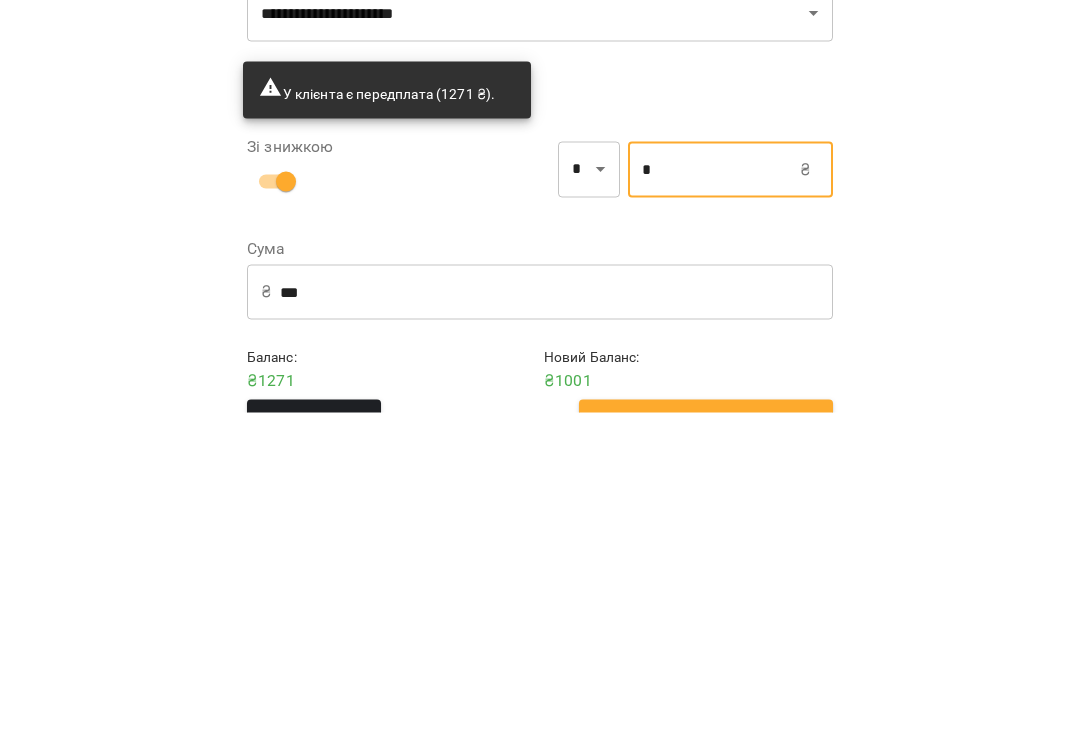 type 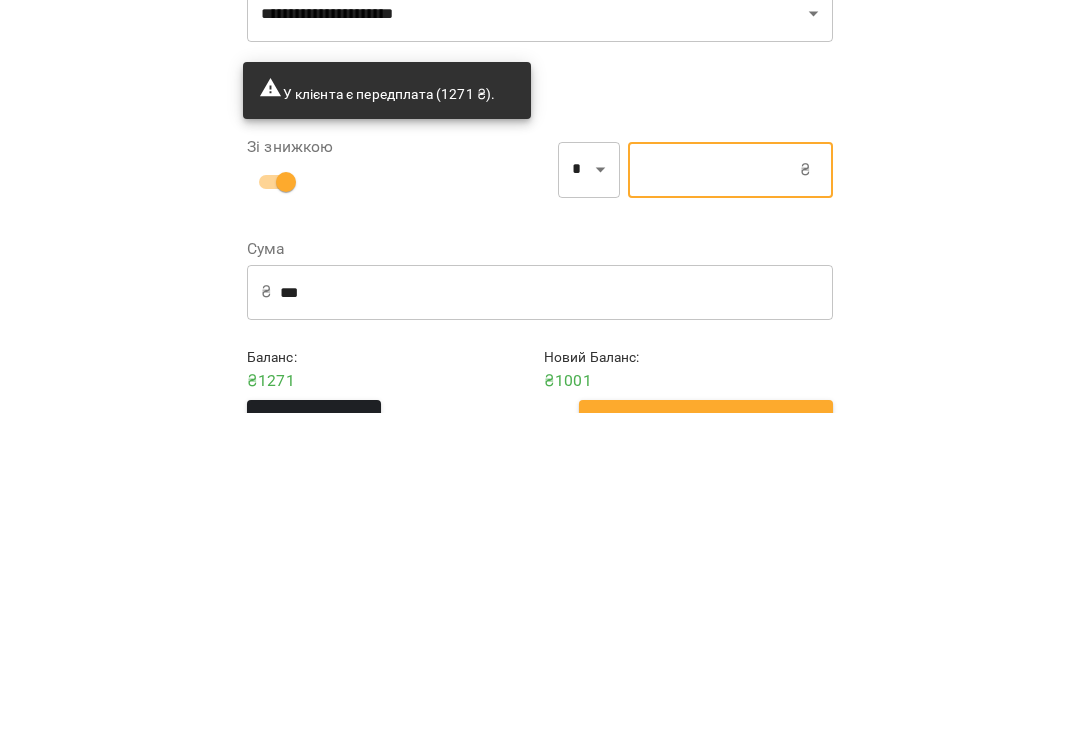 type on "***" 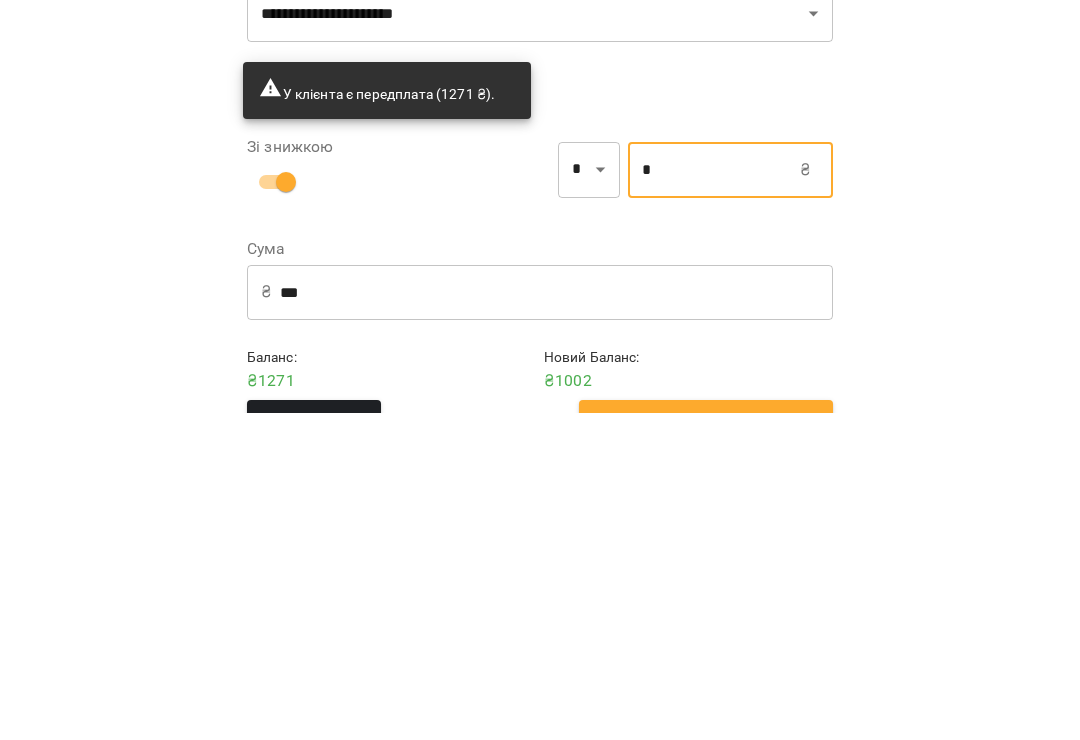 type on "***" 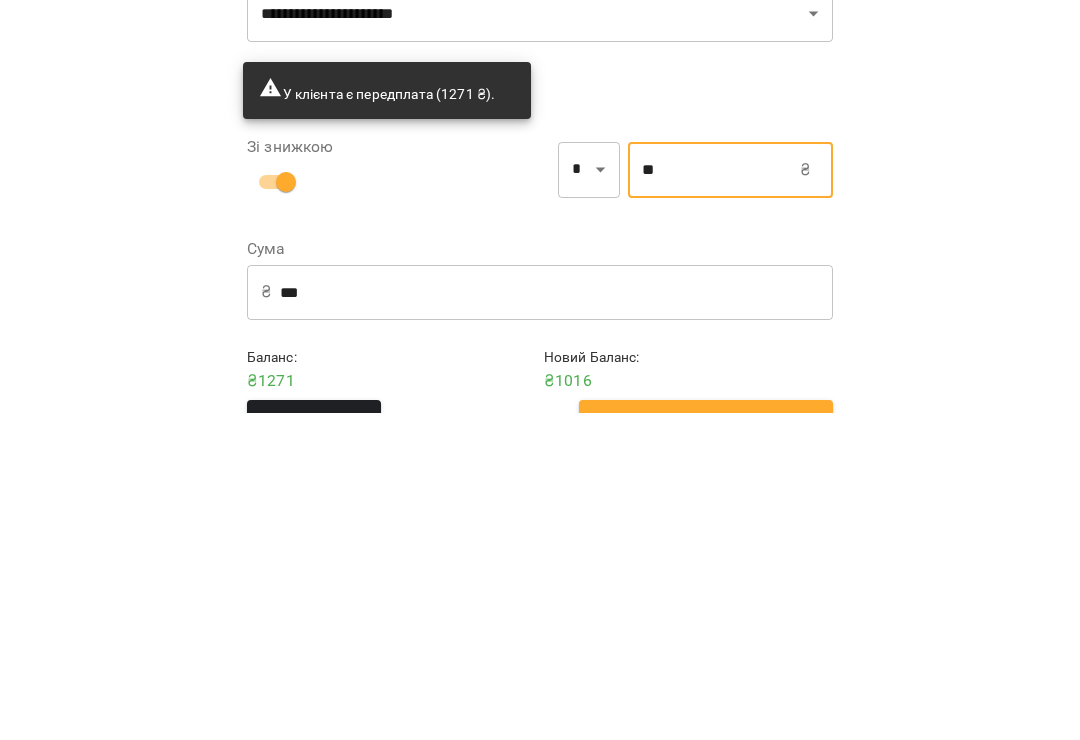 type on "***" 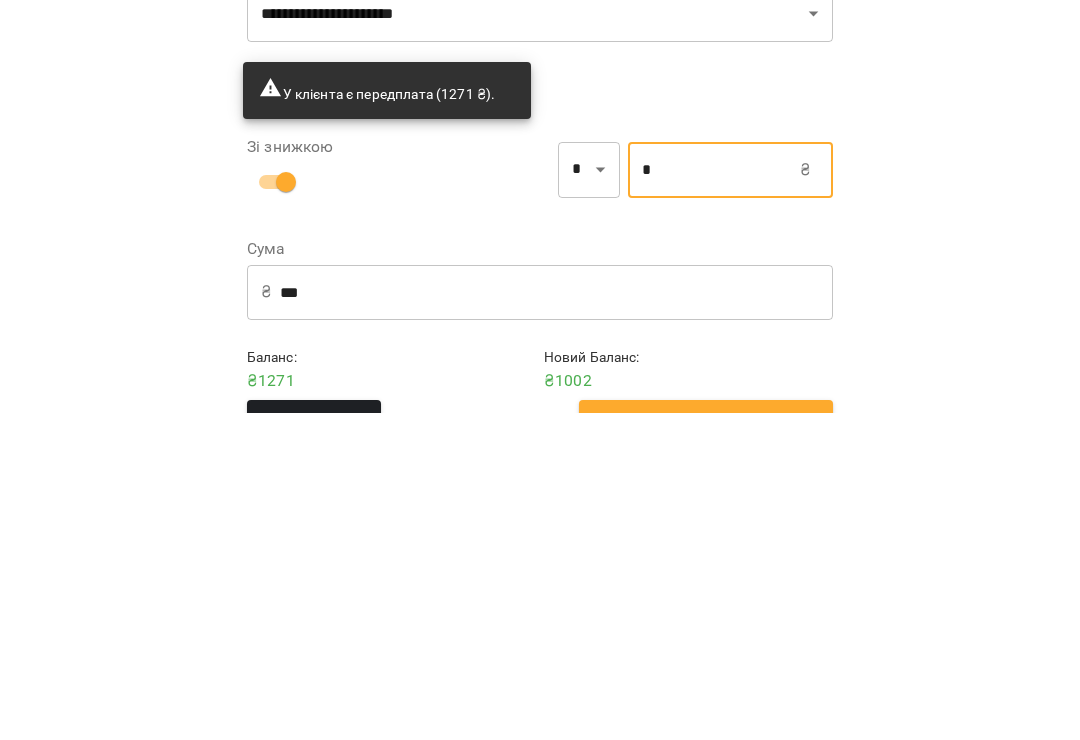 type on "***" 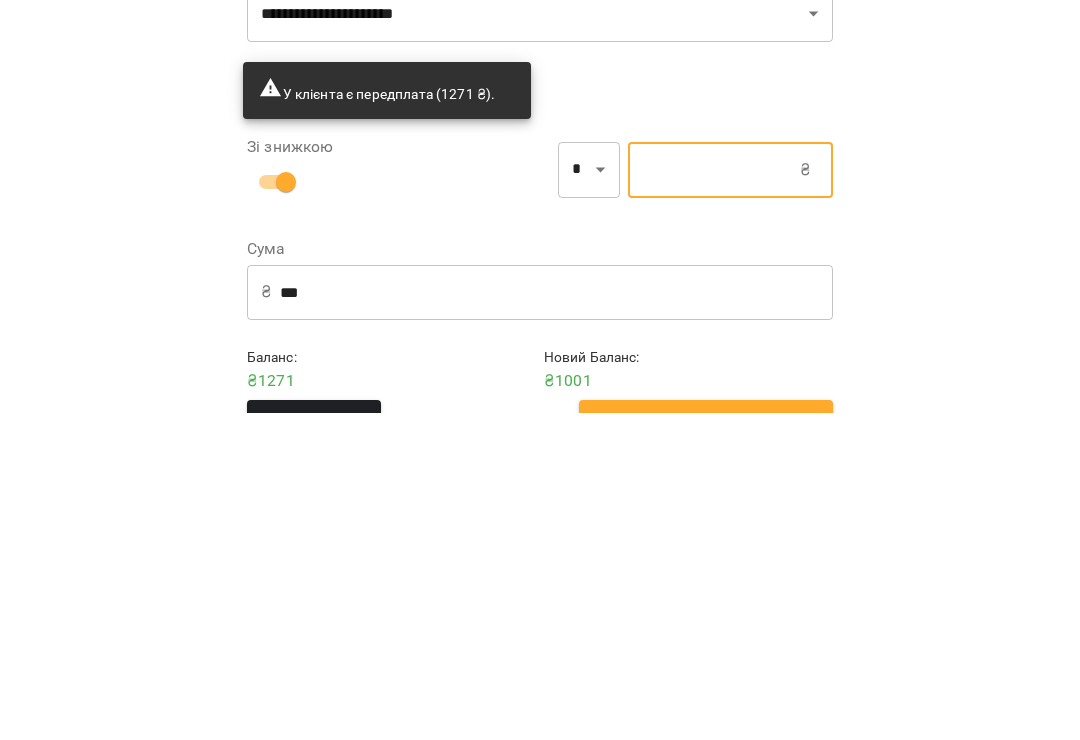 type on "***" 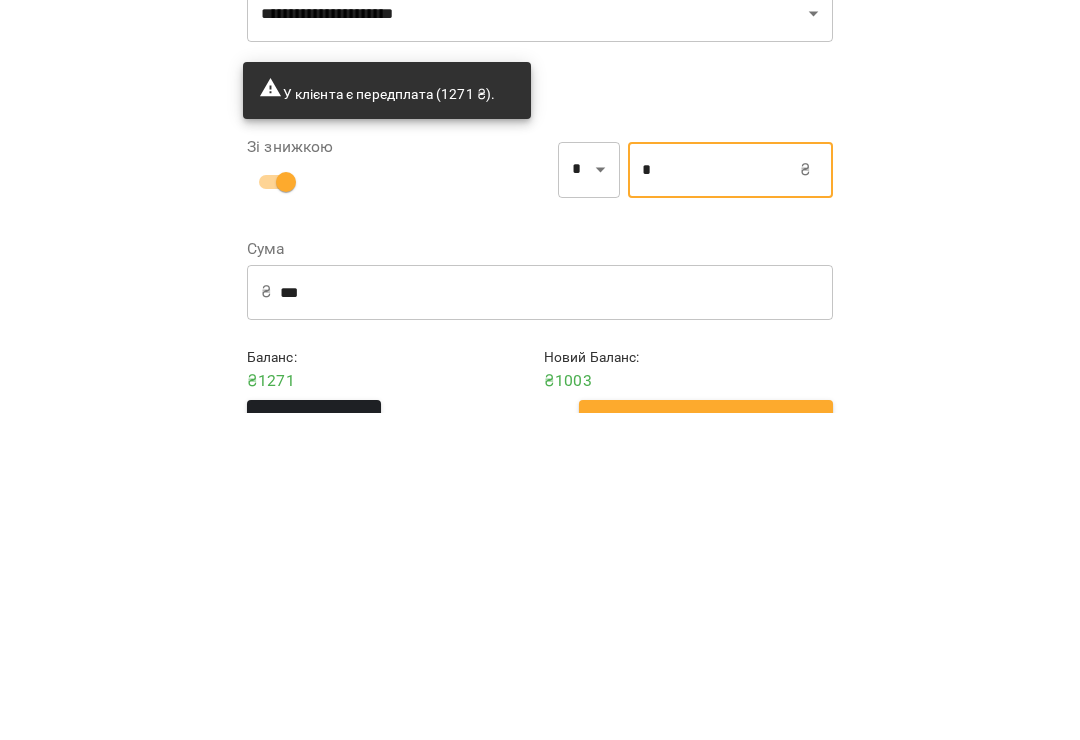 type on "***" 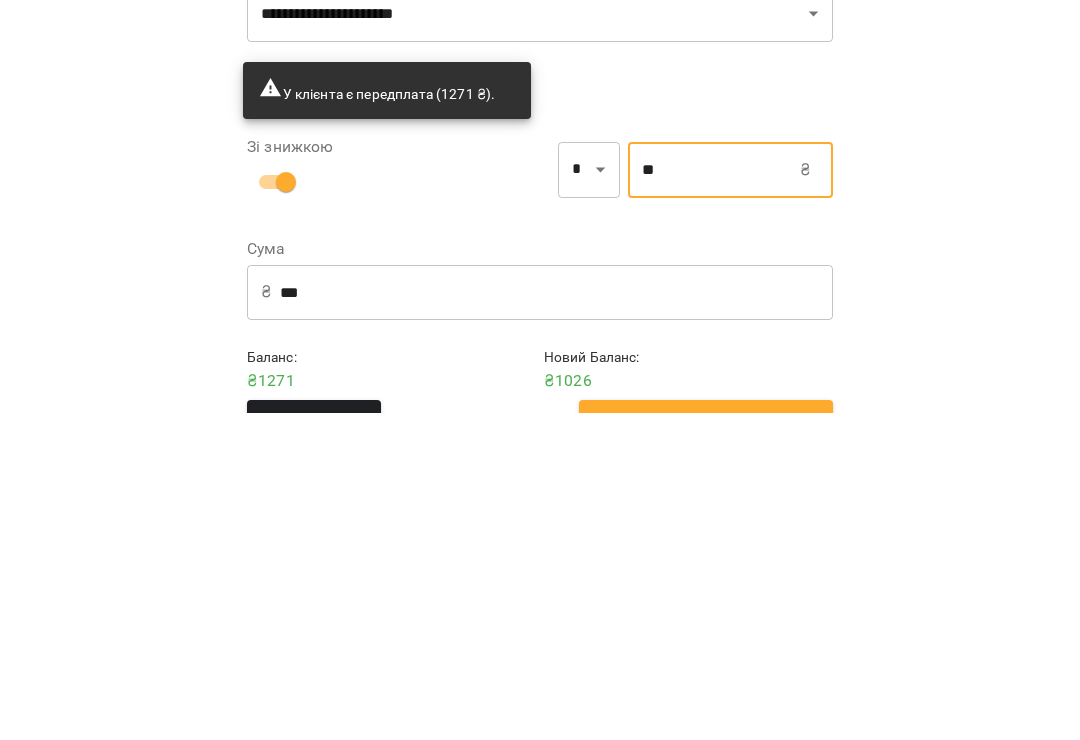 type on "***" 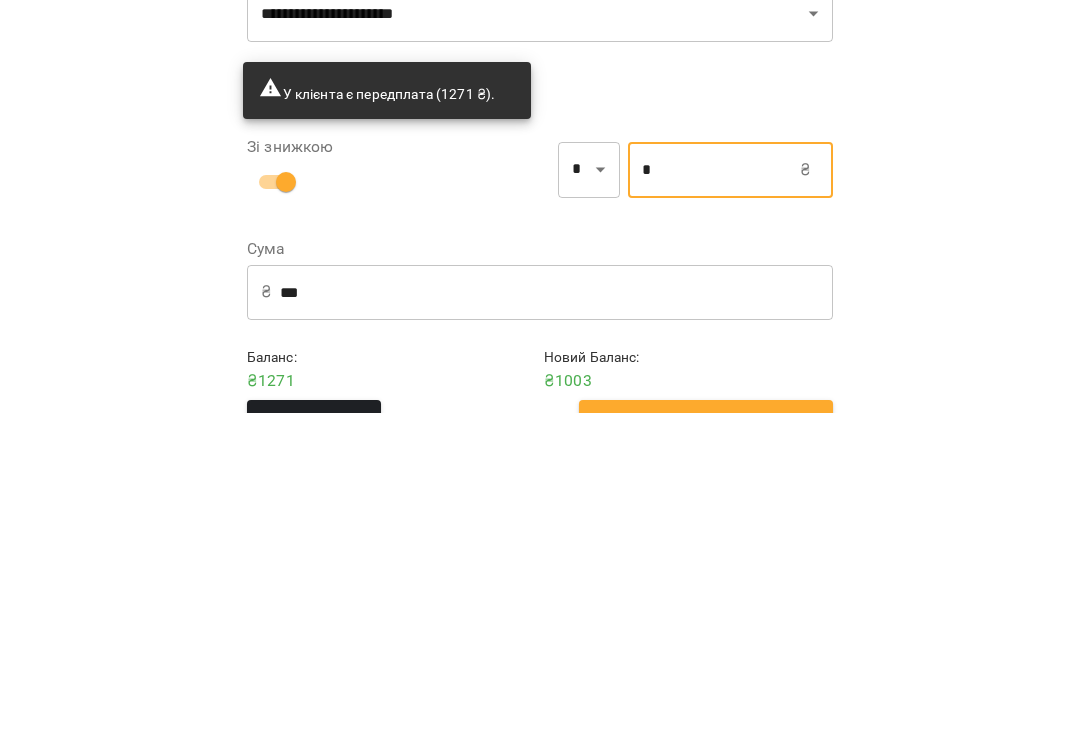 type on "**" 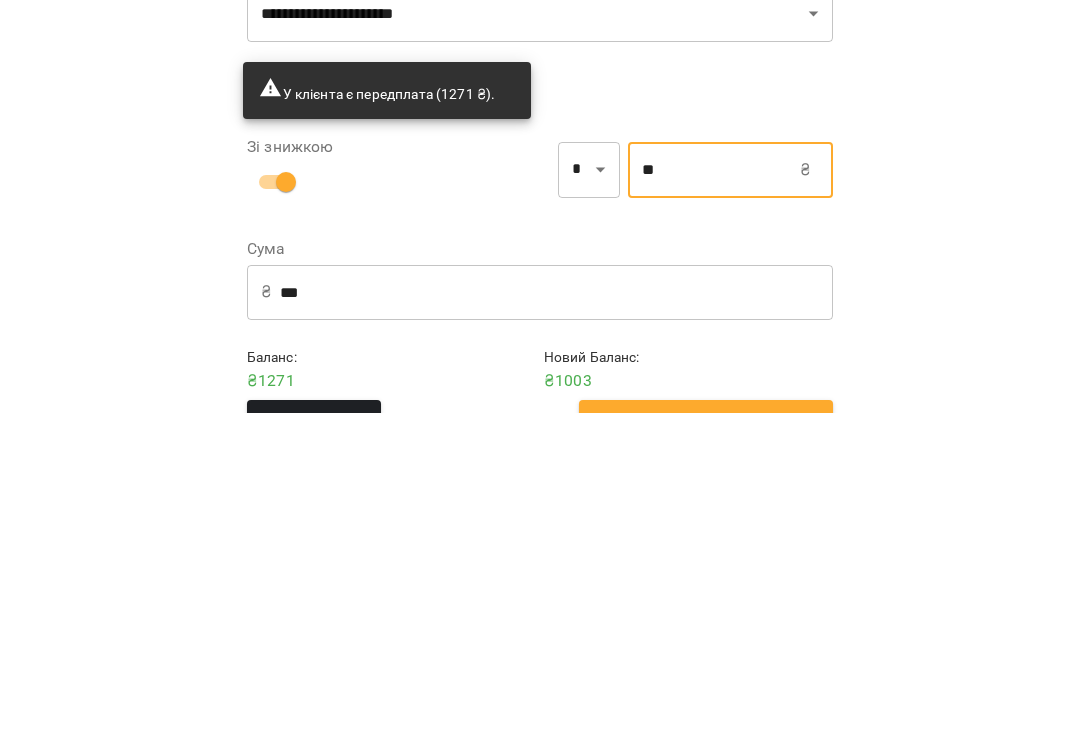 type on "***" 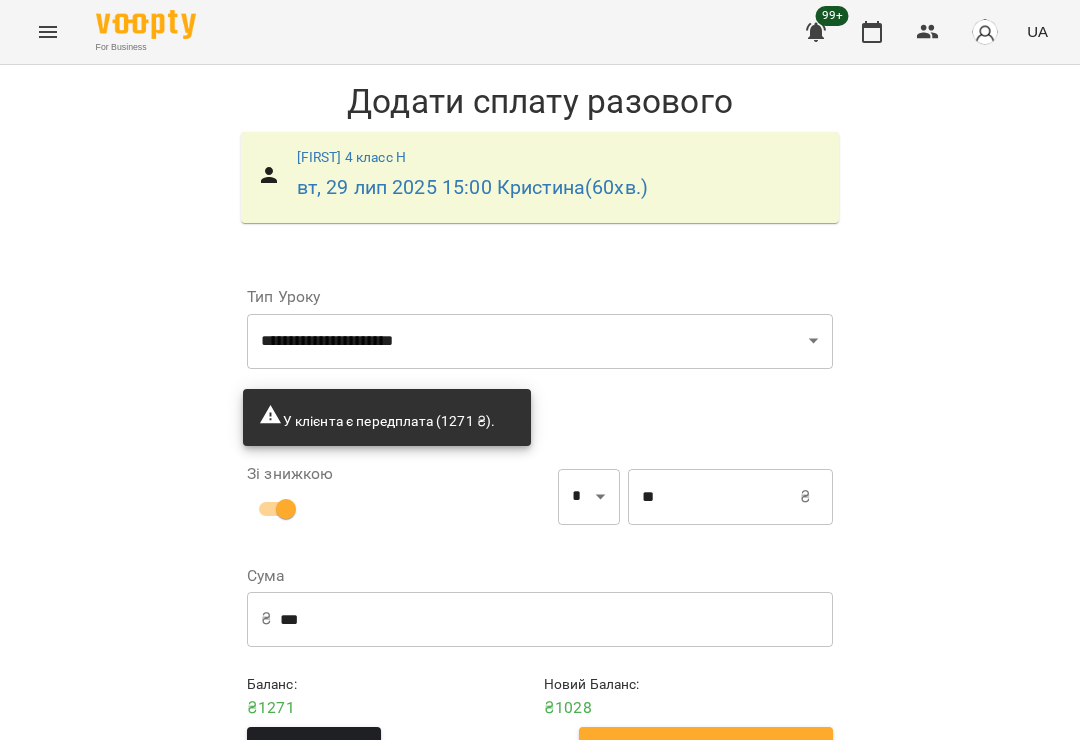 type on "**" 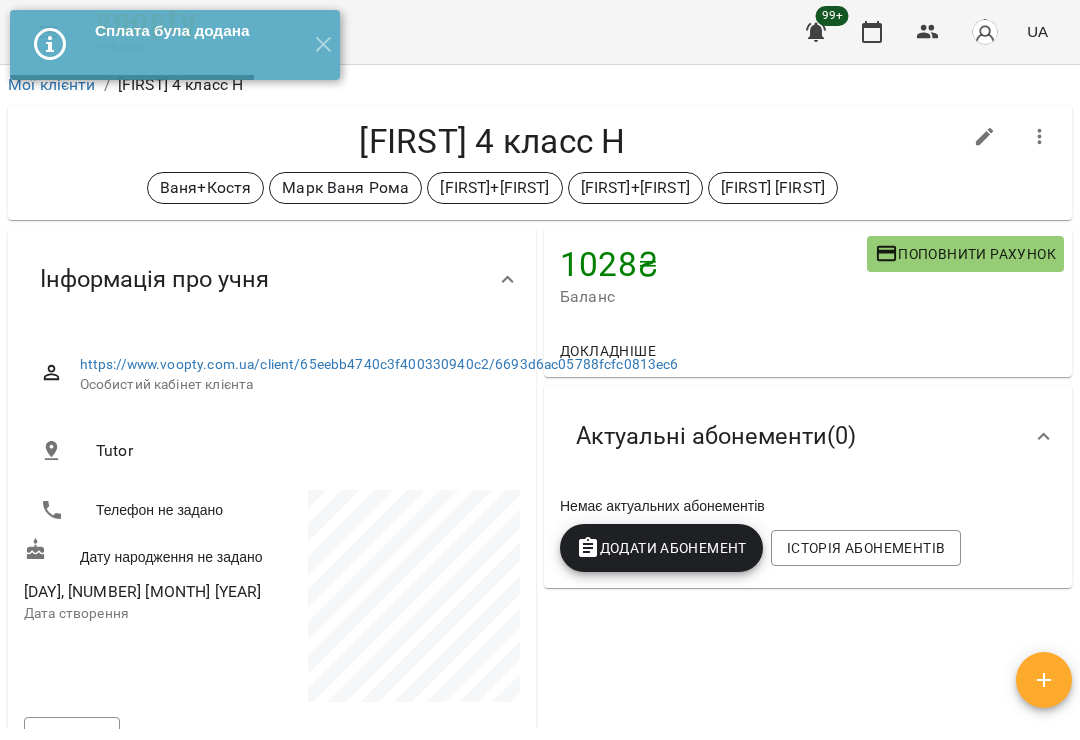 click on "✕" at bounding box center [323, 45] 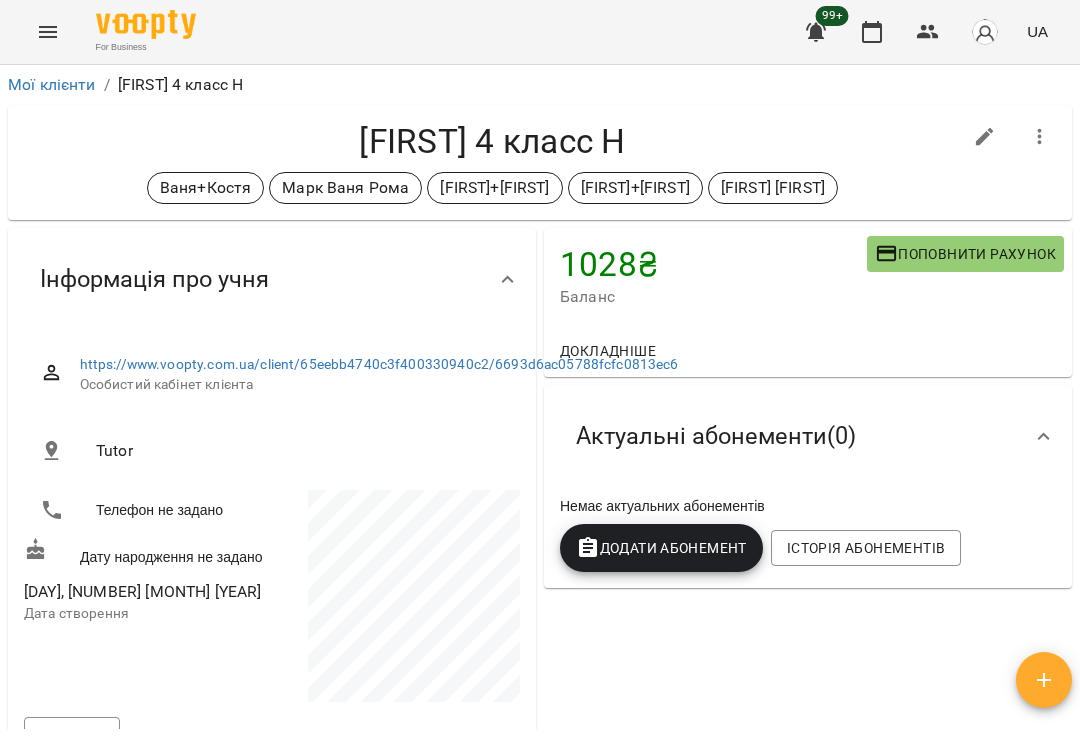 click 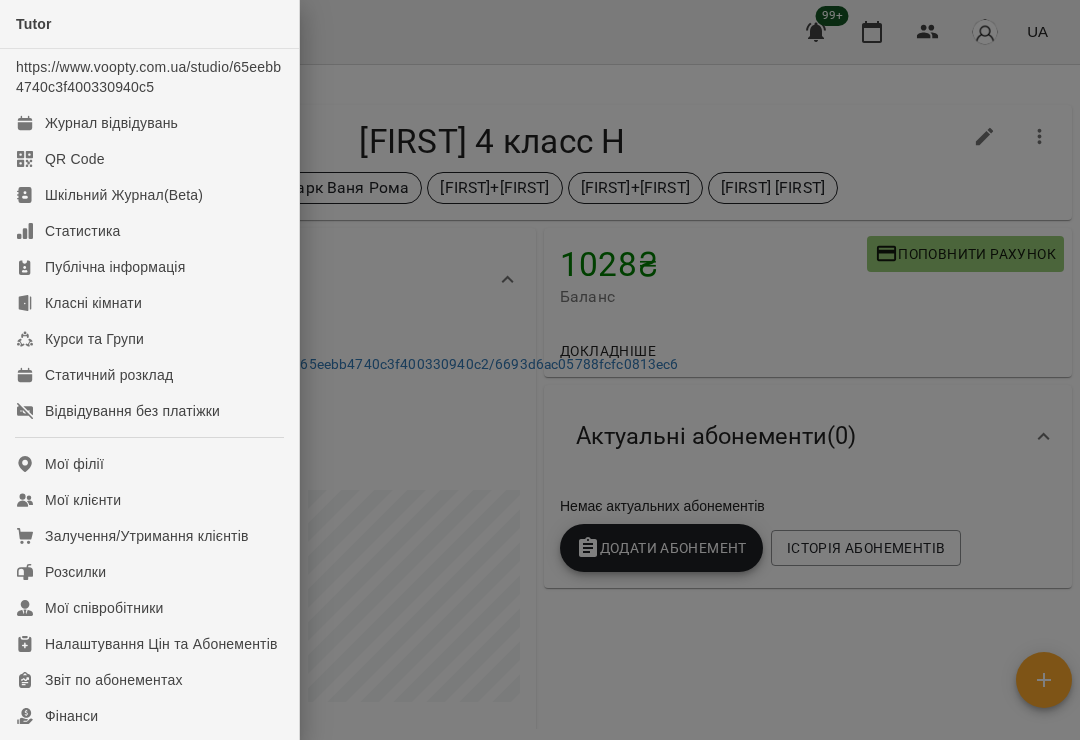 click on "Відвідування без платіжки" at bounding box center (132, 411) 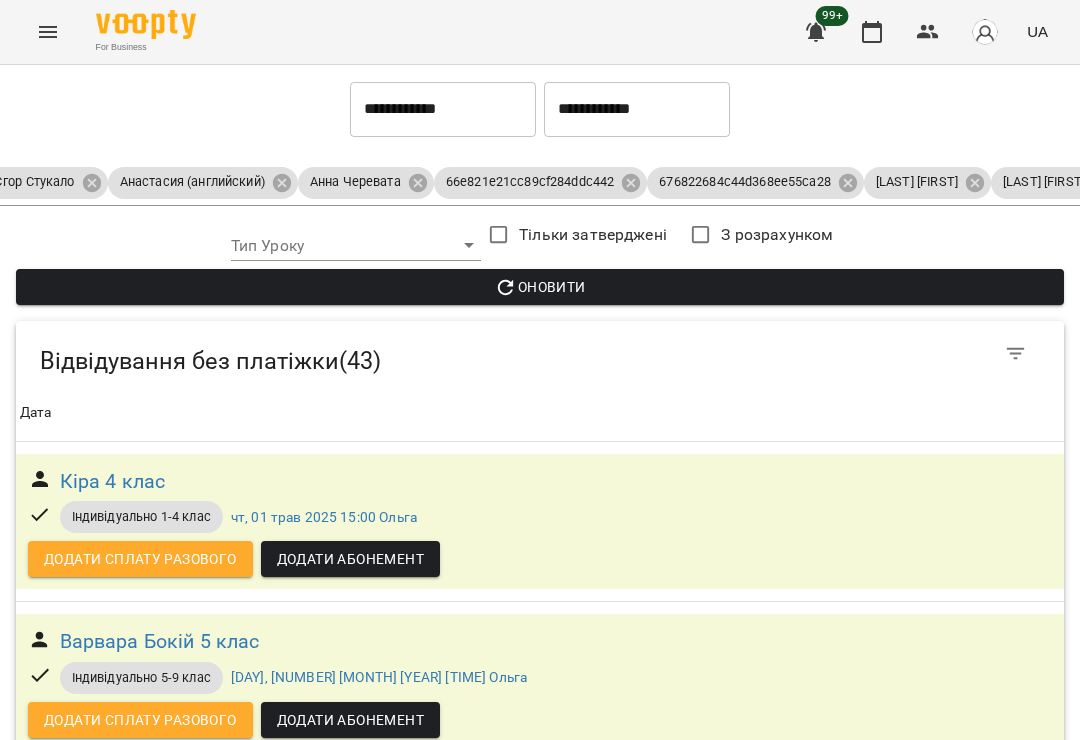 scroll, scrollTop: 6301, scrollLeft: 0, axis: vertical 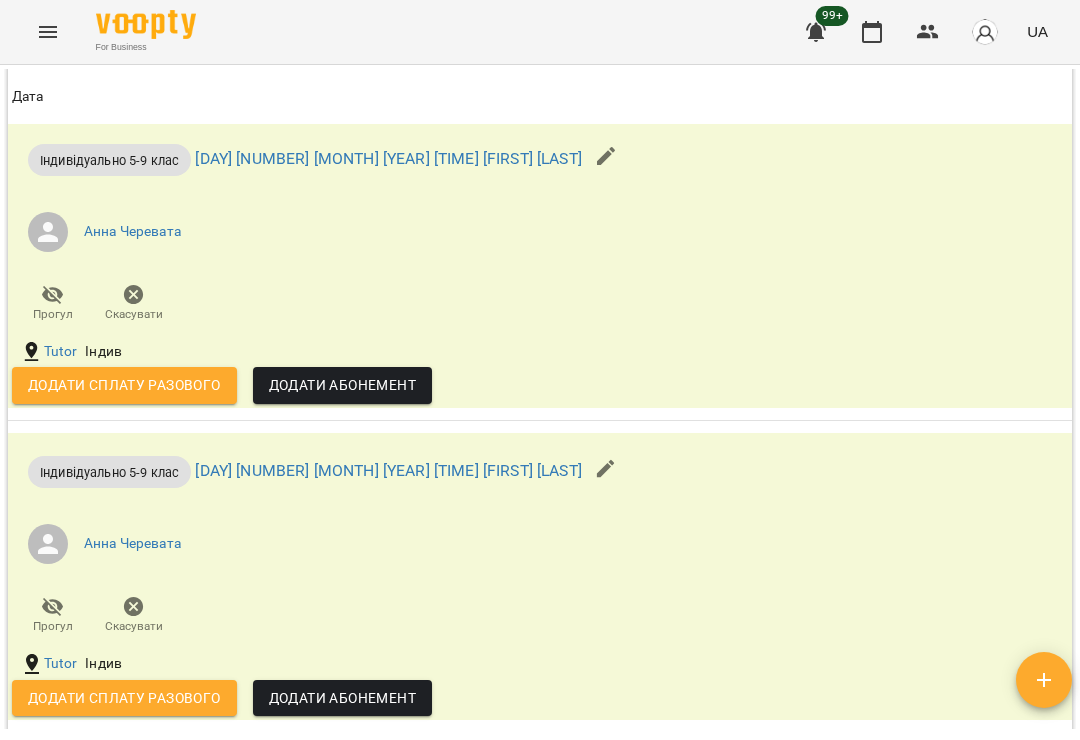 click on "Додати сплату разового" at bounding box center [124, 385] 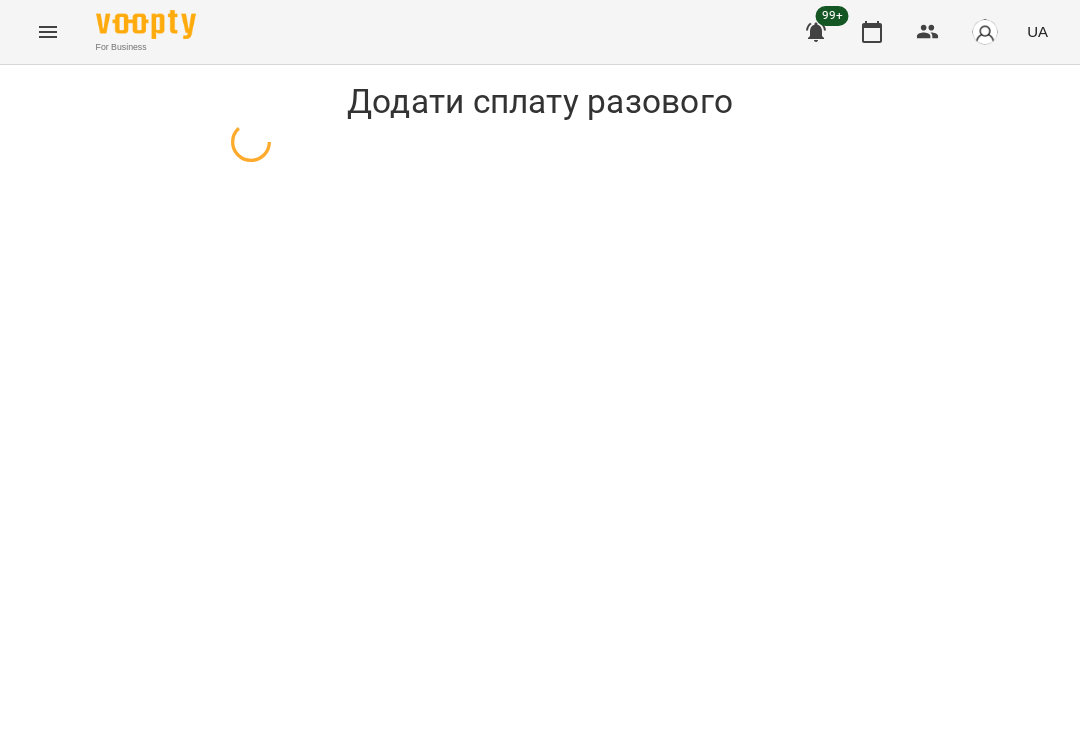 scroll, scrollTop: 0, scrollLeft: 0, axis: both 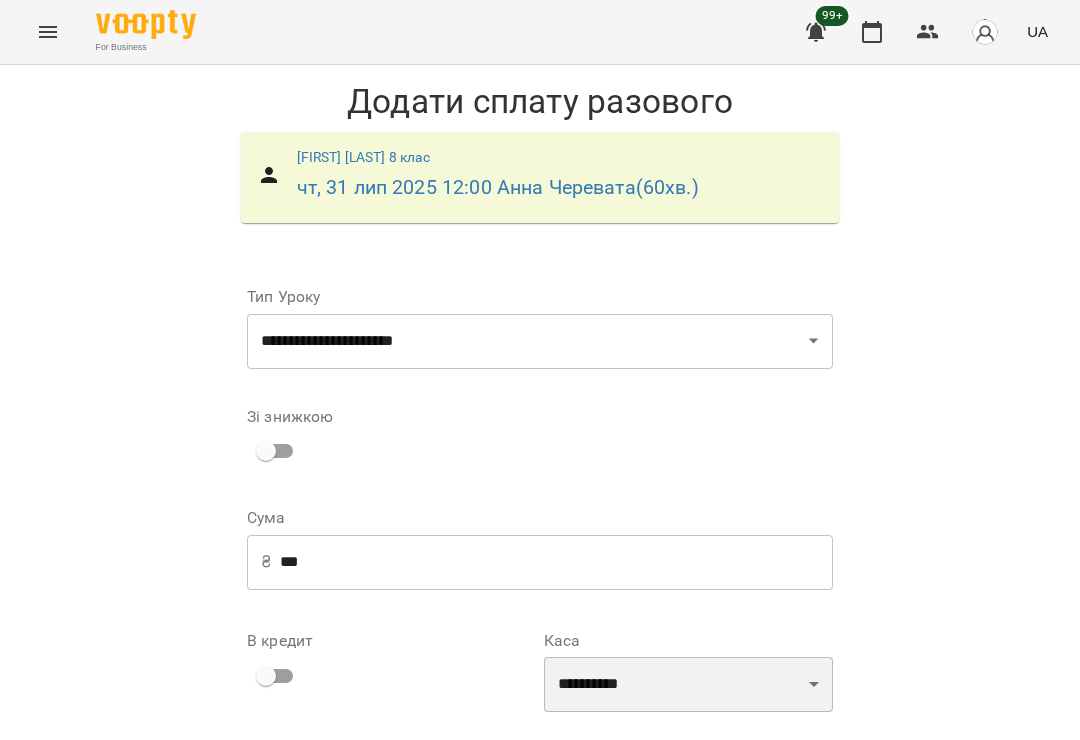 click on "**********" at bounding box center [688, 685] 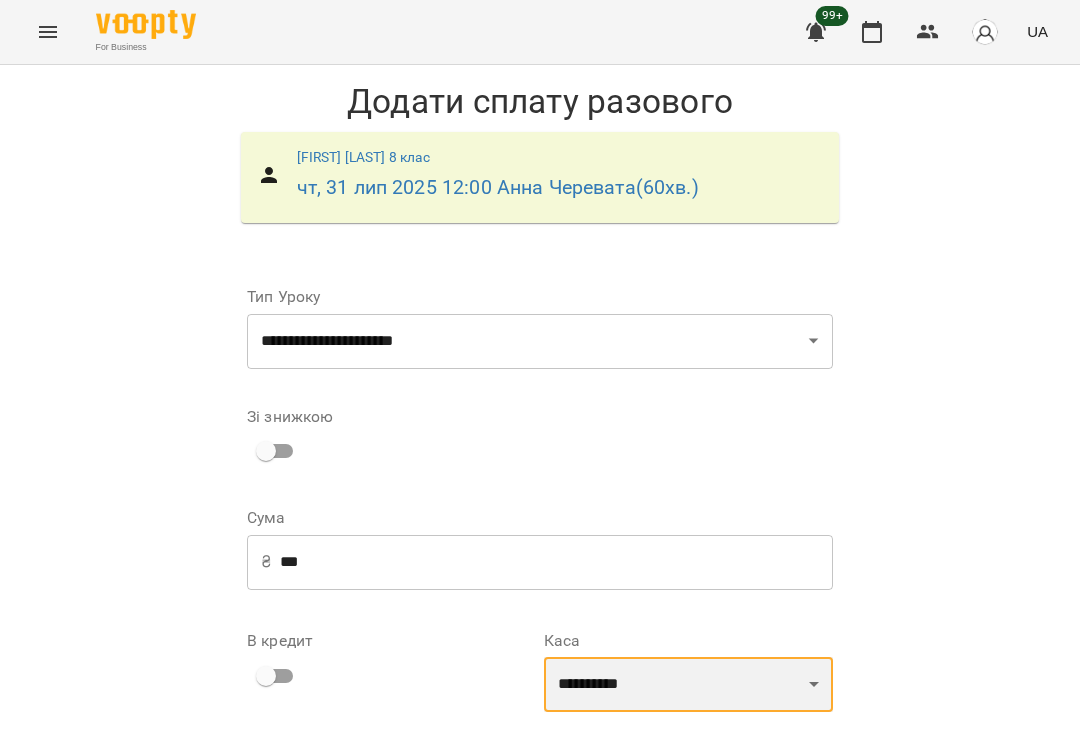 select on "**********" 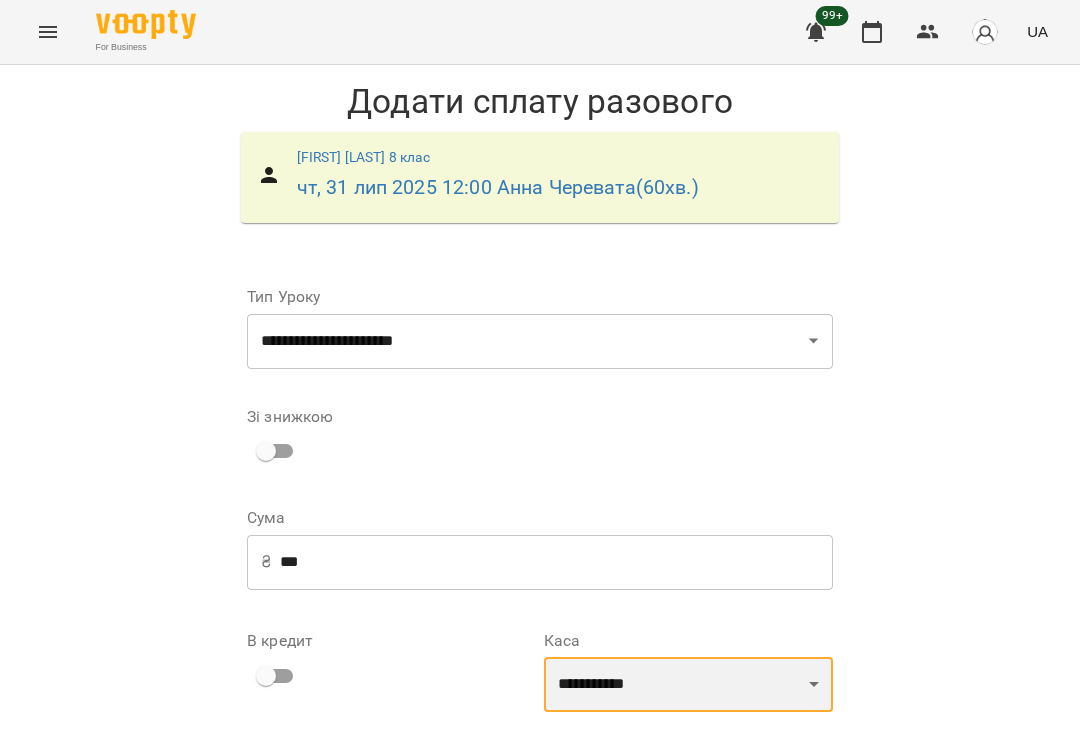 scroll, scrollTop: 152, scrollLeft: 0, axis: vertical 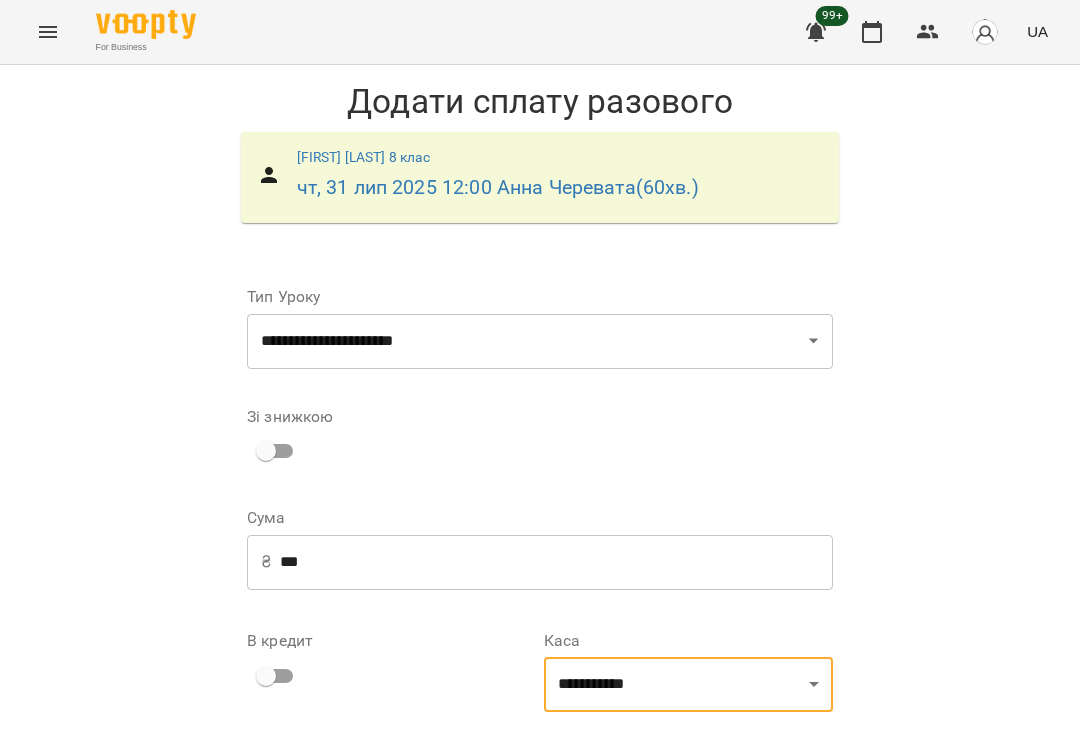 click on "**********" at bounding box center (688, 804) 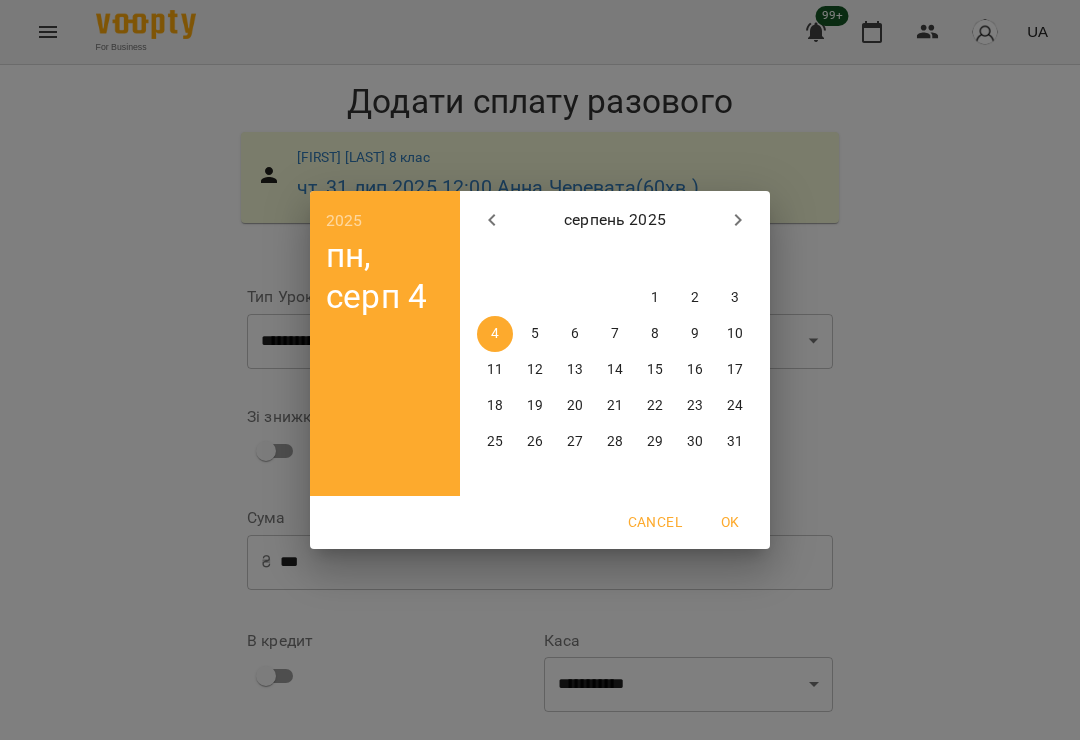 click 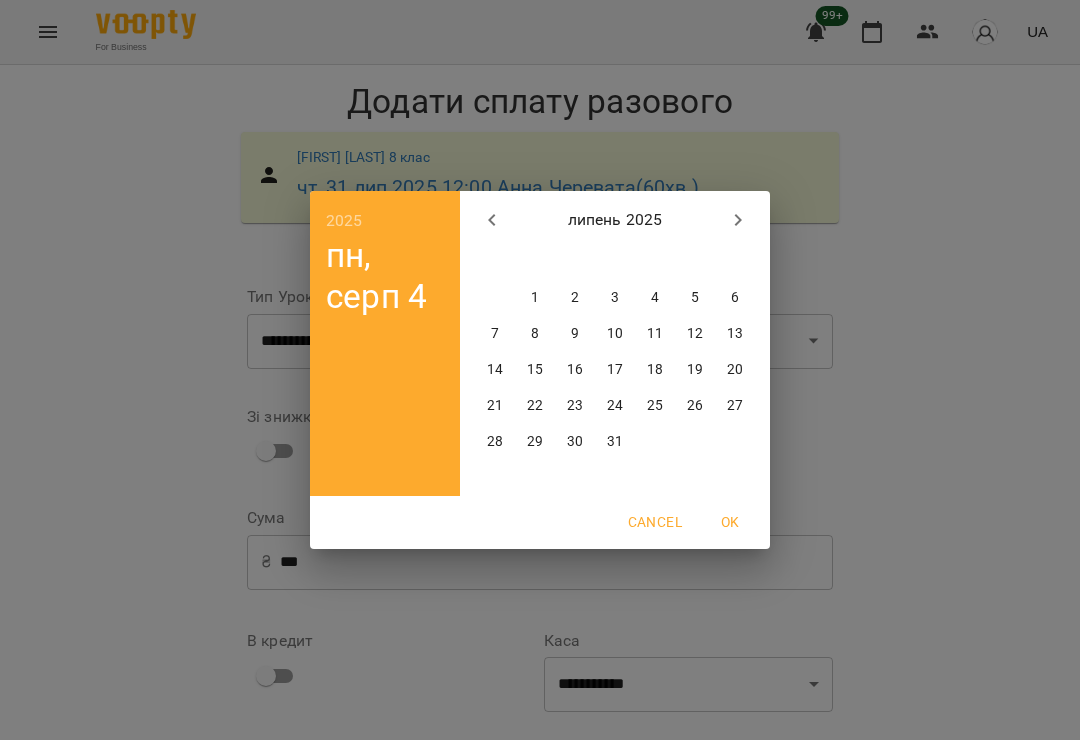 click on "31" at bounding box center [615, 442] 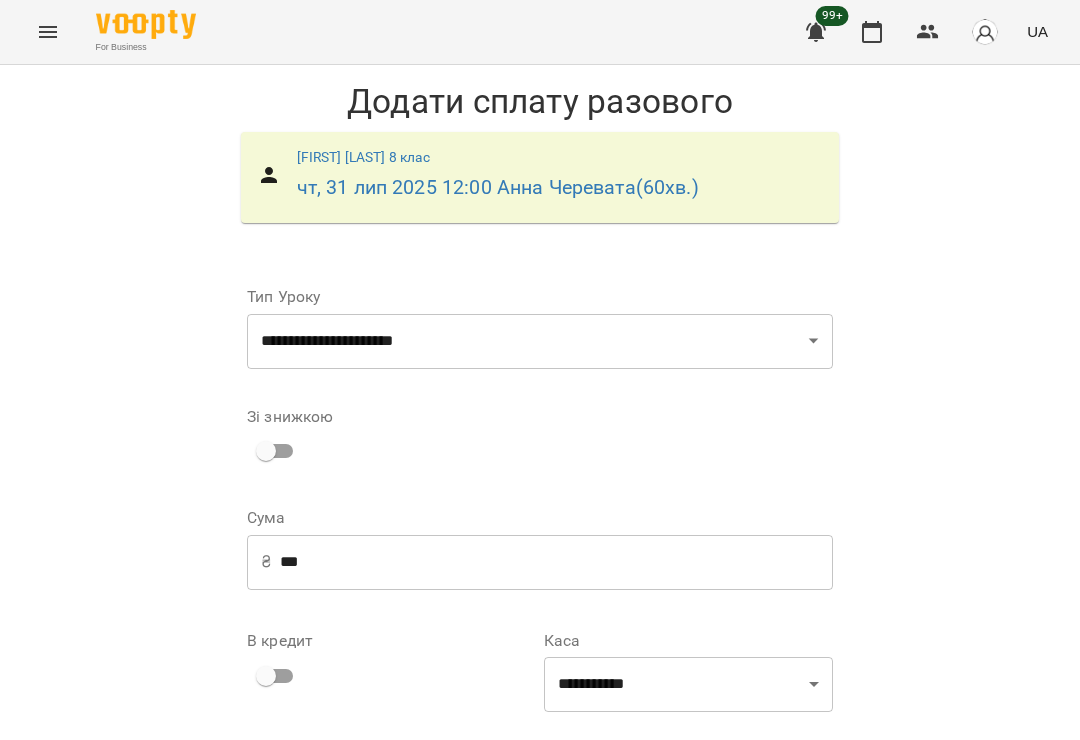 click on "Додати сплату разового" at bounding box center [706, 877] 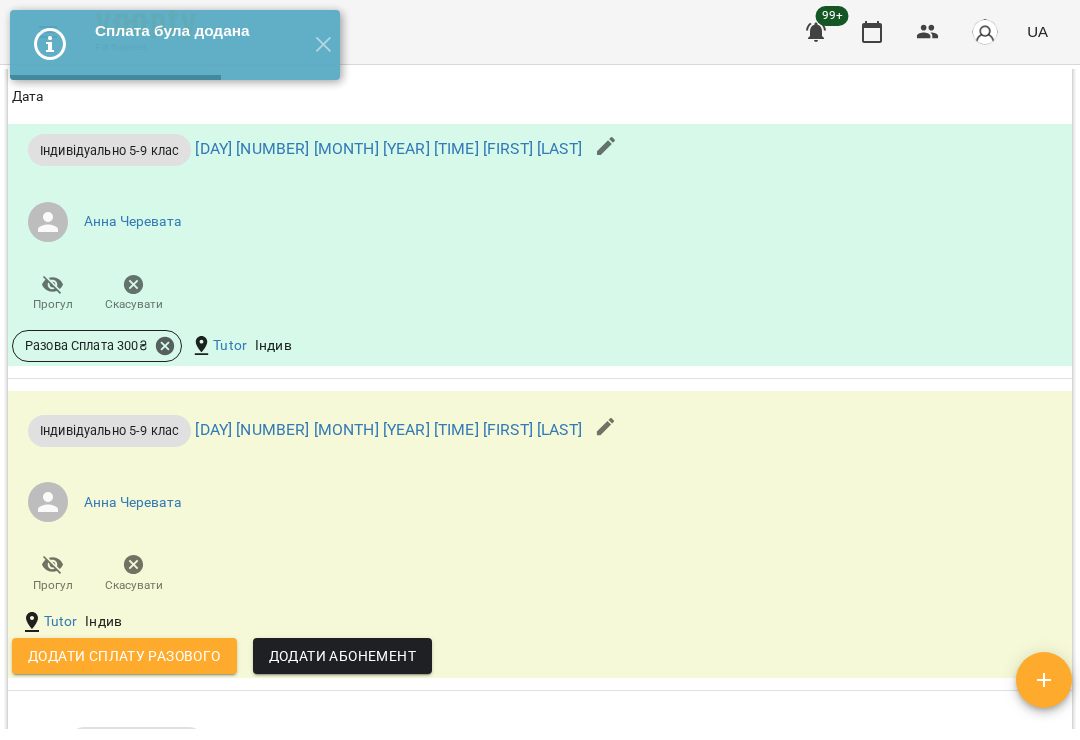 scroll, scrollTop: 2469, scrollLeft: 0, axis: vertical 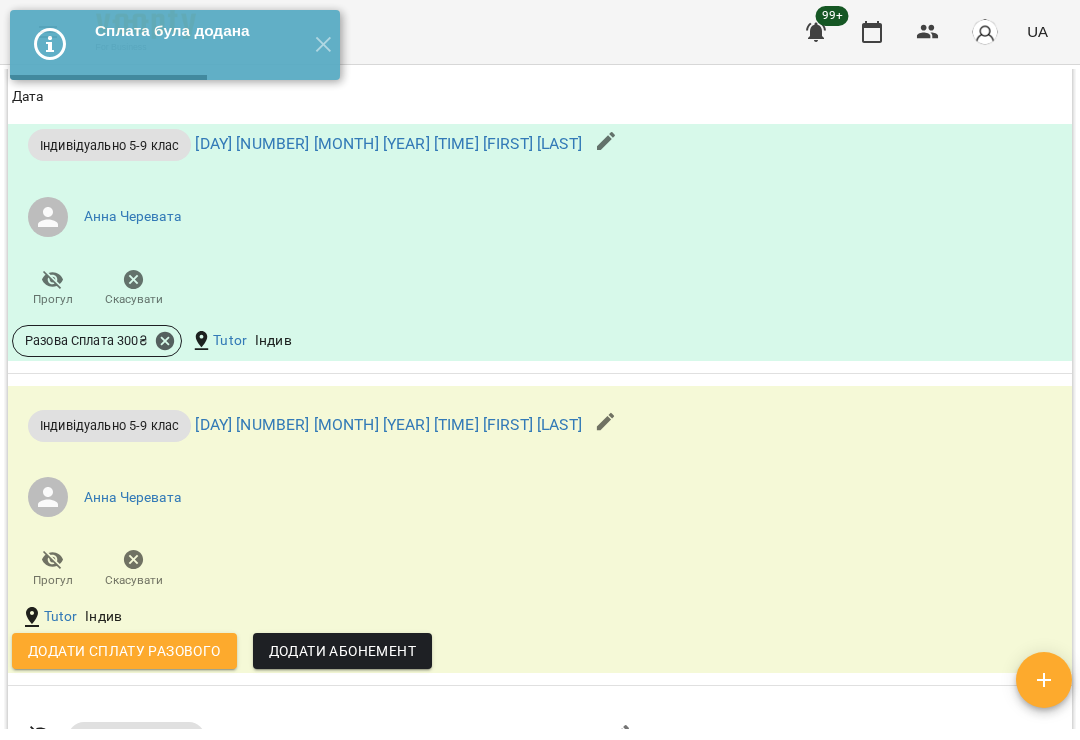click on "Додати сплату разового" at bounding box center [124, 651] 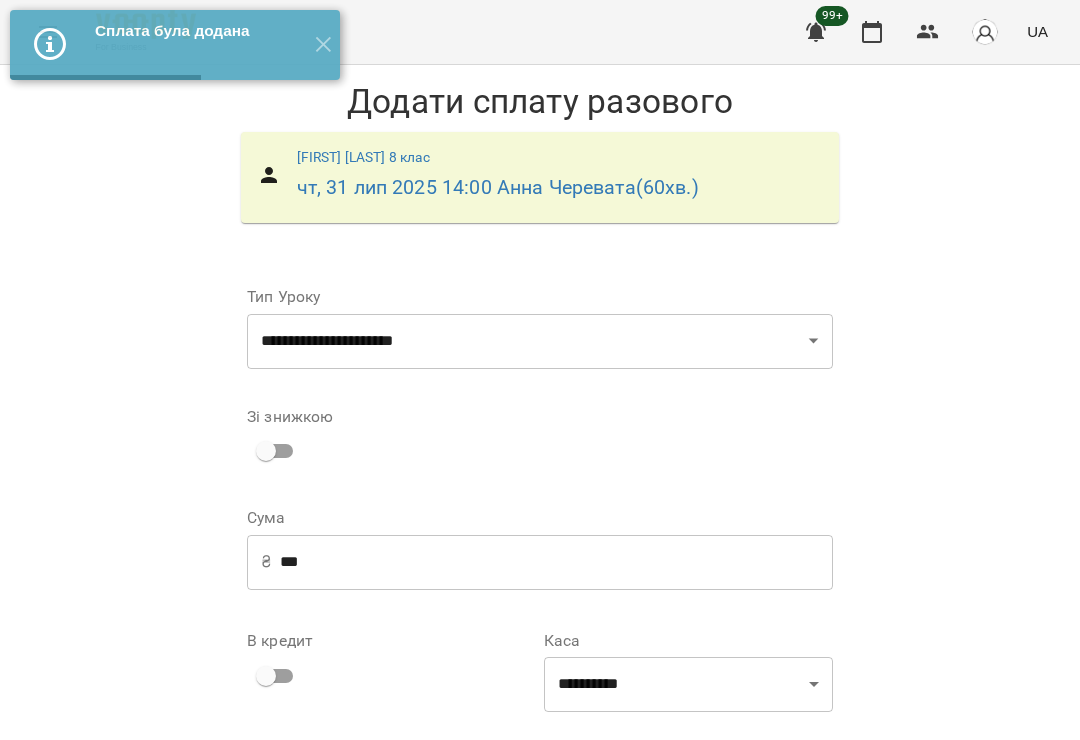scroll, scrollTop: 0, scrollLeft: 0, axis: both 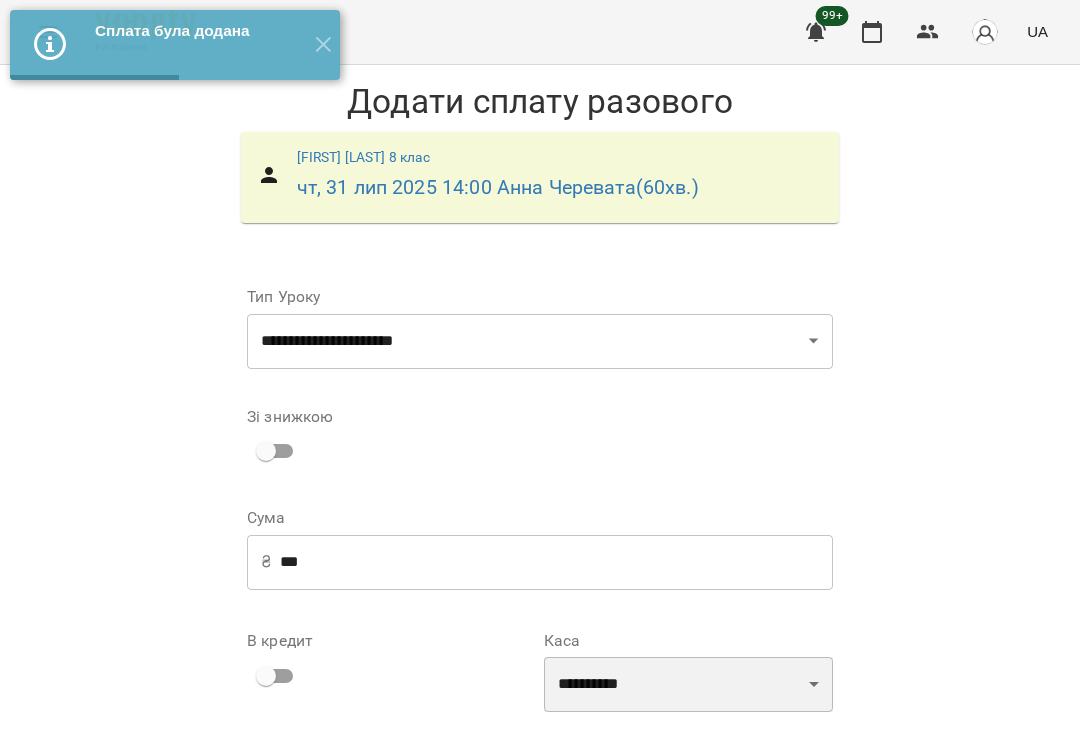 click on "**********" at bounding box center (688, 685) 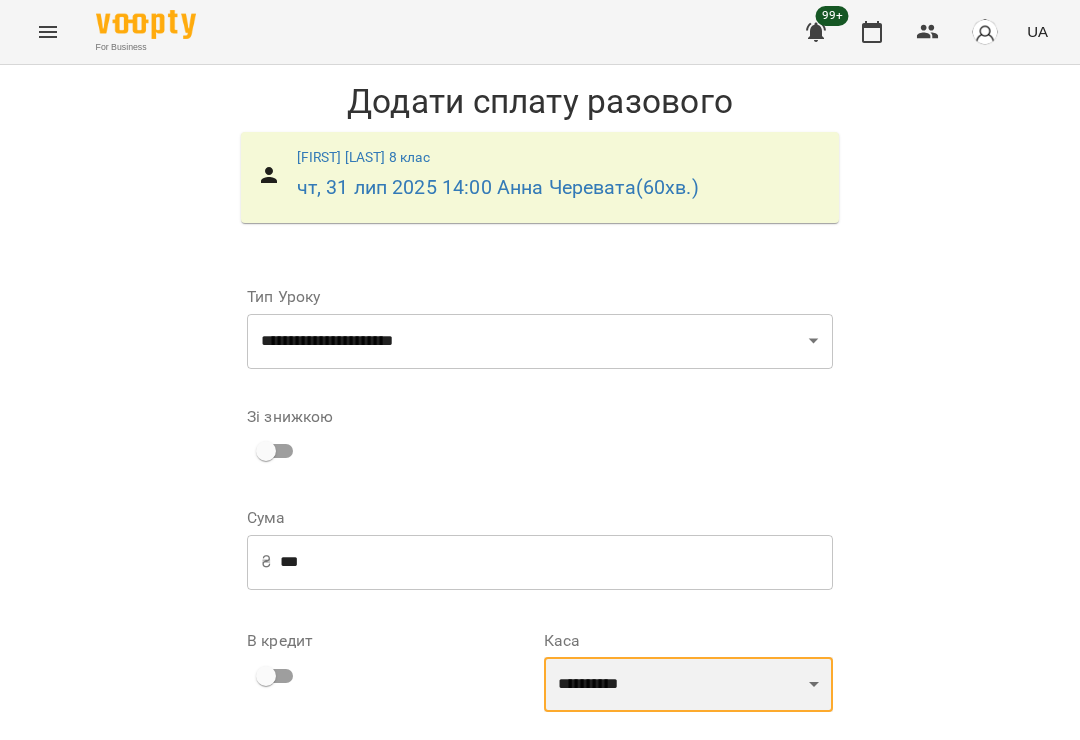 select on "**********" 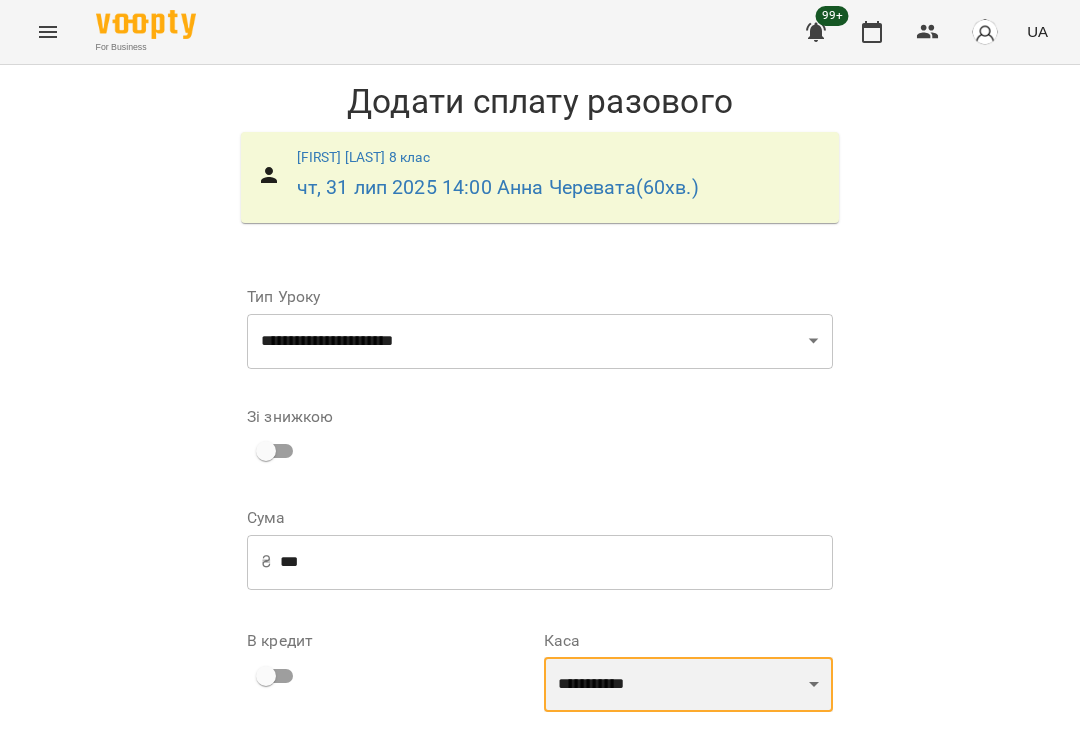 scroll, scrollTop: 145, scrollLeft: 0, axis: vertical 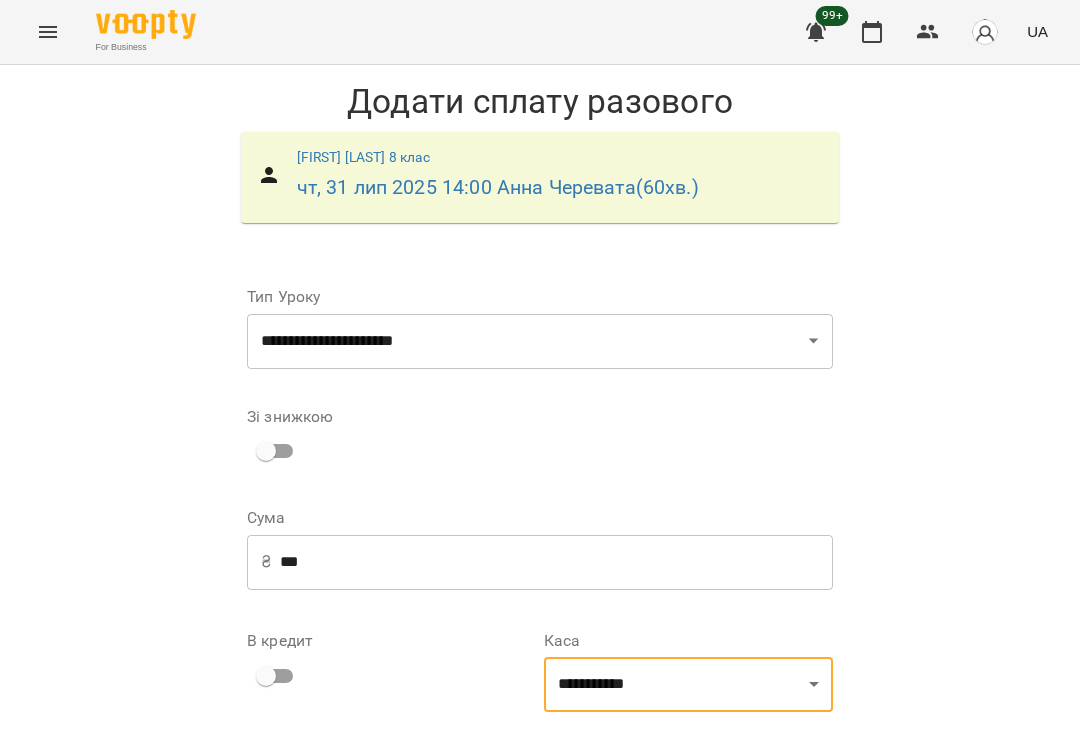 click on "**********" at bounding box center (688, 804) 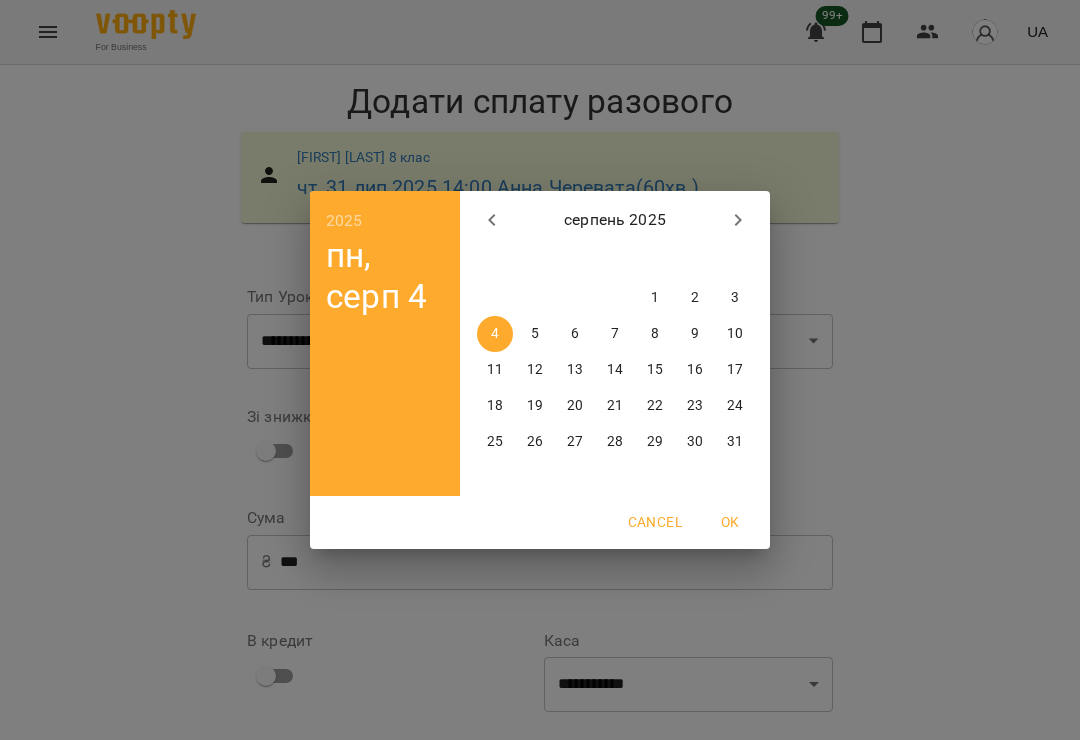 click 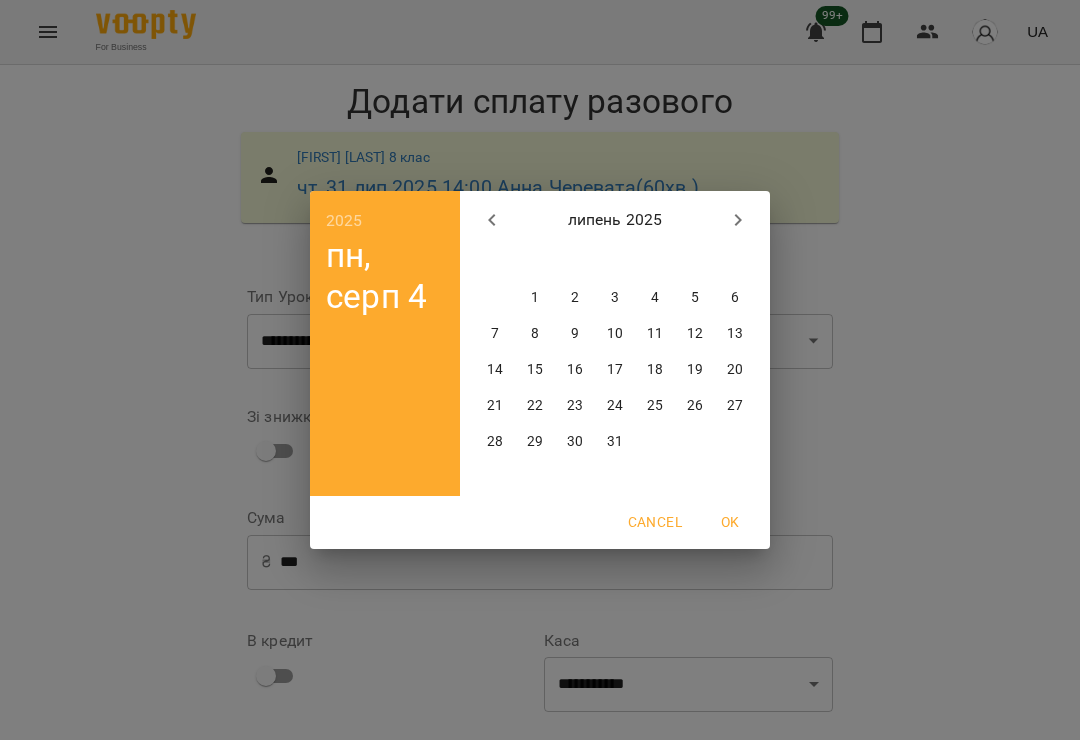 click on "31" at bounding box center [615, 442] 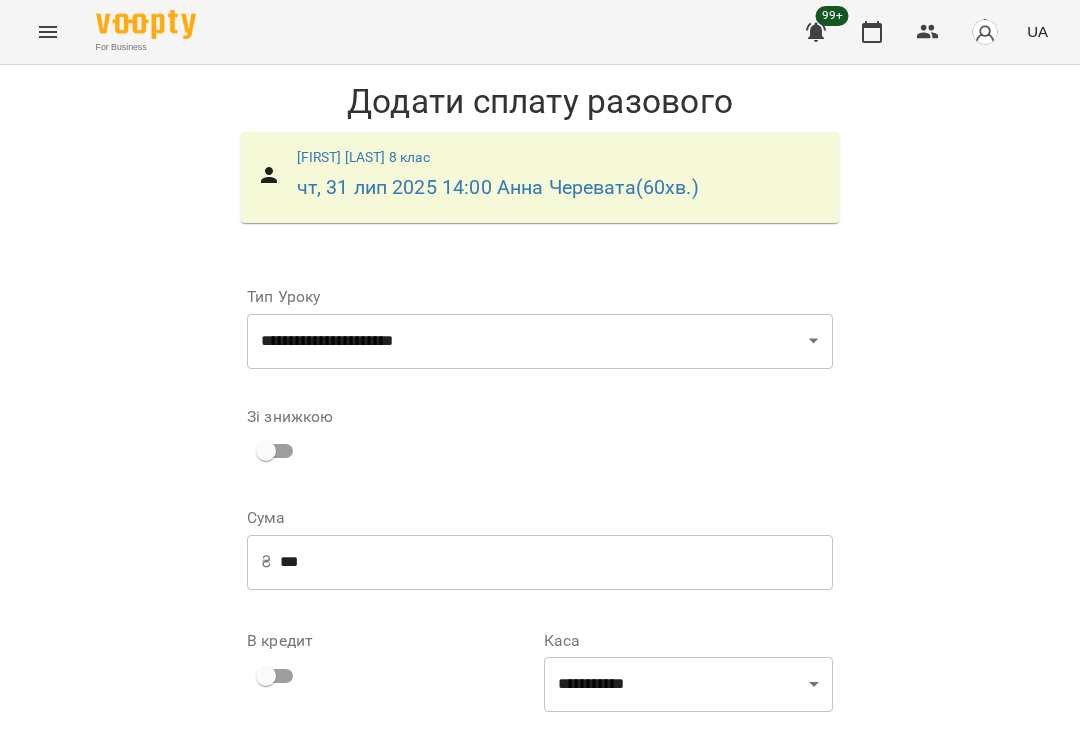 type on "**********" 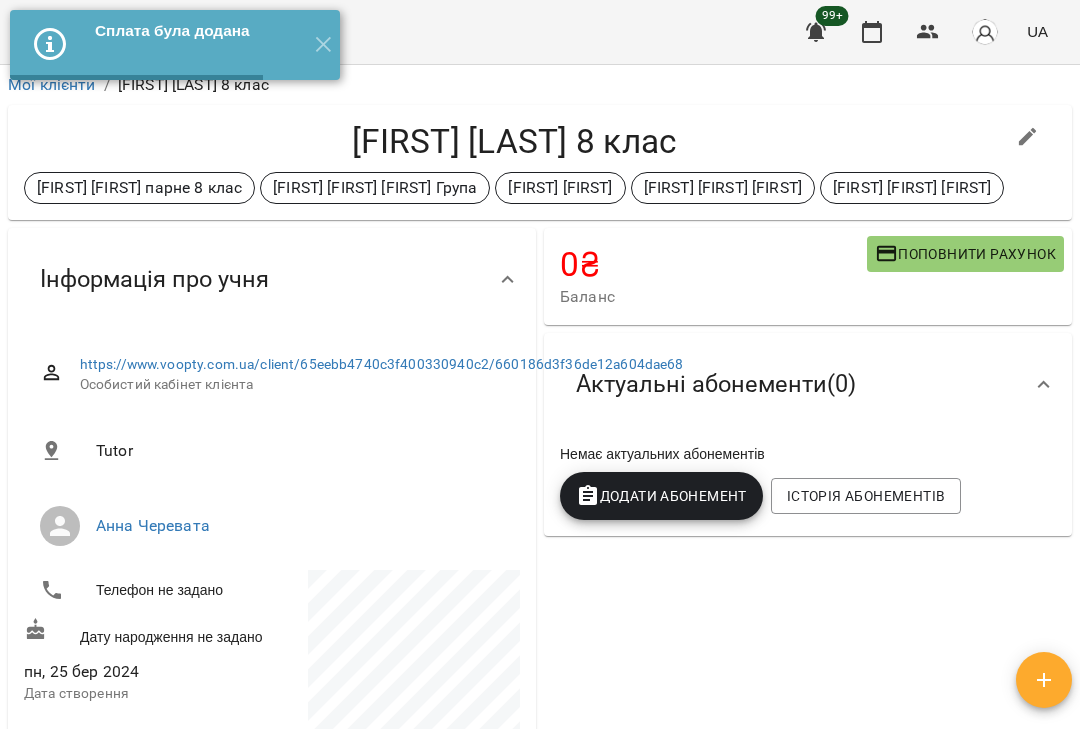 click on "✕" at bounding box center (323, 45) 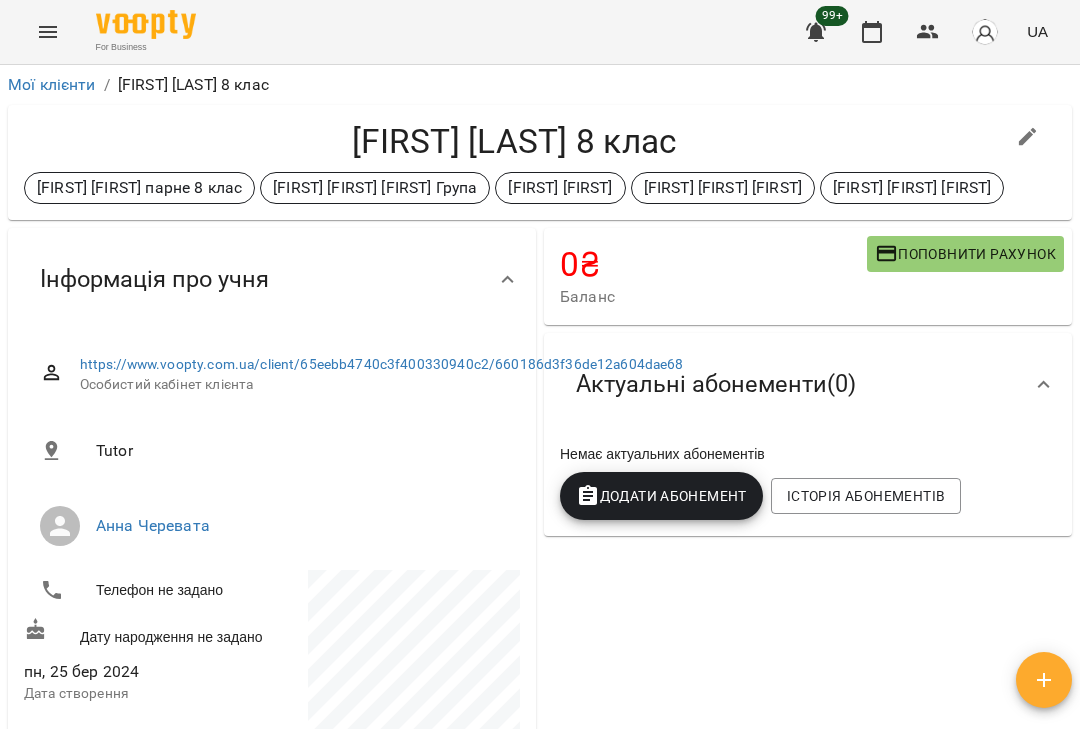 click 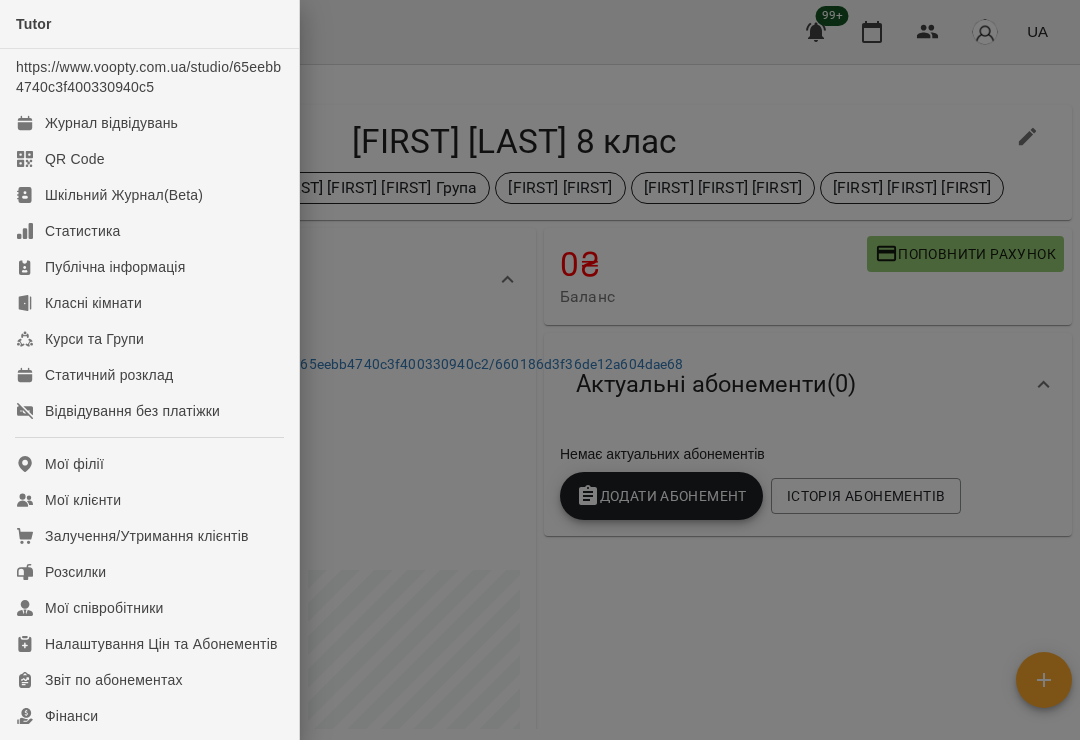 click on "Відвідування без платіжки" at bounding box center [132, 411] 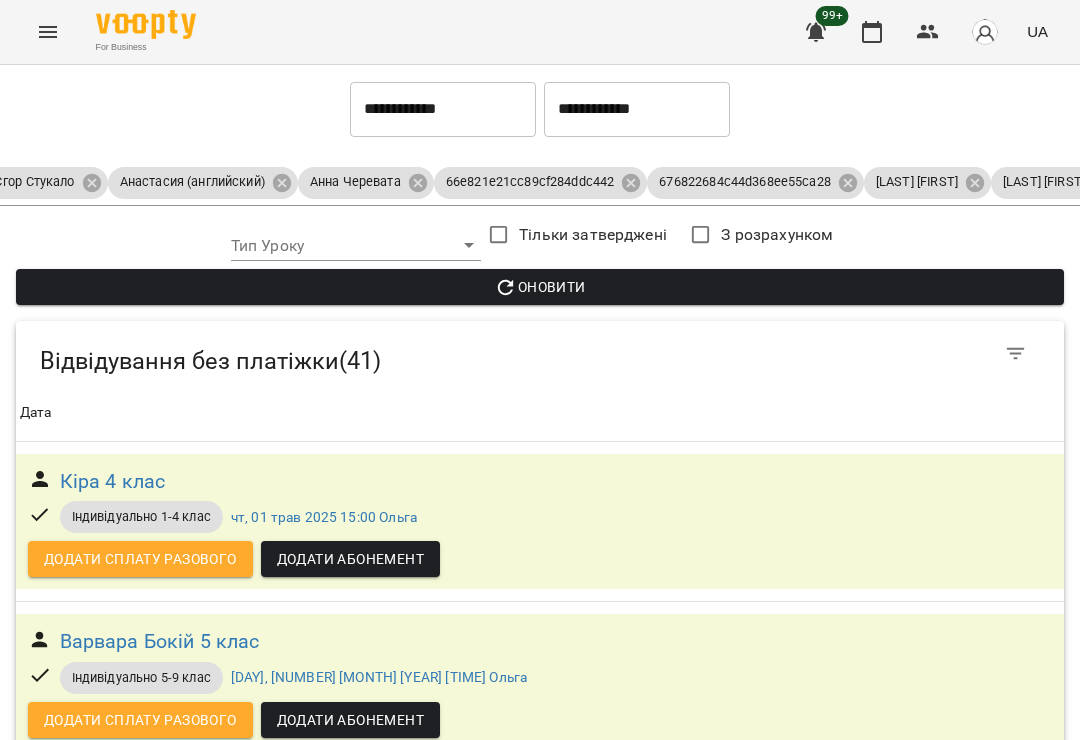 scroll, scrollTop: 6250, scrollLeft: 0, axis: vertical 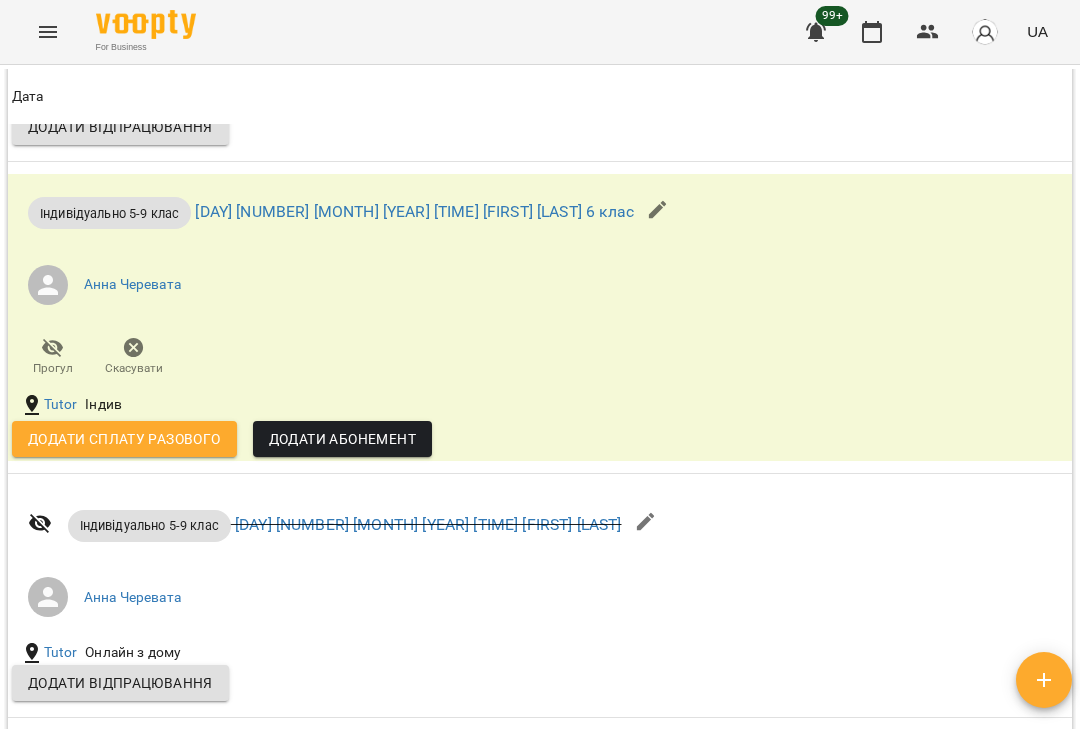 click on "Додати сплату разового" at bounding box center (124, 439) 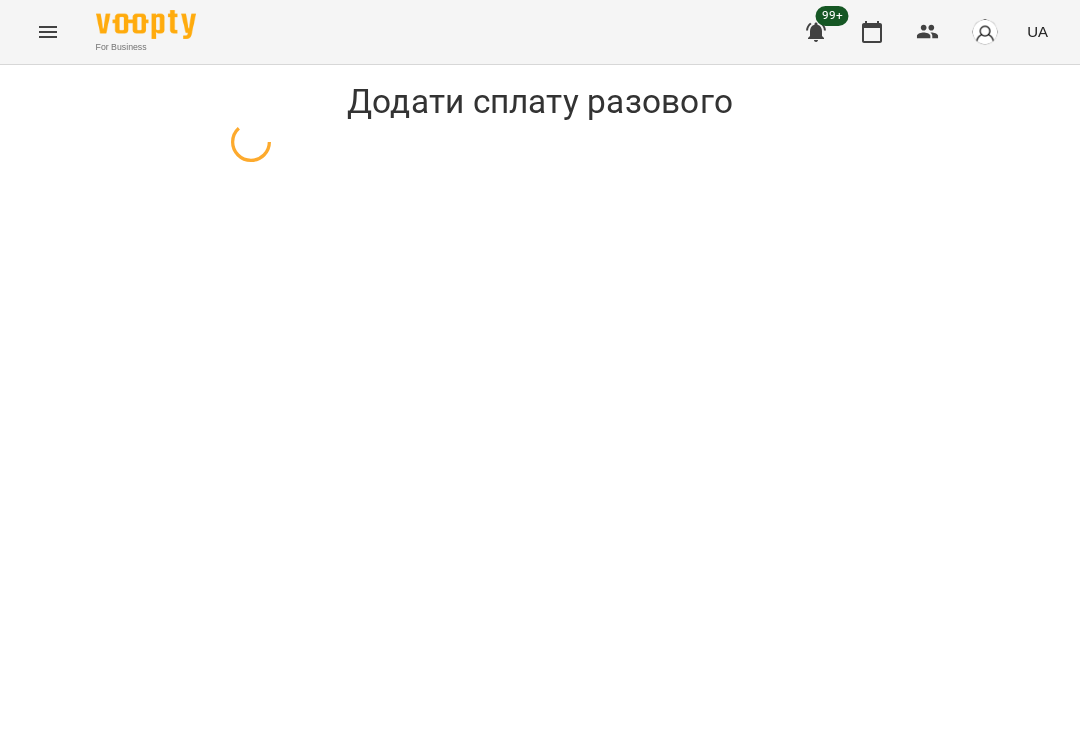 scroll, scrollTop: 0, scrollLeft: 0, axis: both 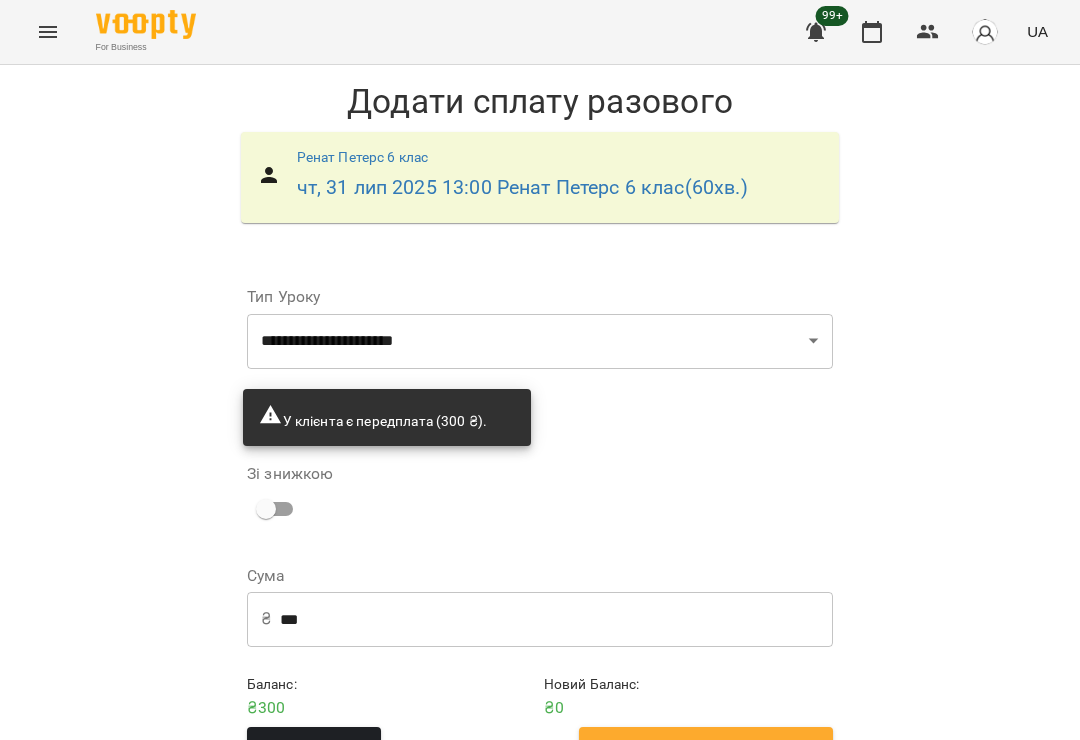 click on "***" at bounding box center (556, 619) 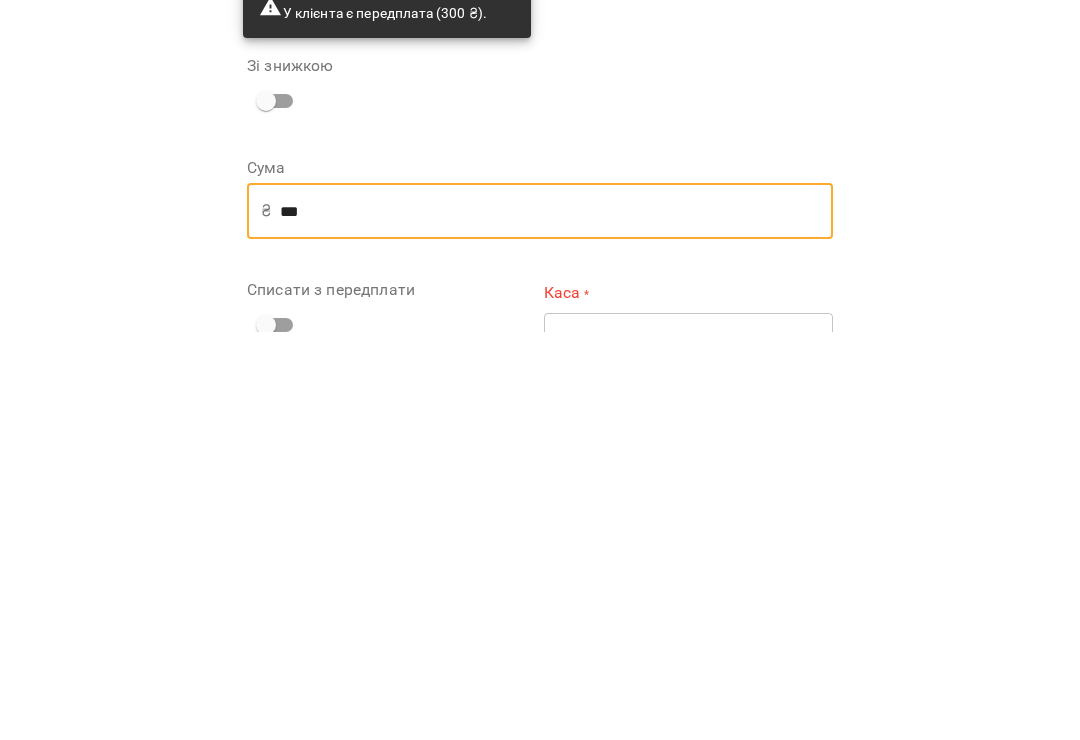 type on "***" 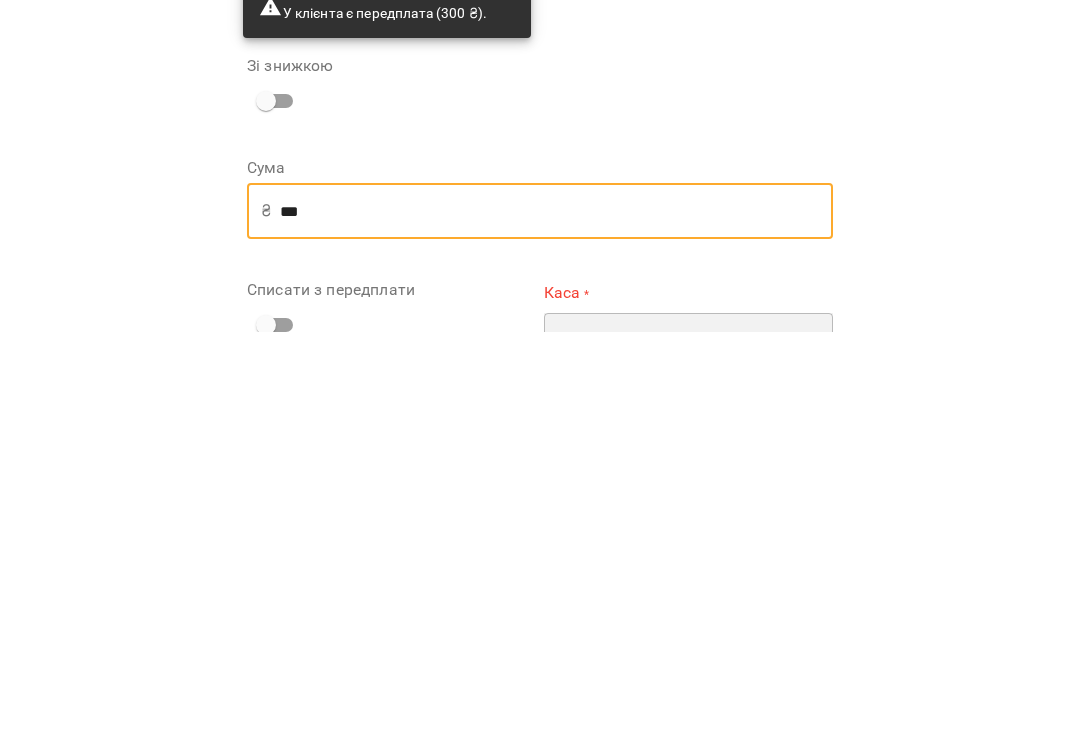 click on "**********" at bounding box center [688, 749] 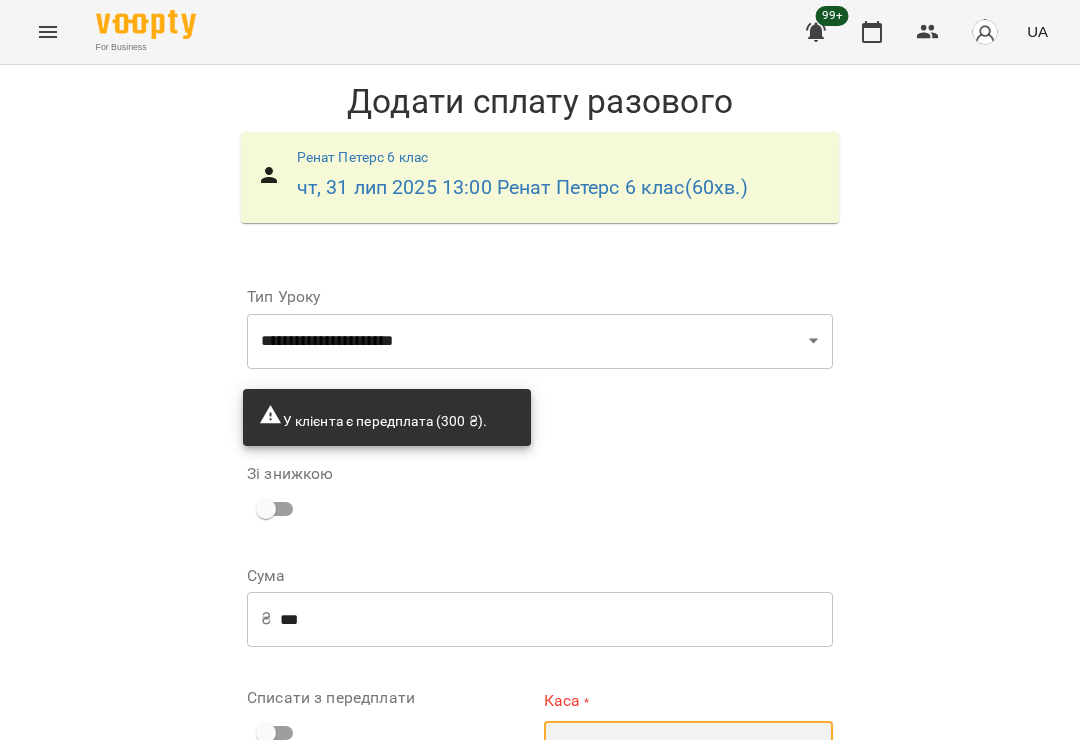 scroll, scrollTop: 32, scrollLeft: 0, axis: vertical 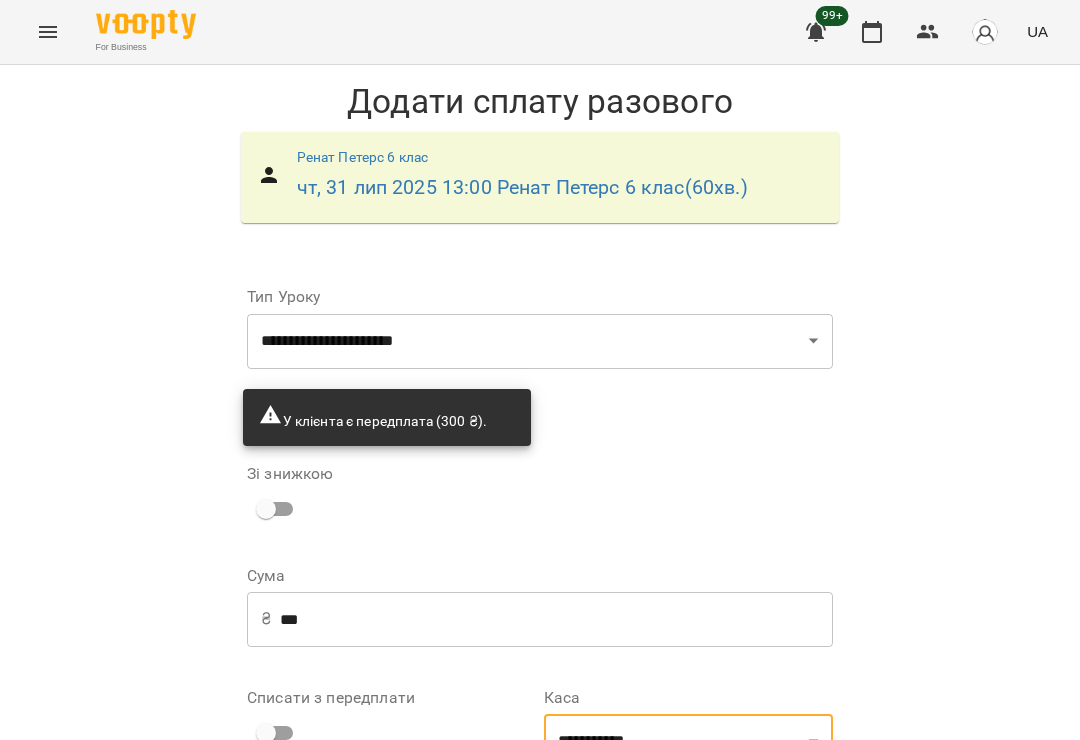 click on "**********" at bounding box center [688, 861] 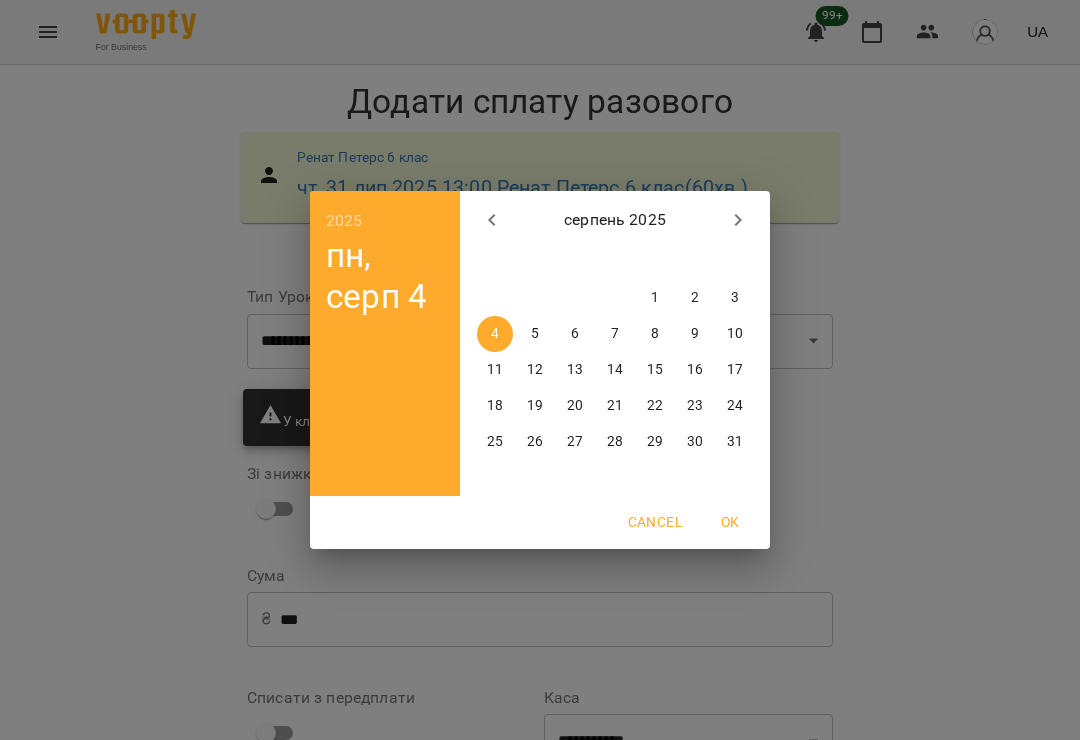 click 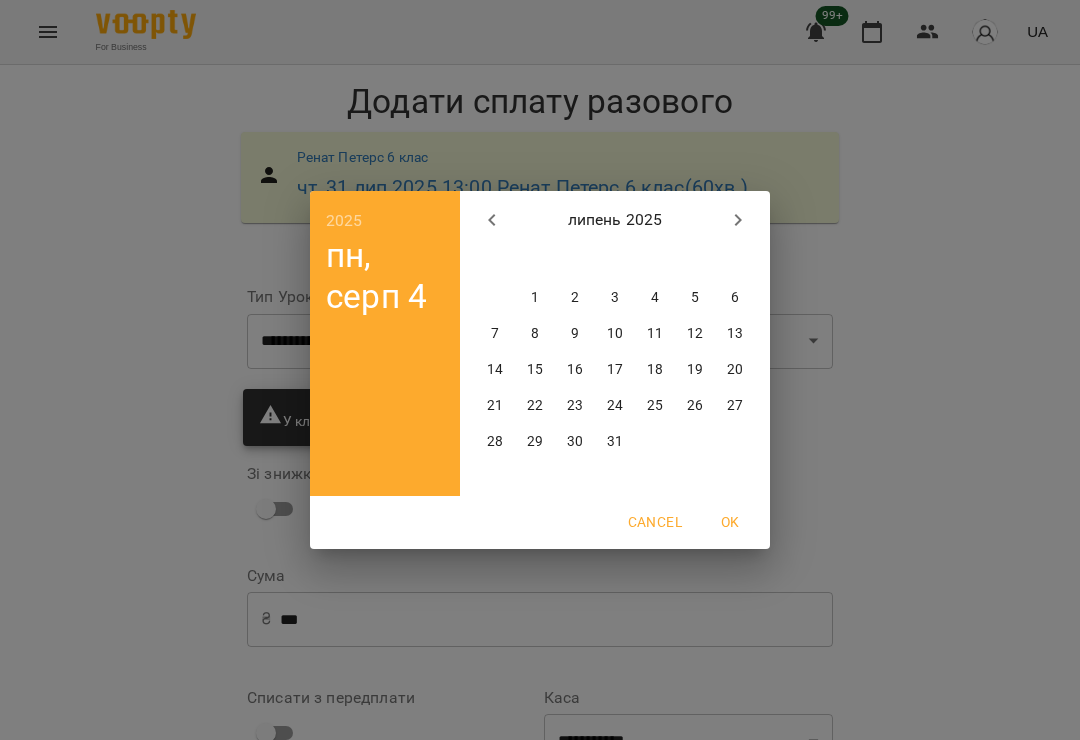 click on "31" at bounding box center (615, 442) 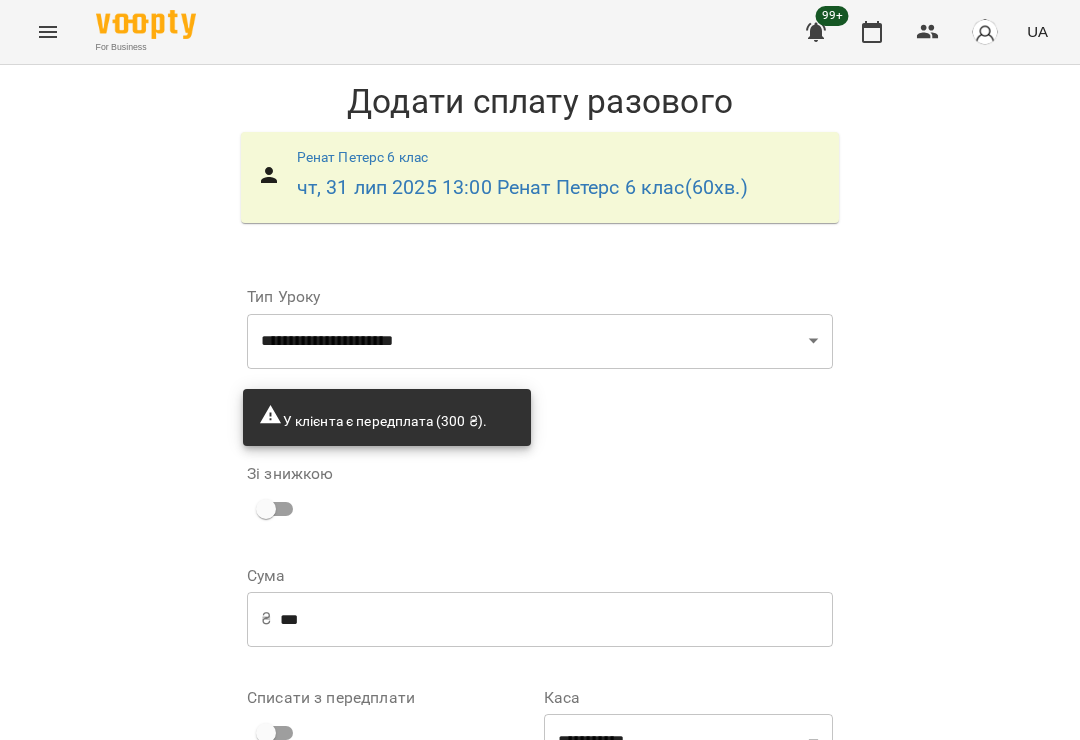 scroll, scrollTop: 240, scrollLeft: 0, axis: vertical 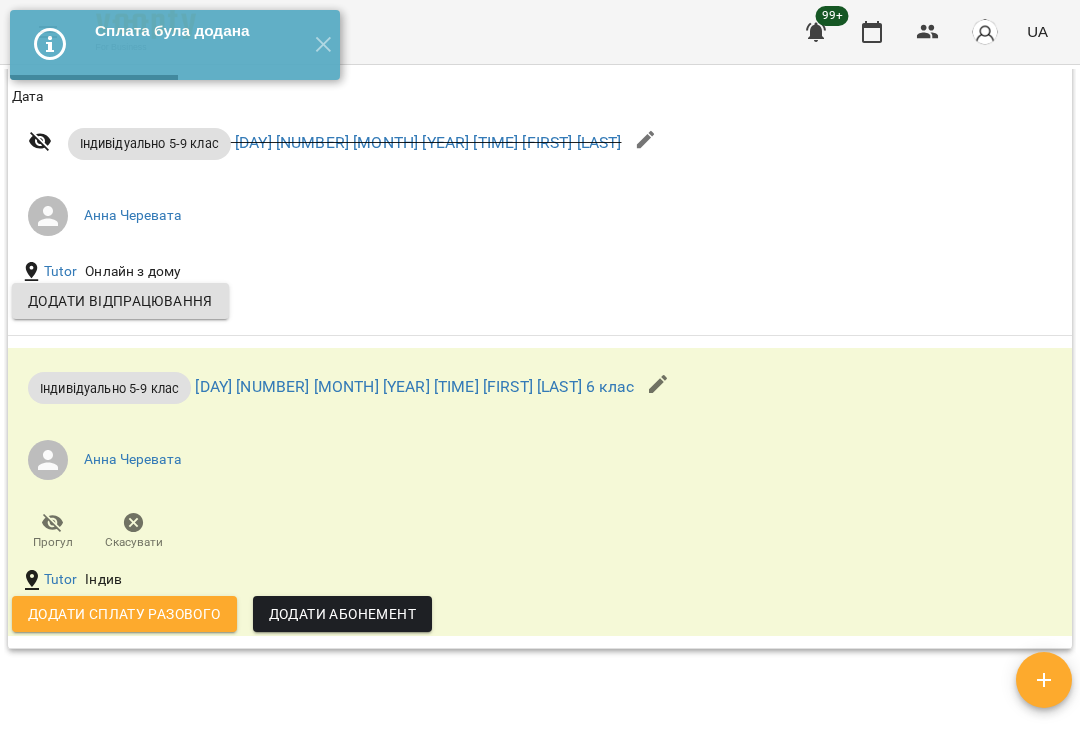 click on "Додати сплату разового" at bounding box center (124, 614) 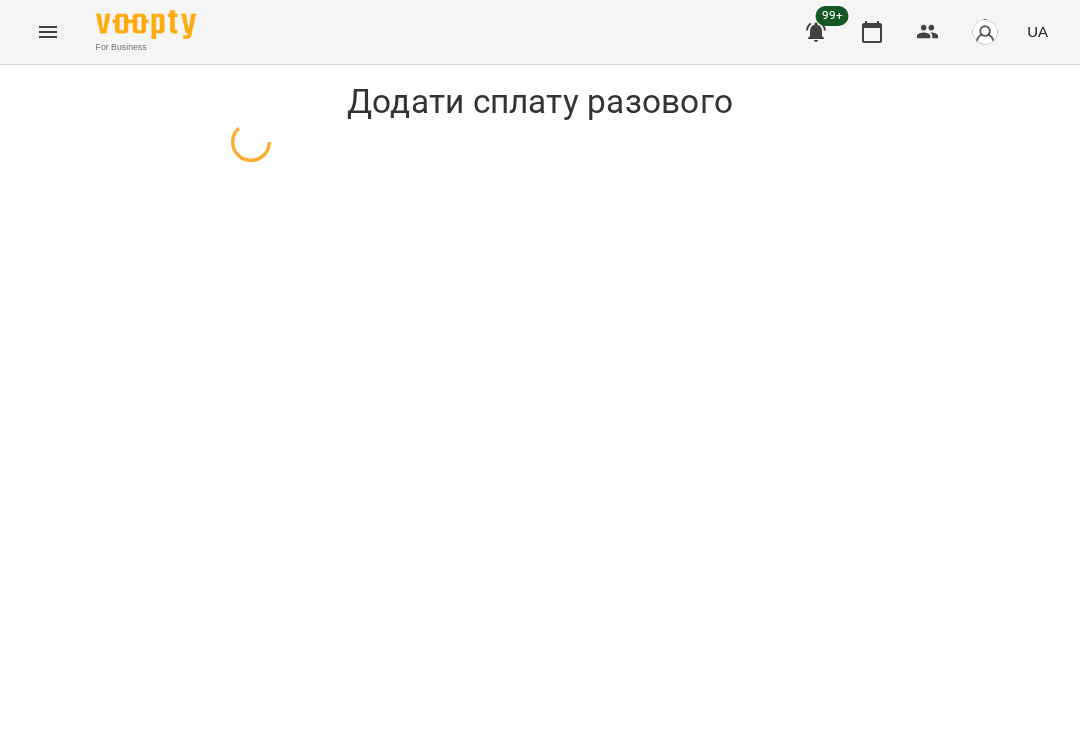 scroll, scrollTop: 0, scrollLeft: 0, axis: both 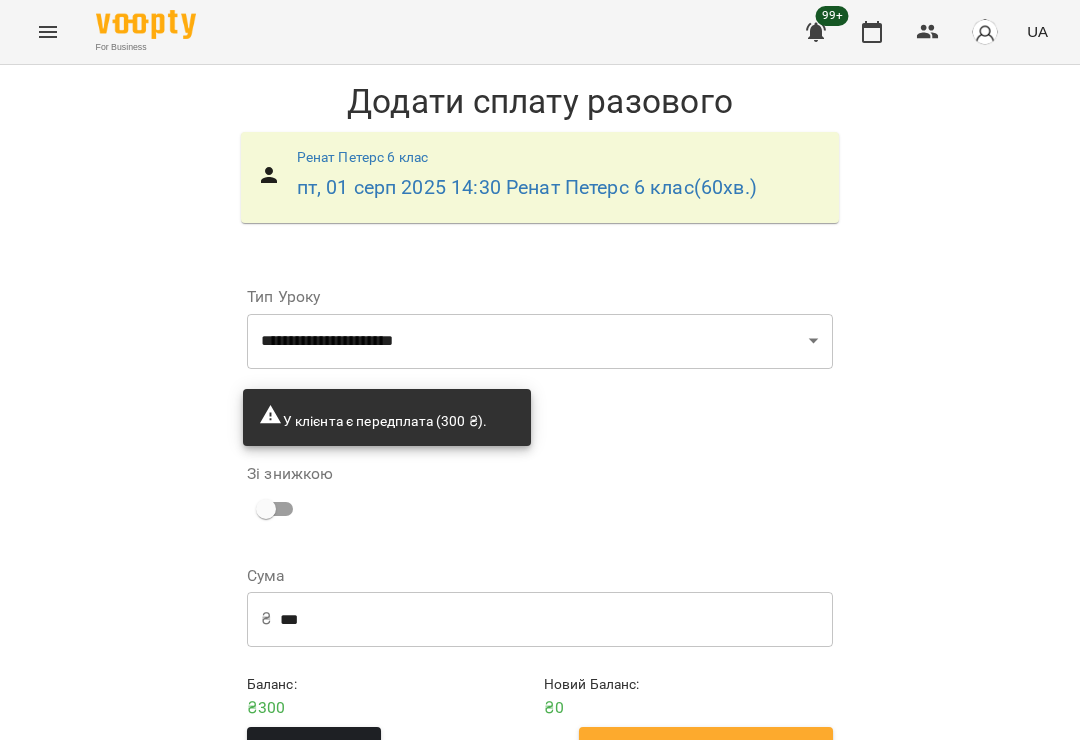click on "***" at bounding box center [556, 619] 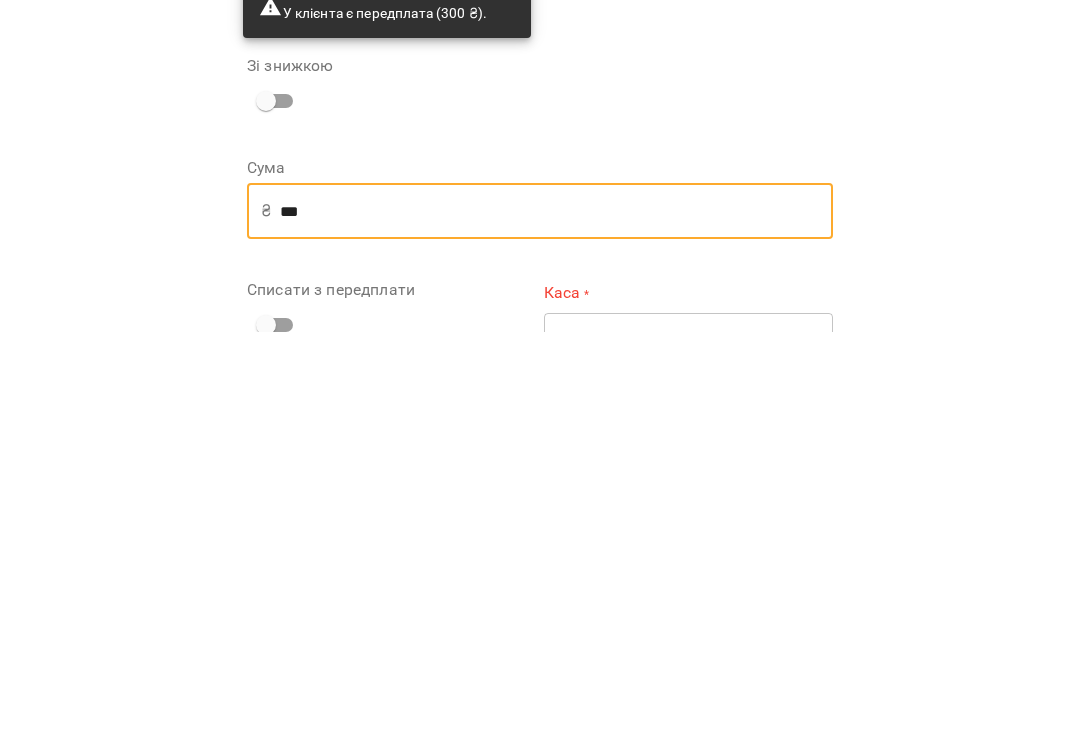 type on "***" 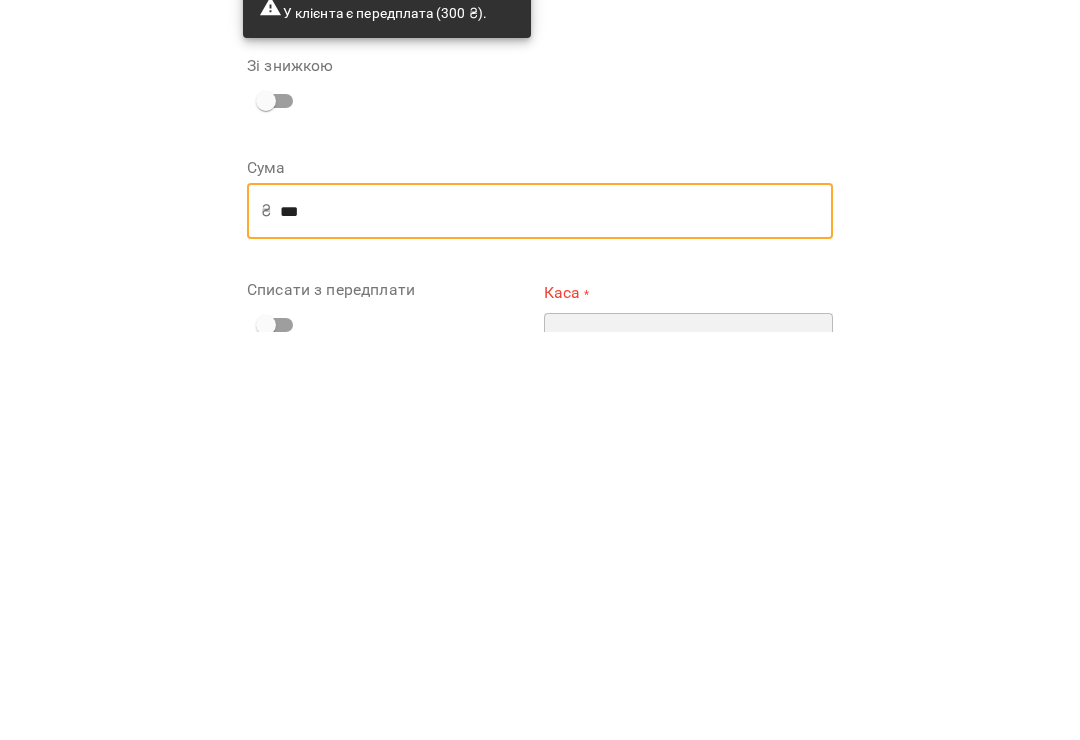 click on "**********" at bounding box center (688, 749) 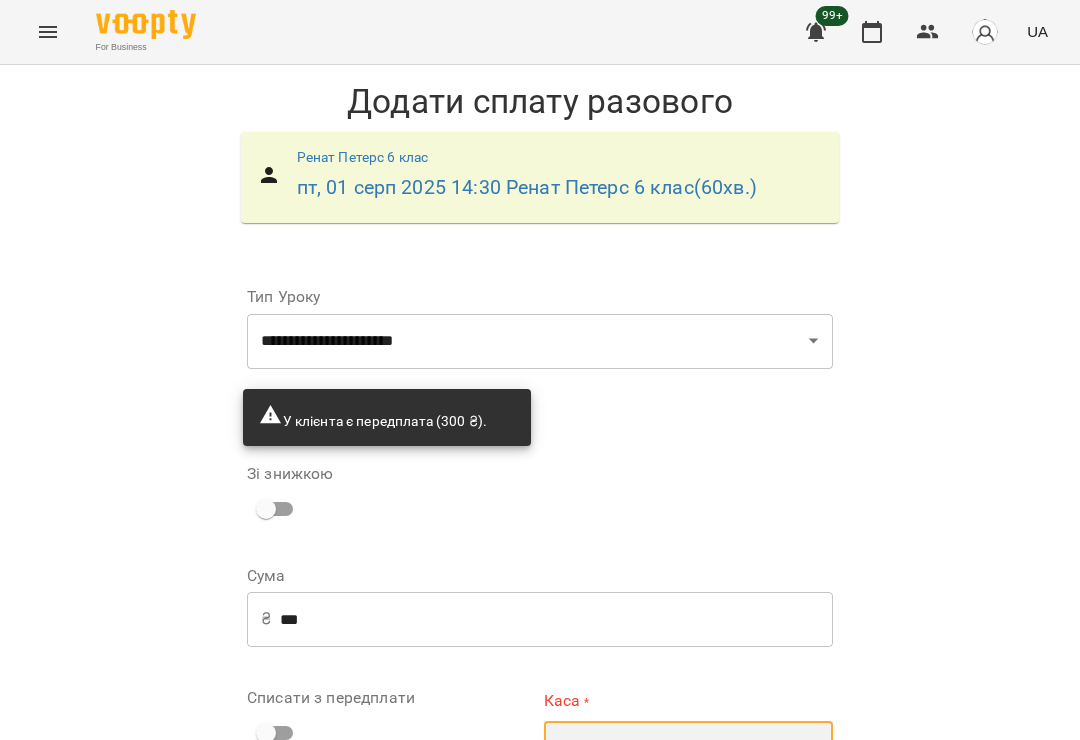 select on "**********" 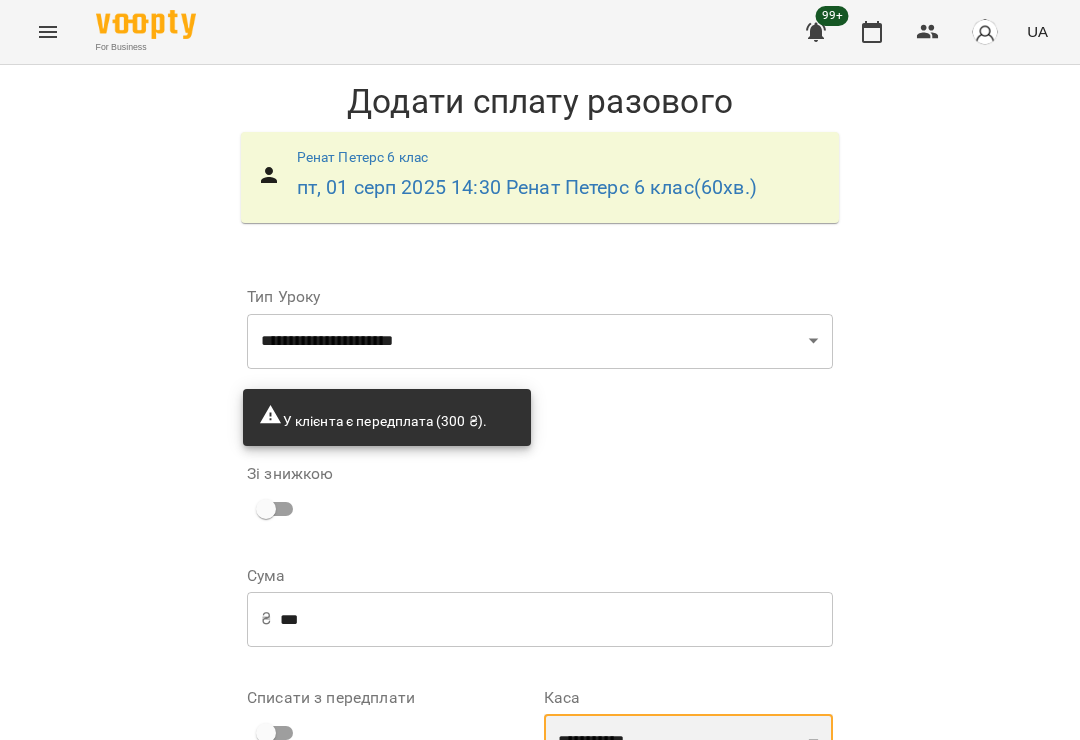 scroll, scrollTop: 164, scrollLeft: 0, axis: vertical 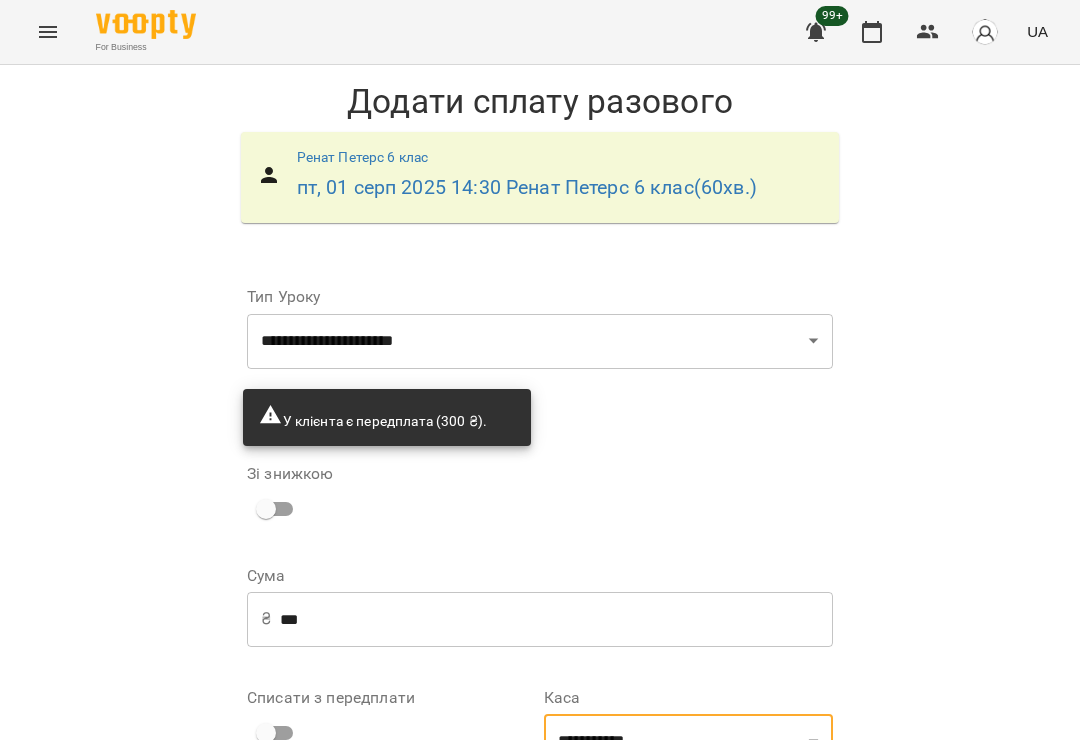 click on "**********" at bounding box center [688, 861] 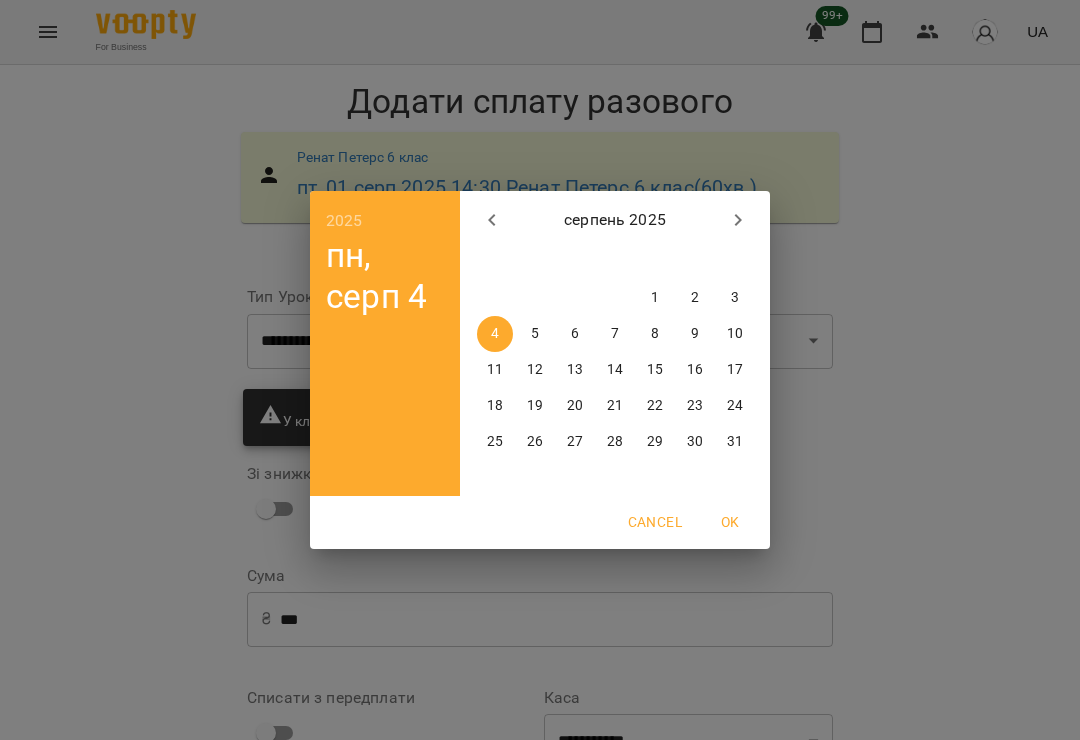 click on "1" at bounding box center (655, 298) 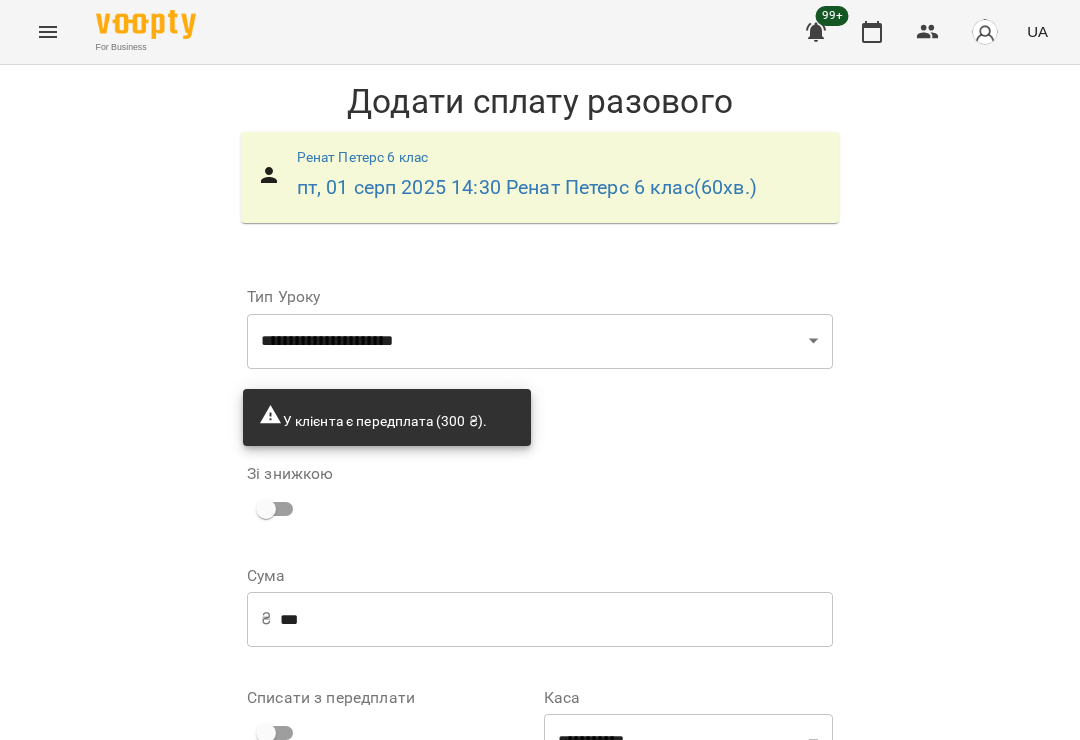 scroll, scrollTop: 240, scrollLeft: 0, axis: vertical 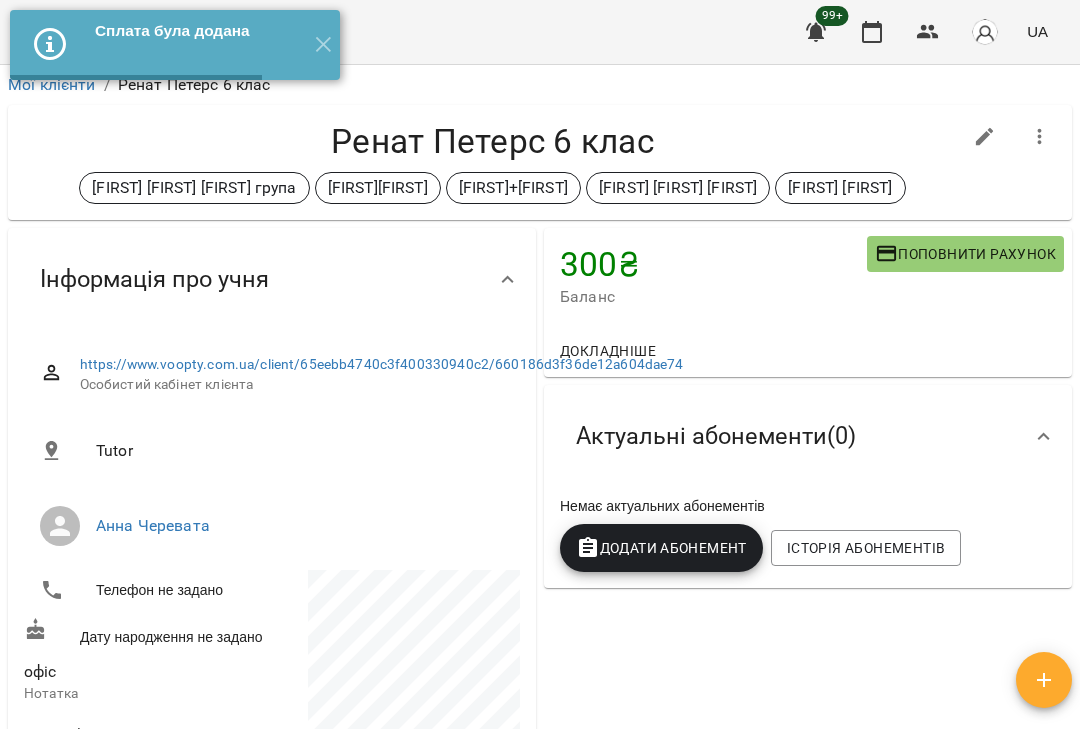 click on "✕" at bounding box center (323, 45) 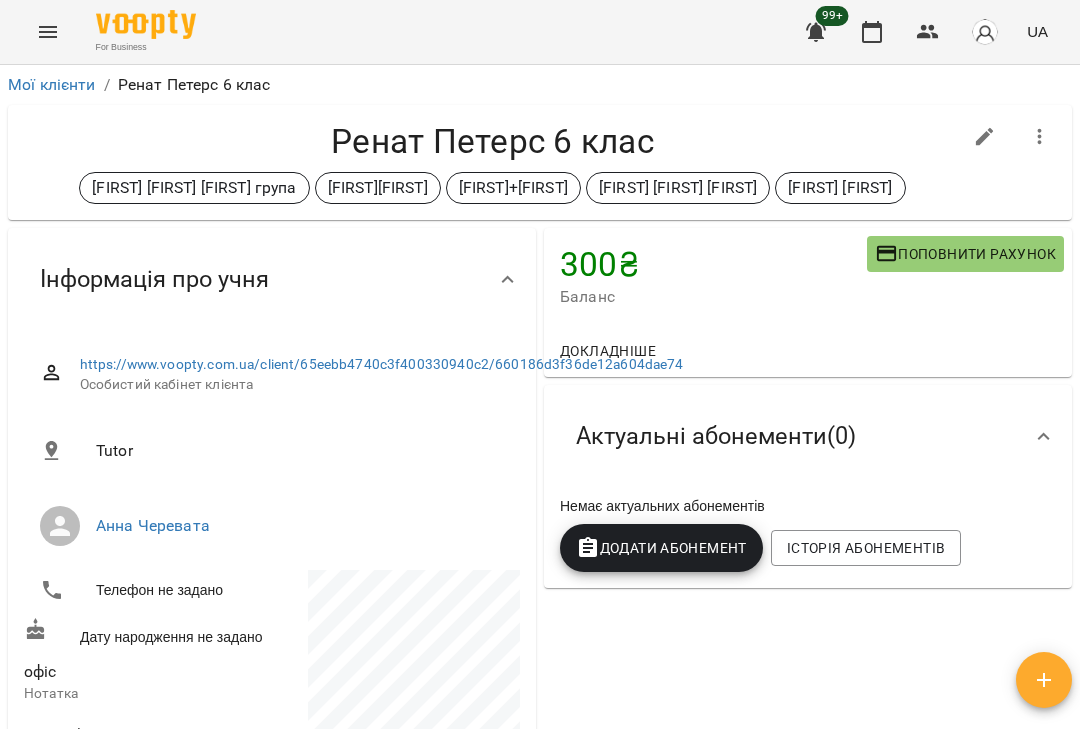 click at bounding box center [48, 32] 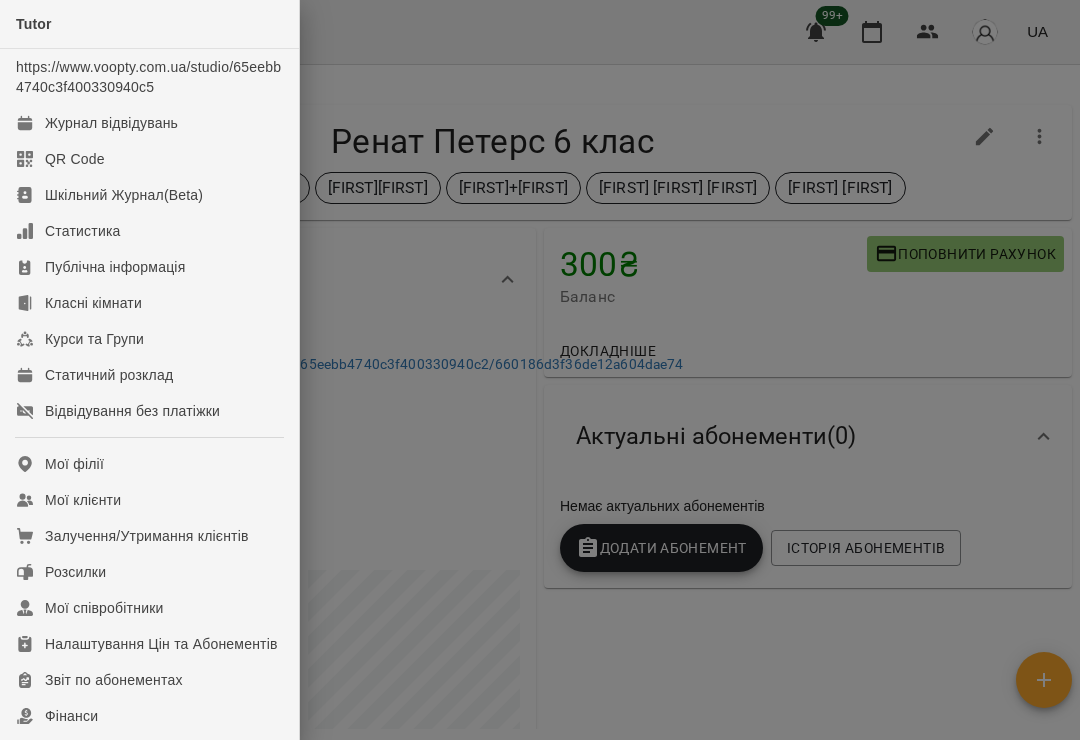 click on "Відвідування без платіжки" at bounding box center [132, 411] 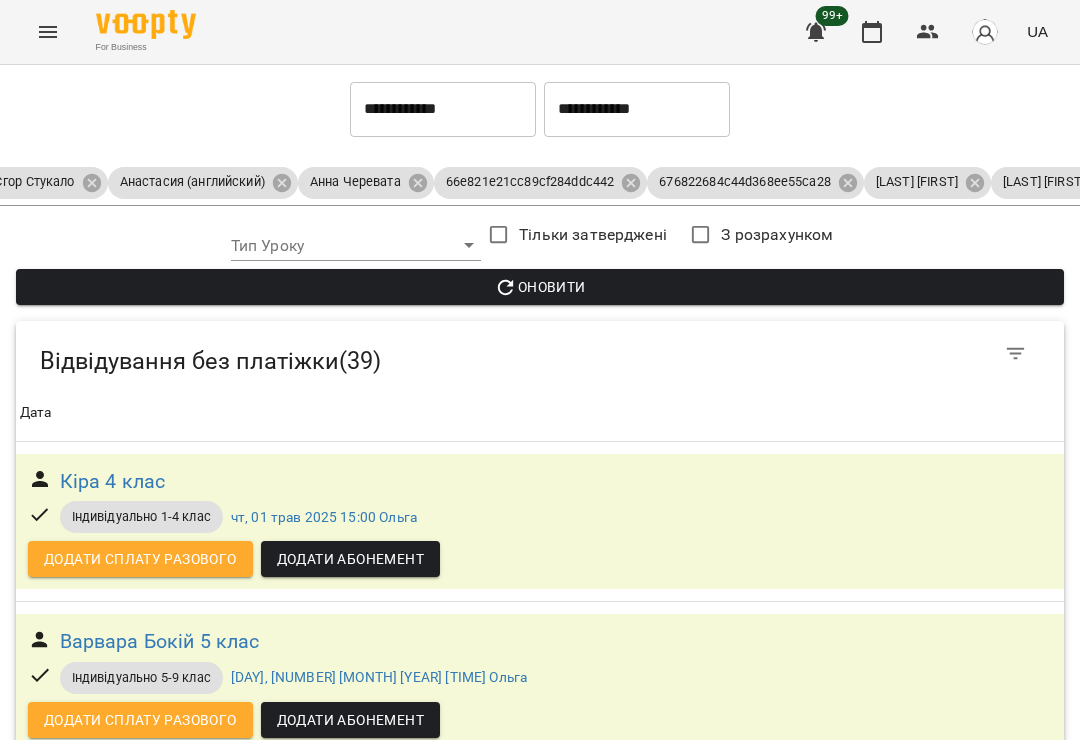 scroll, scrollTop: 6146, scrollLeft: 0, axis: vertical 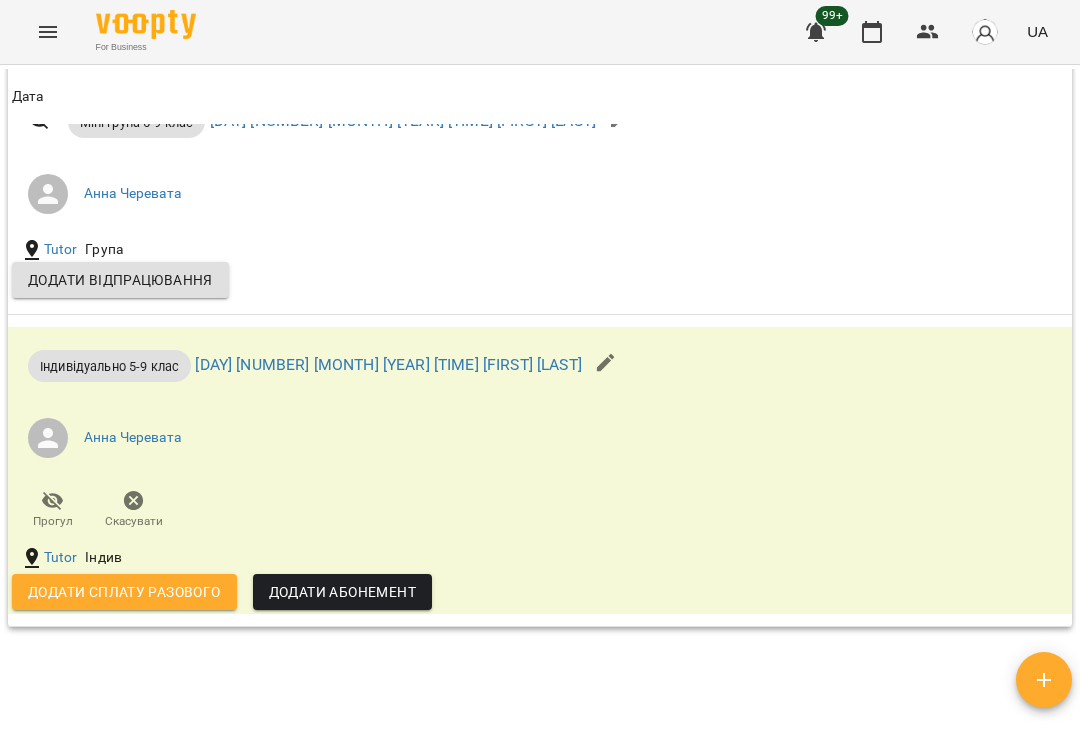 click on "Додати сплату разового" at bounding box center (124, 592) 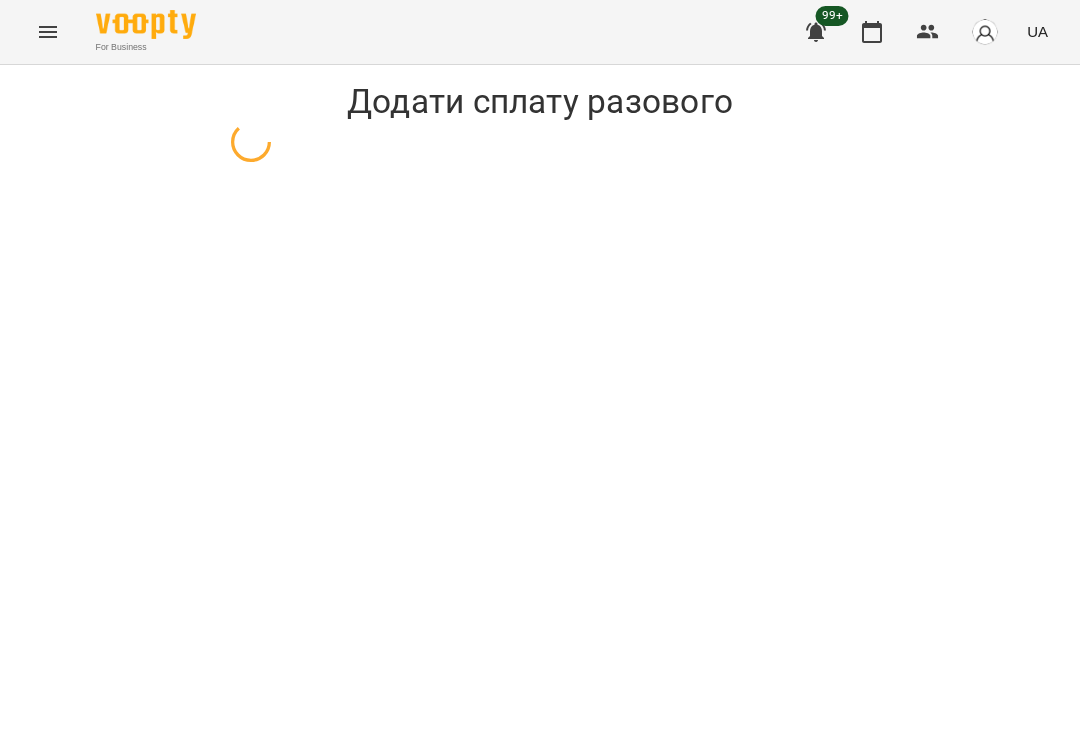 scroll, scrollTop: 0, scrollLeft: 0, axis: both 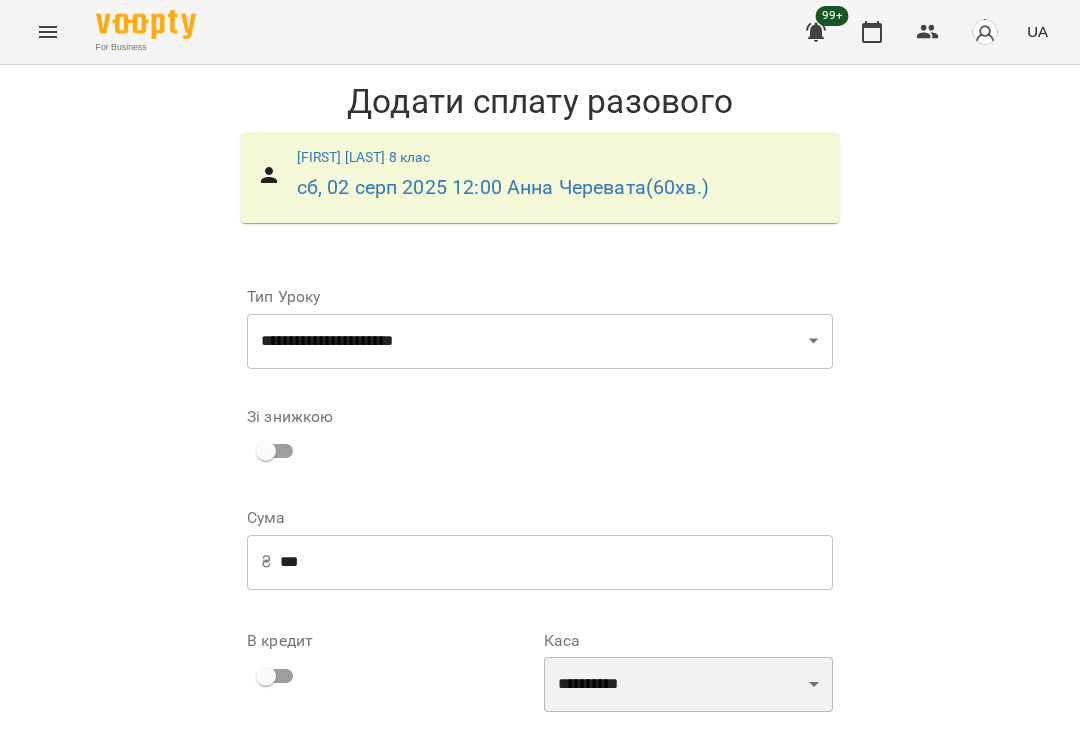 click on "**********" at bounding box center (688, 685) 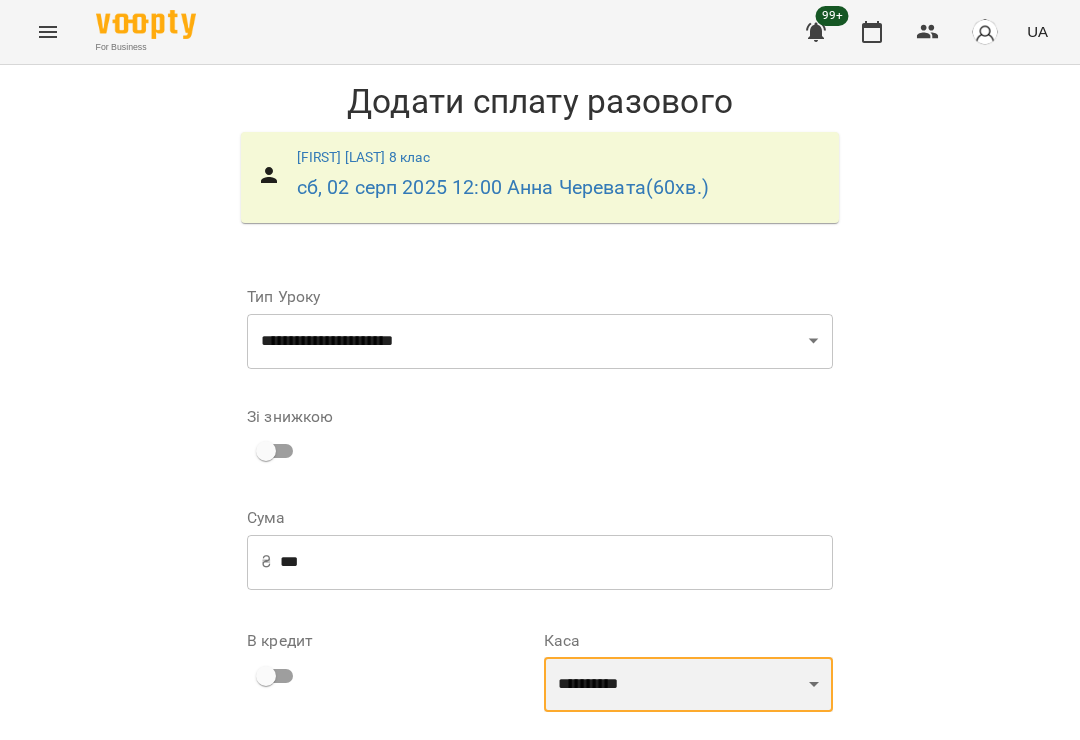 select on "**********" 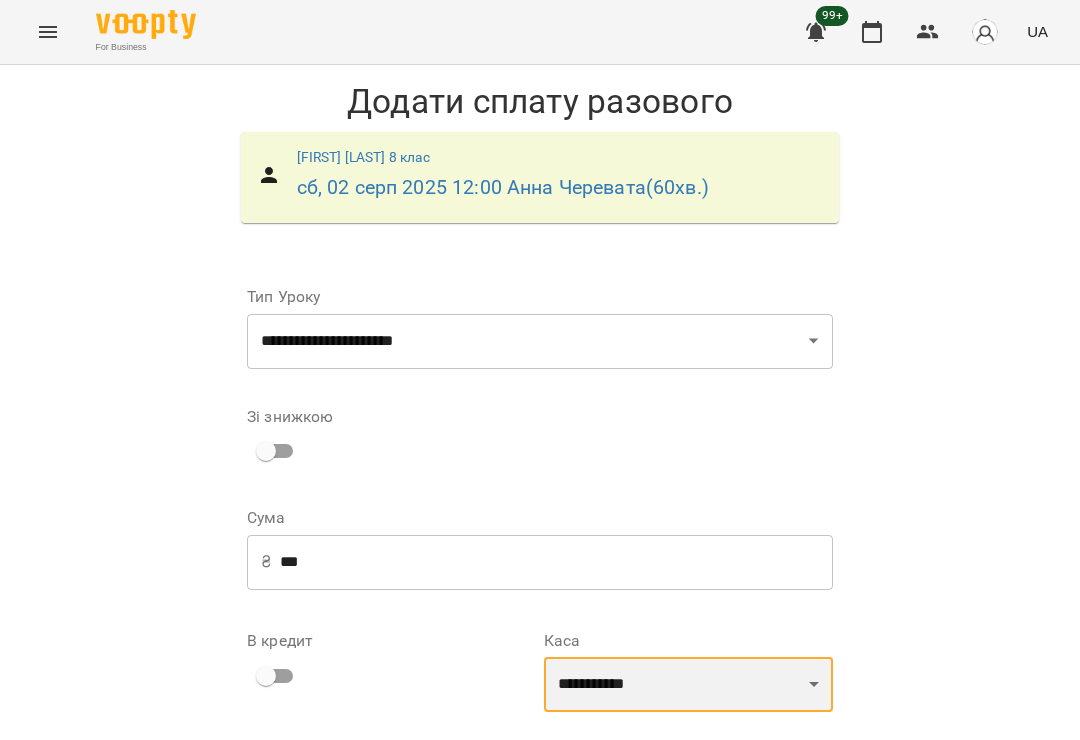 scroll, scrollTop: 137, scrollLeft: 0, axis: vertical 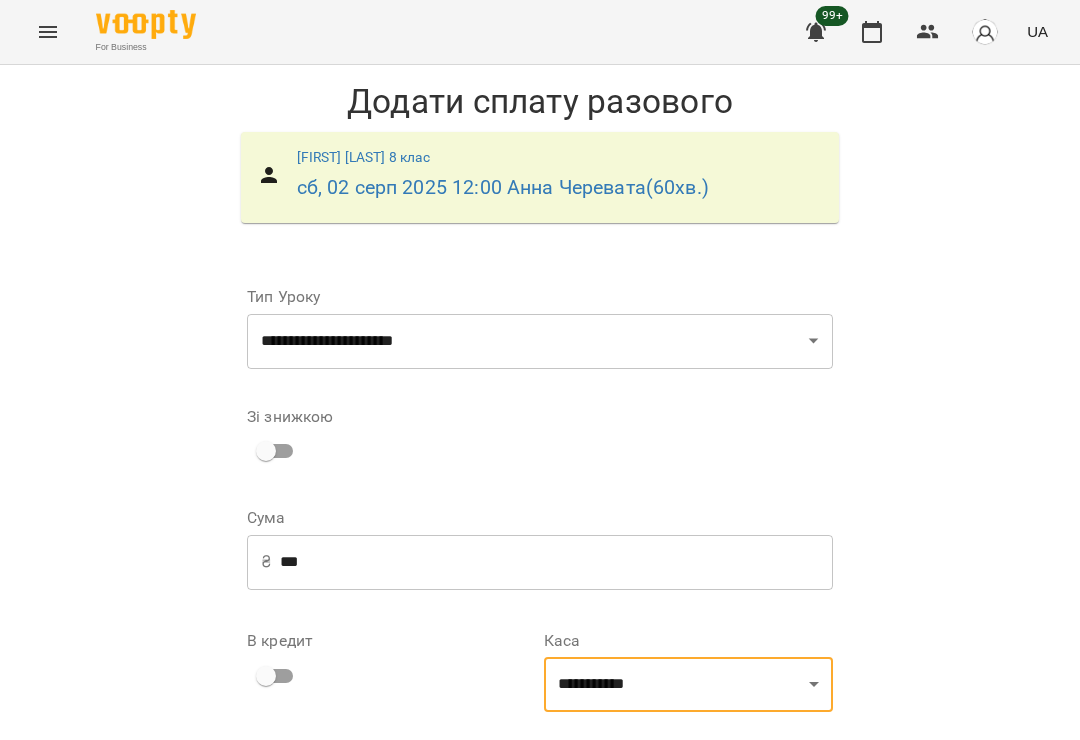 click on "**********" at bounding box center (688, 804) 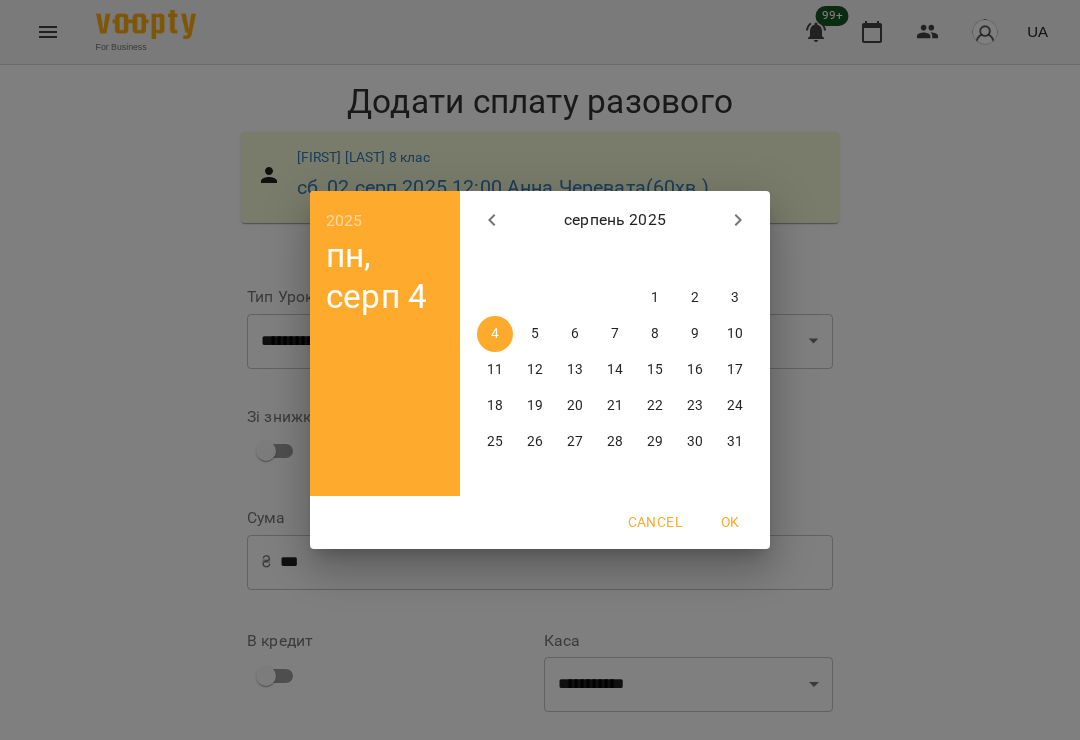 click on "2" at bounding box center [695, 298] 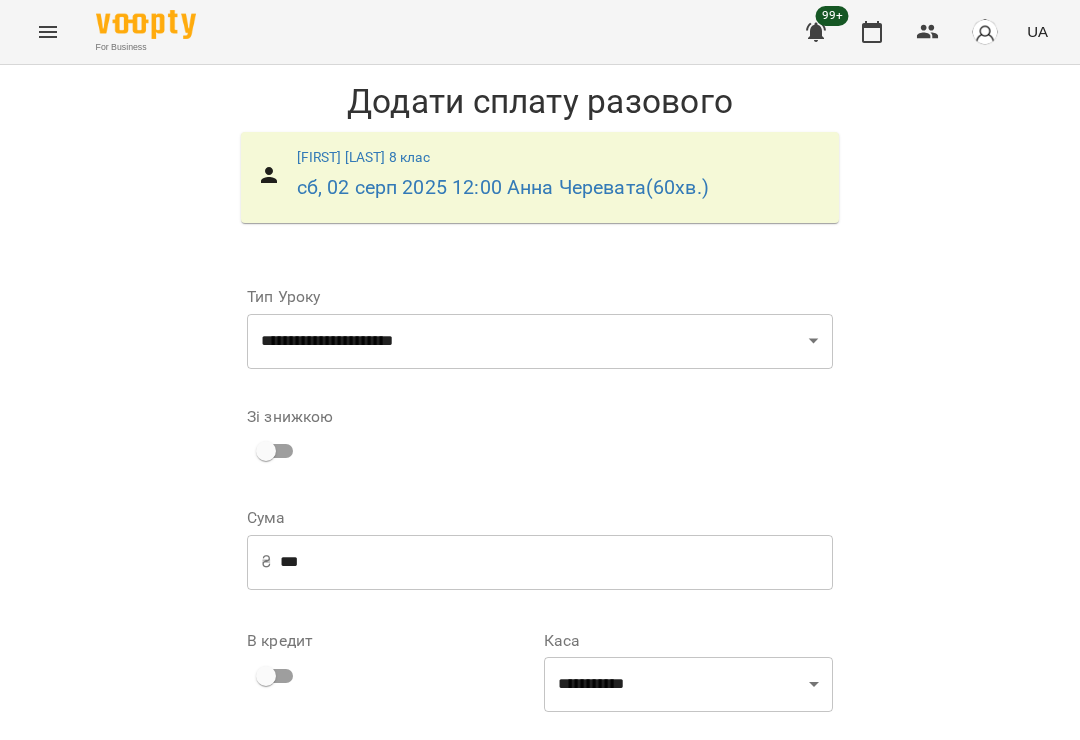 scroll, scrollTop: 184, scrollLeft: 0, axis: vertical 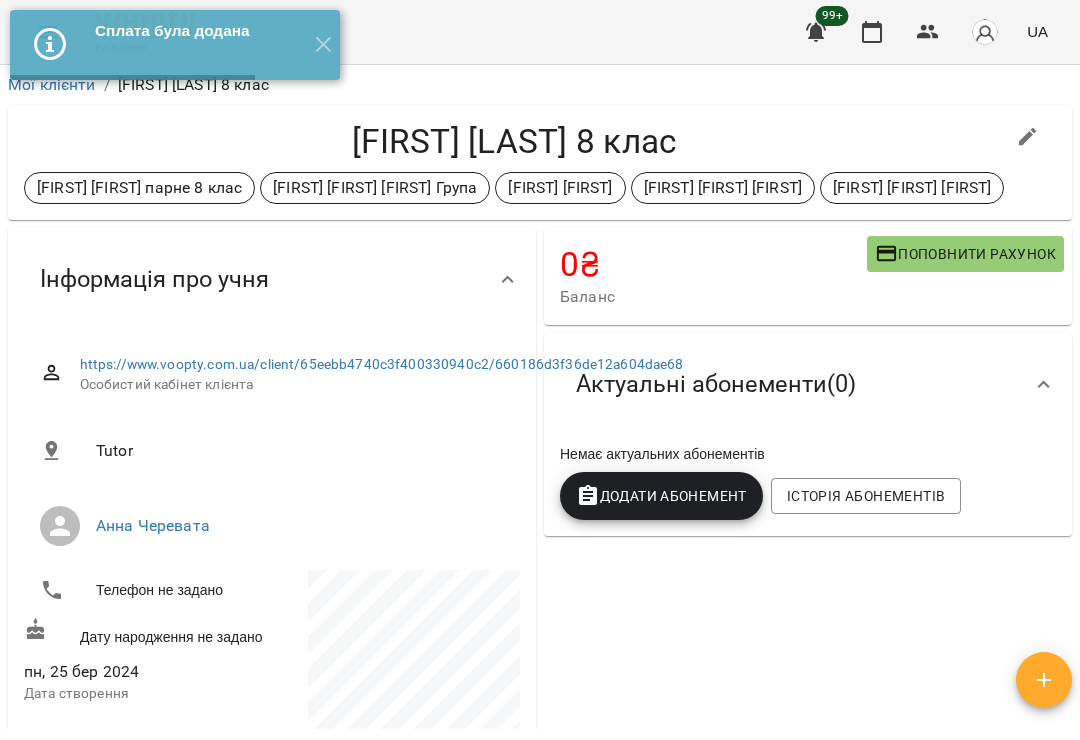click on "✕" at bounding box center [323, 45] 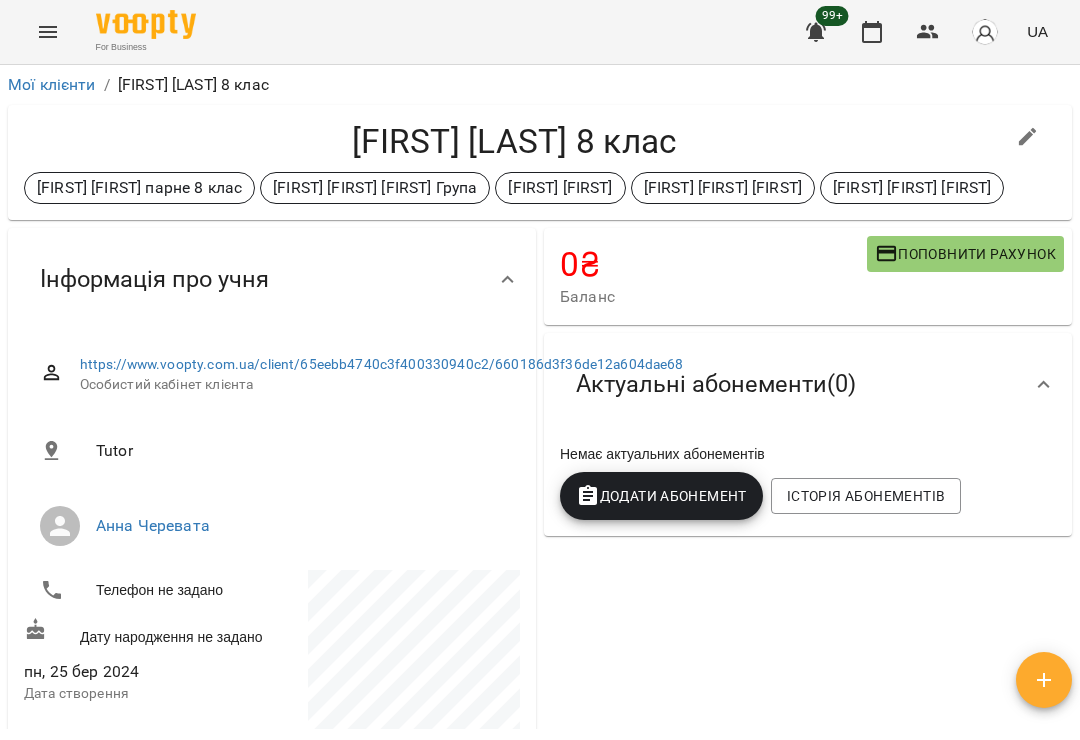 click 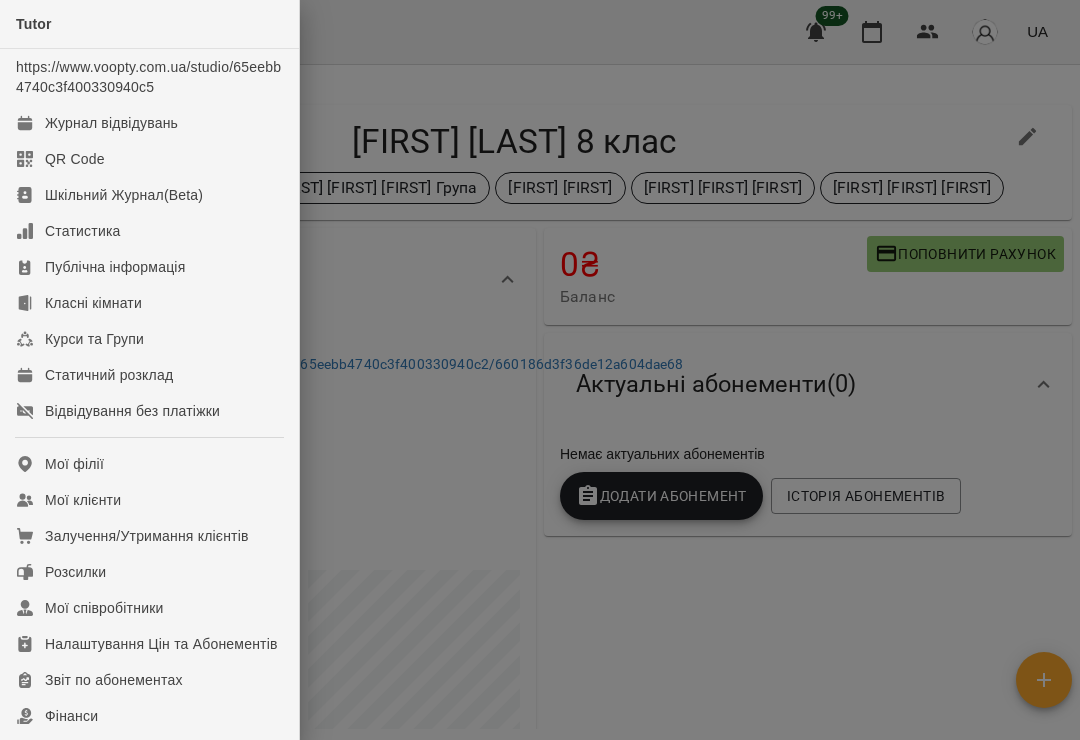 click on "Відвідування без платіжки" at bounding box center [132, 411] 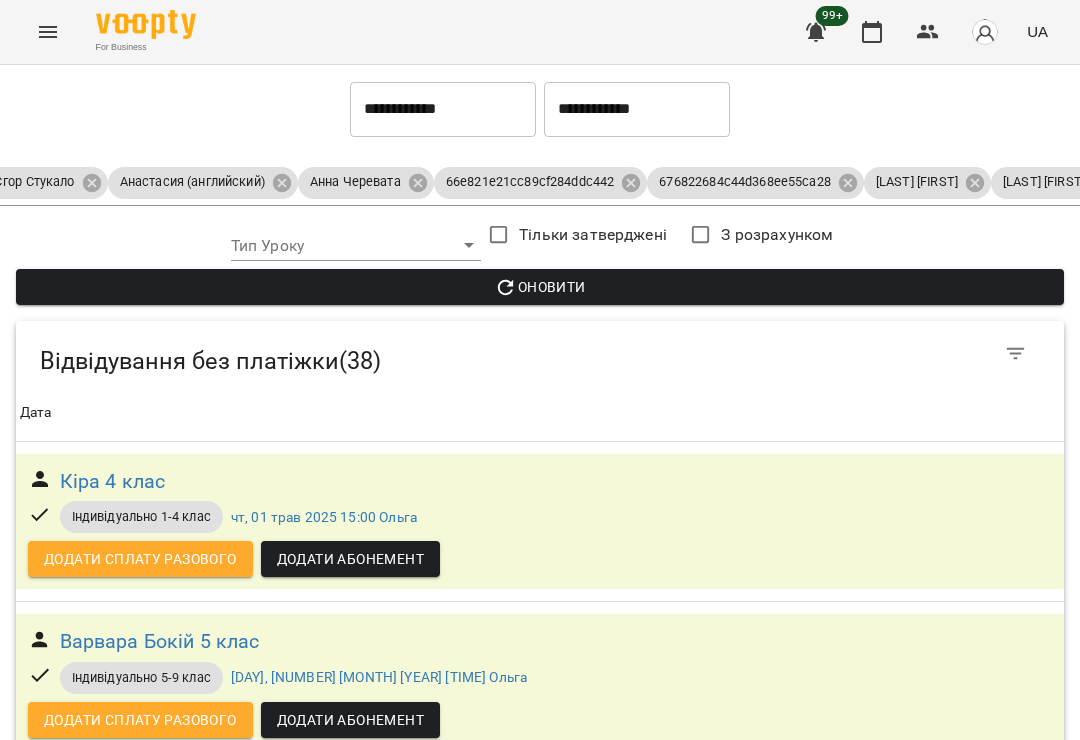 scroll, scrollTop: 5959, scrollLeft: 0, axis: vertical 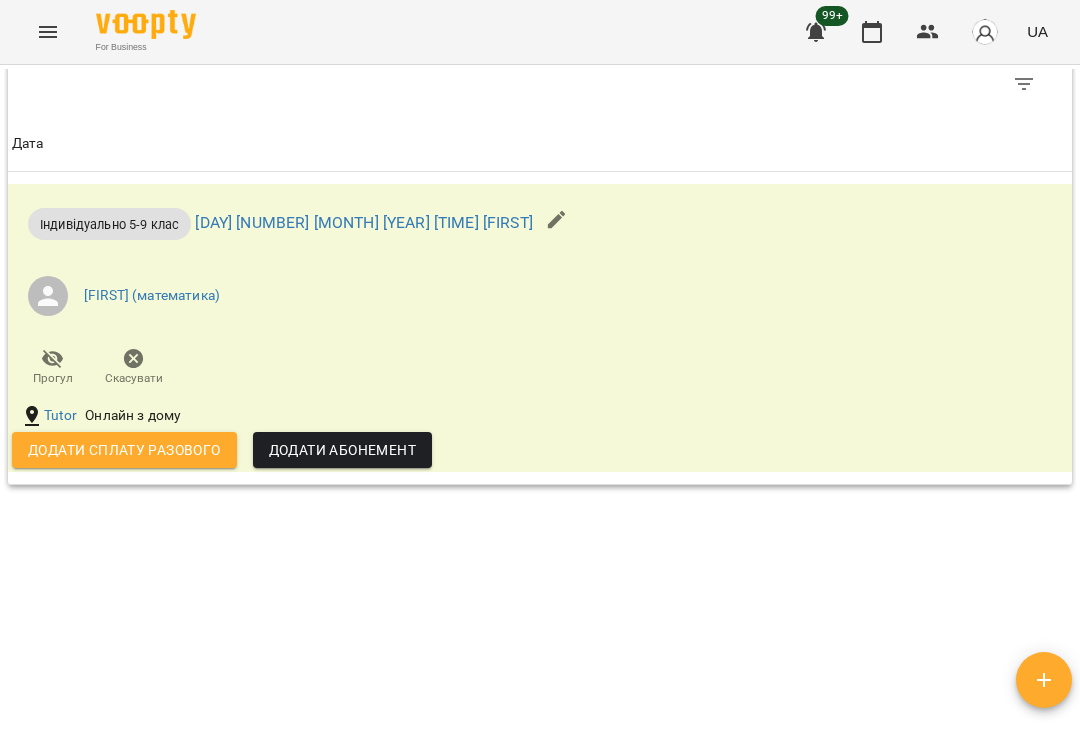click on "Додати сплату разового" at bounding box center [124, 450] 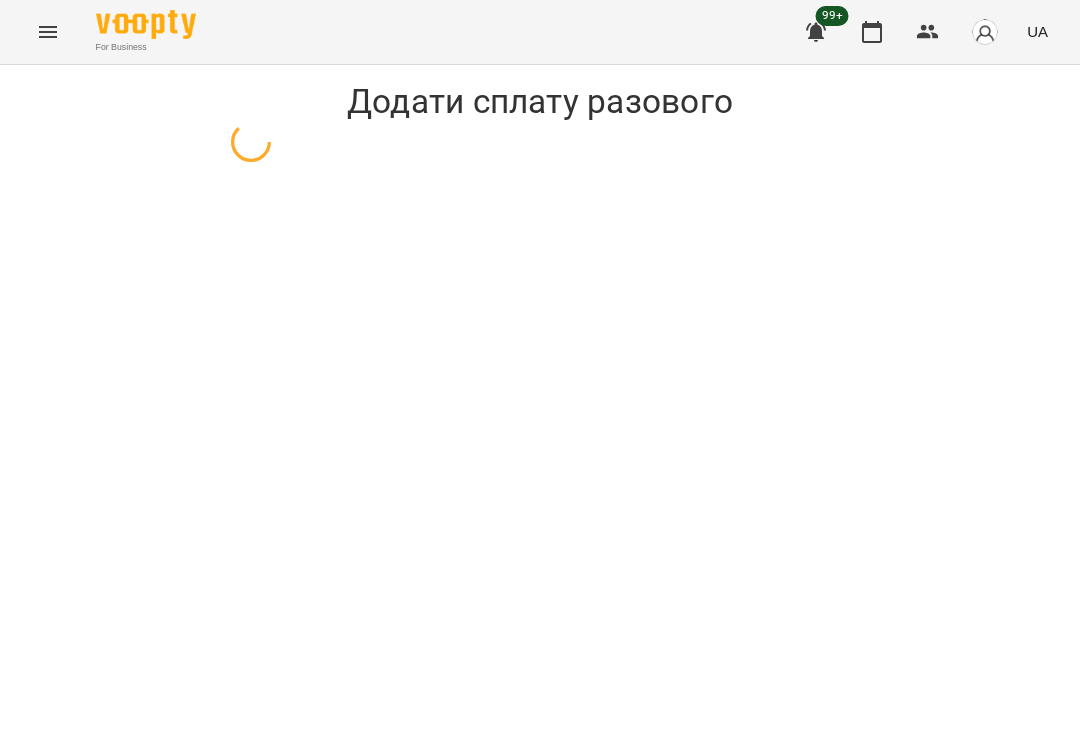 scroll, scrollTop: 0, scrollLeft: 0, axis: both 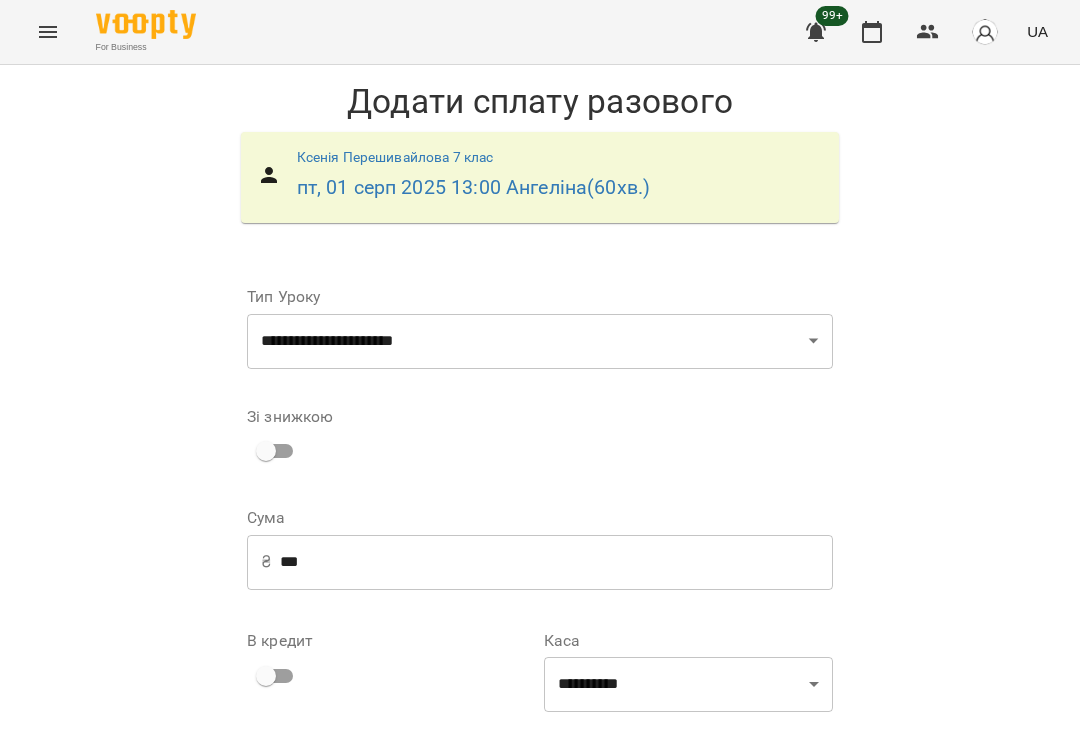 click on "***" at bounding box center [556, 562] 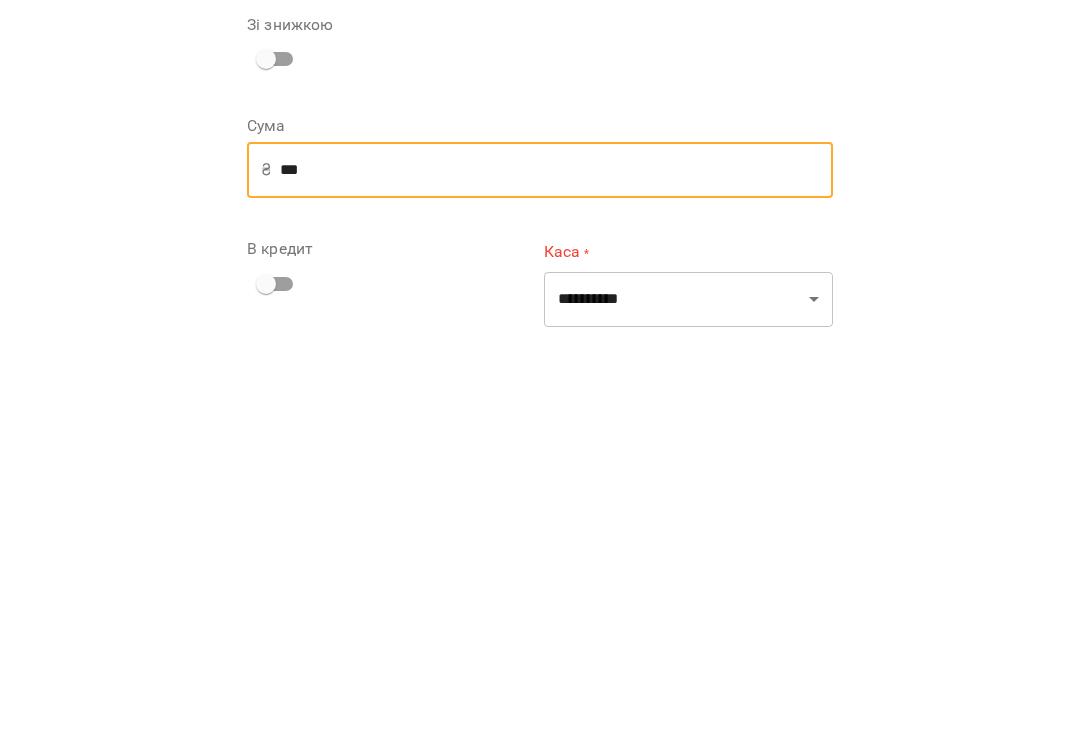 type on "***" 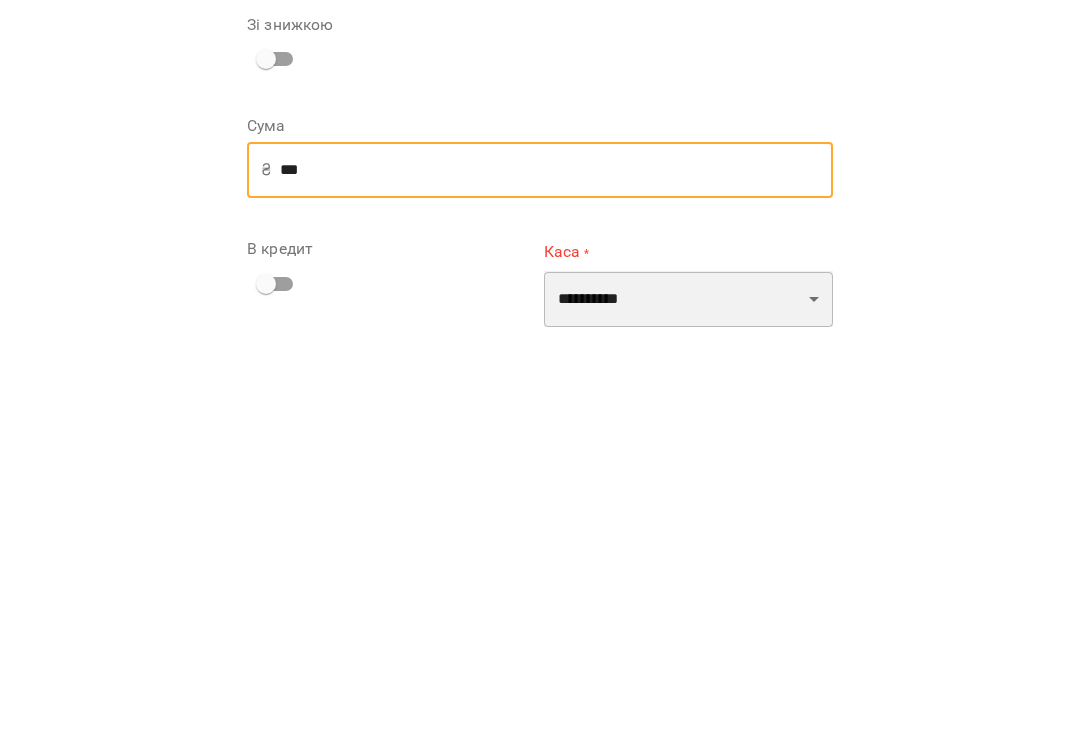click on "**********" at bounding box center (688, 691) 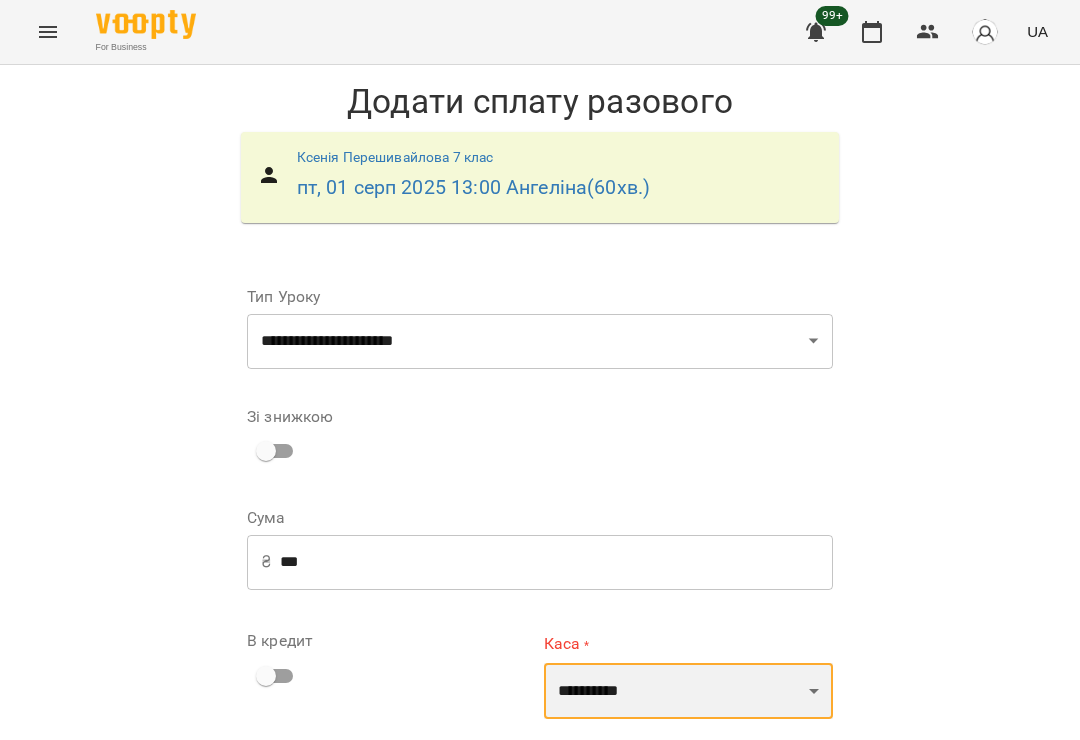 select on "**********" 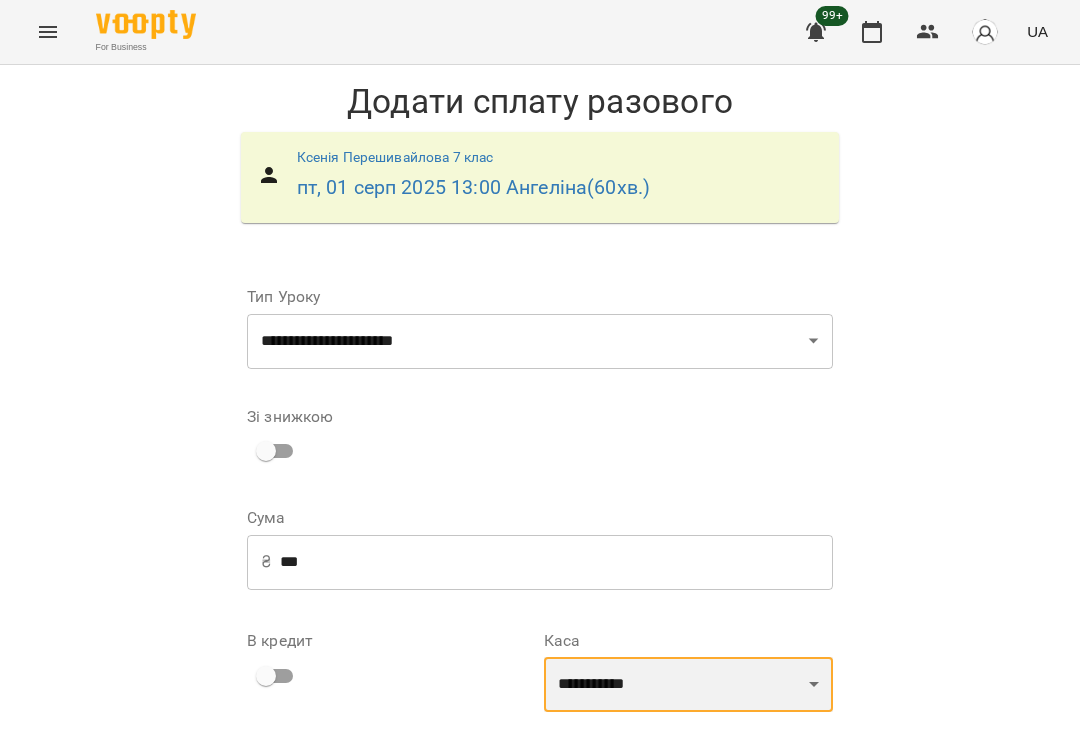 scroll, scrollTop: 112, scrollLeft: 0, axis: vertical 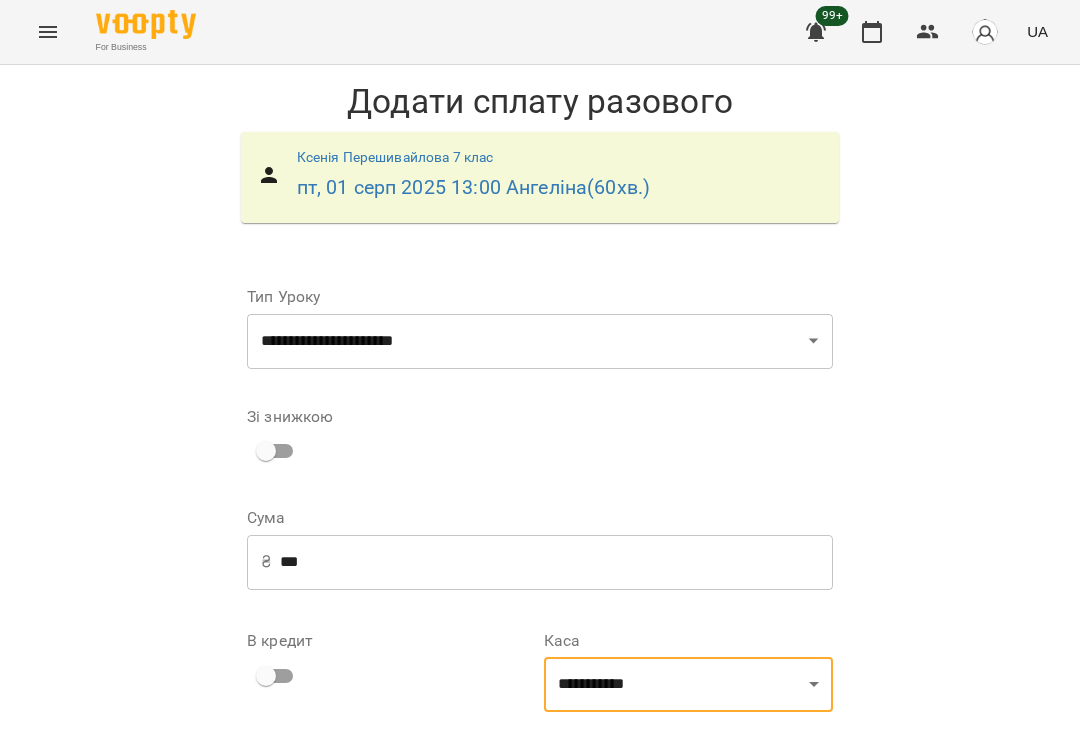 click on "**********" at bounding box center [688, 804] 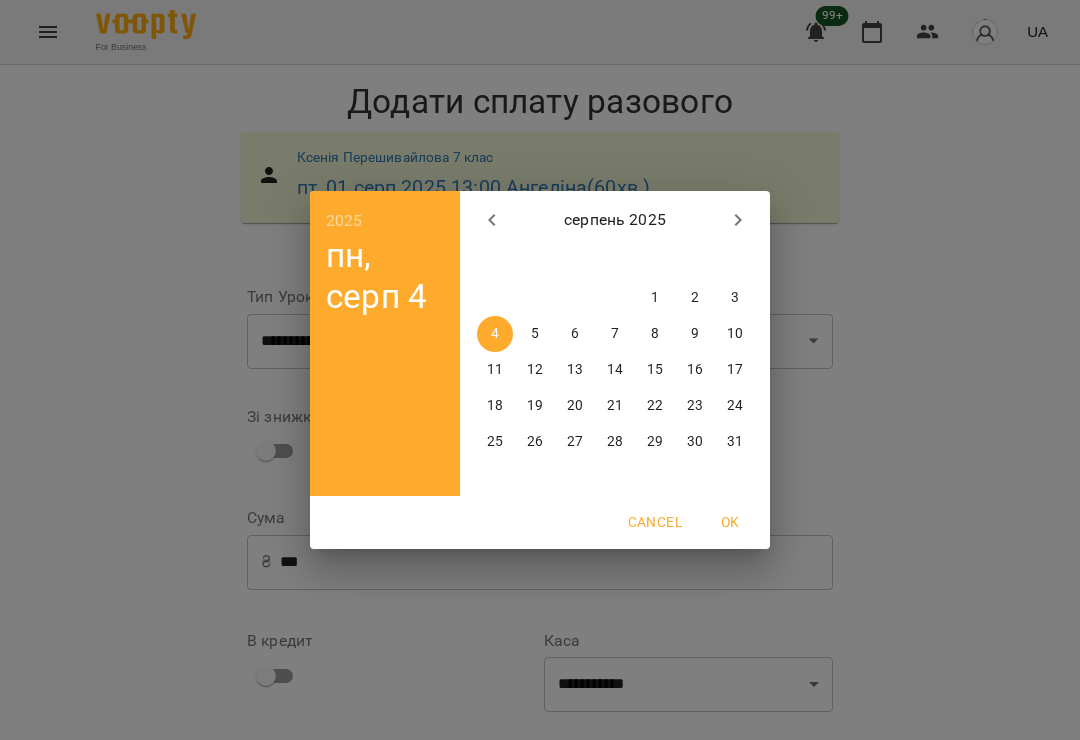 click on "1" at bounding box center [655, 298] 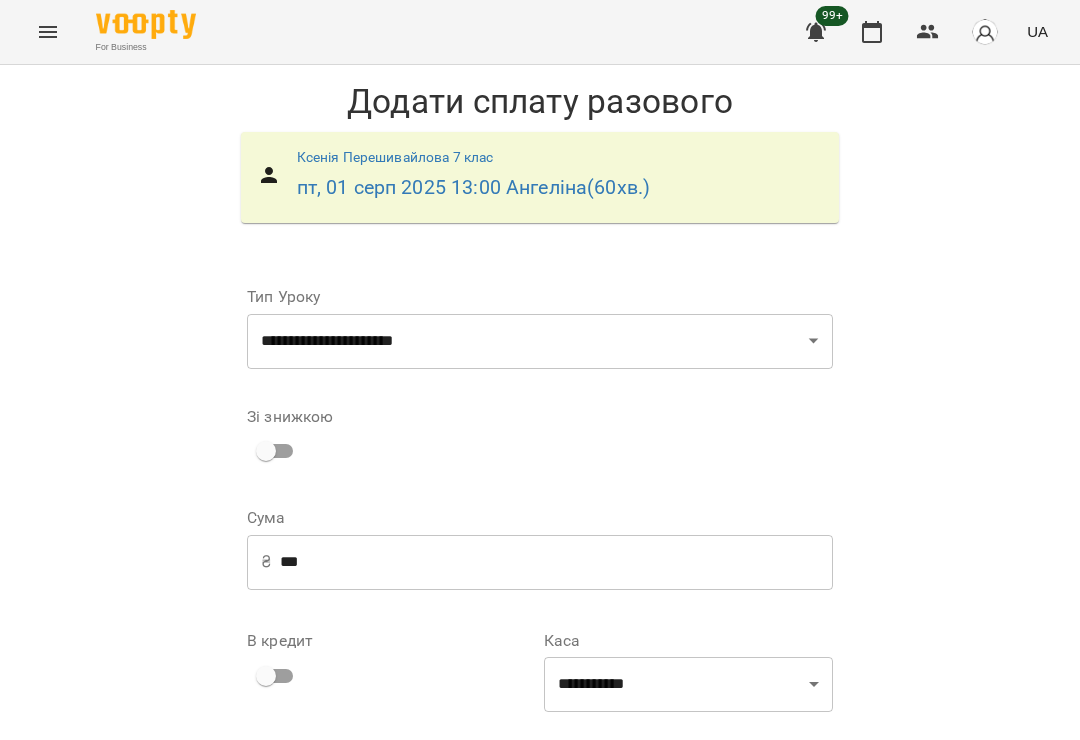 scroll, scrollTop: 184, scrollLeft: 0, axis: vertical 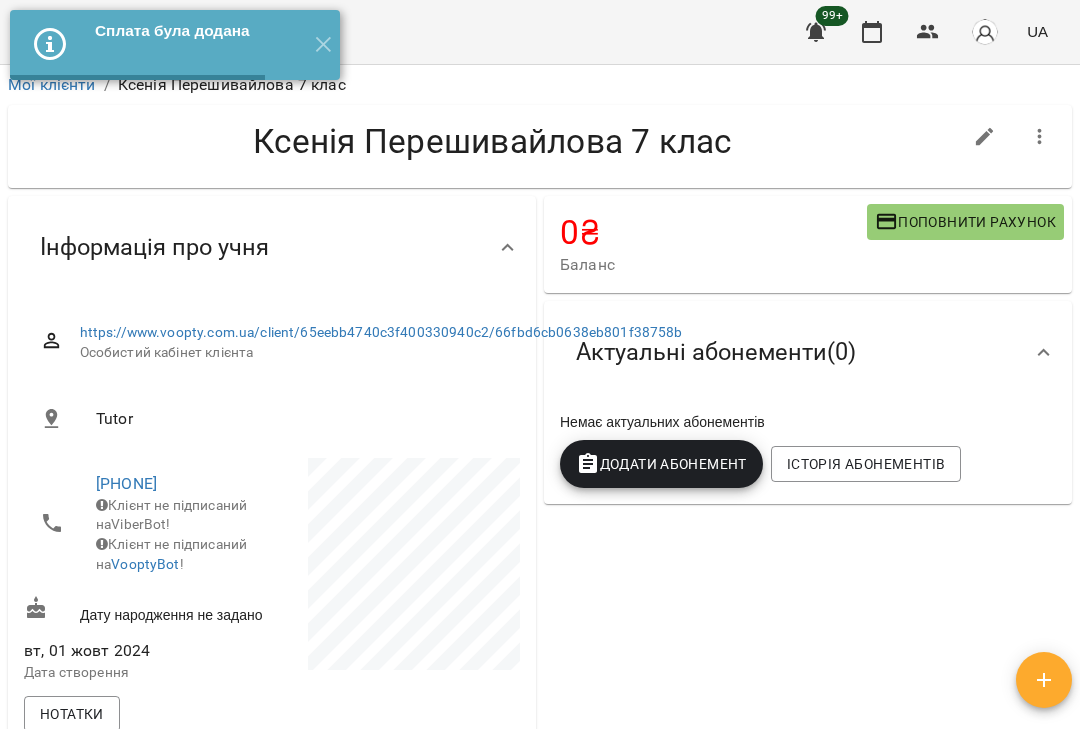 click on "✕" at bounding box center (323, 45) 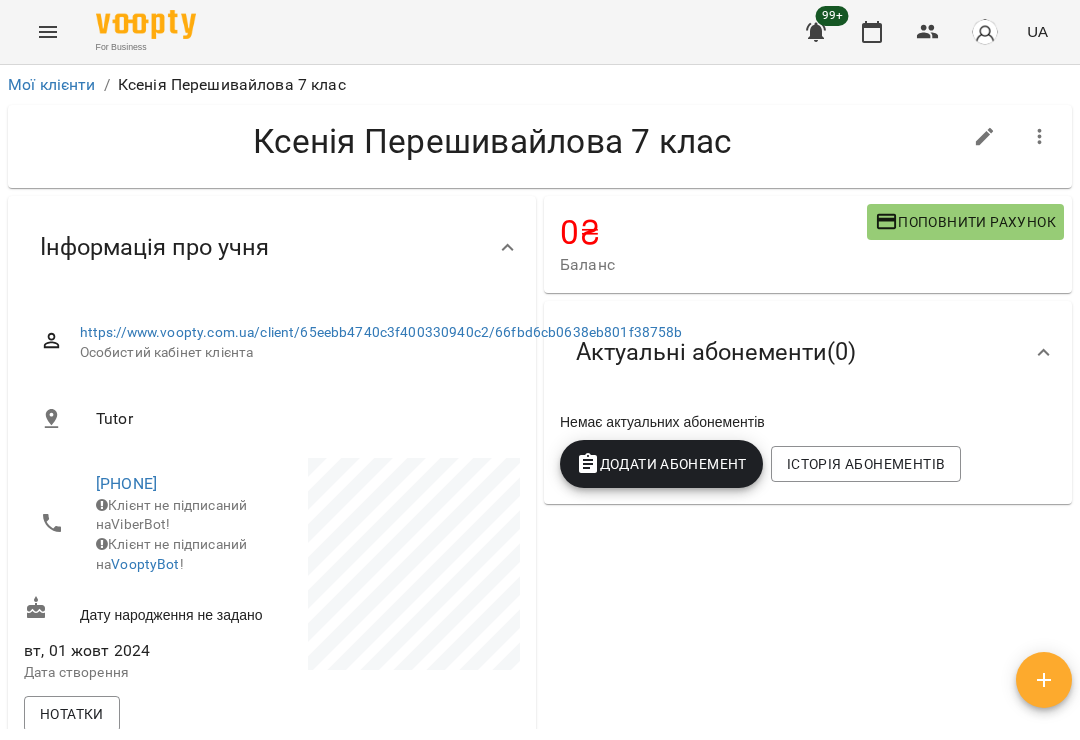 click 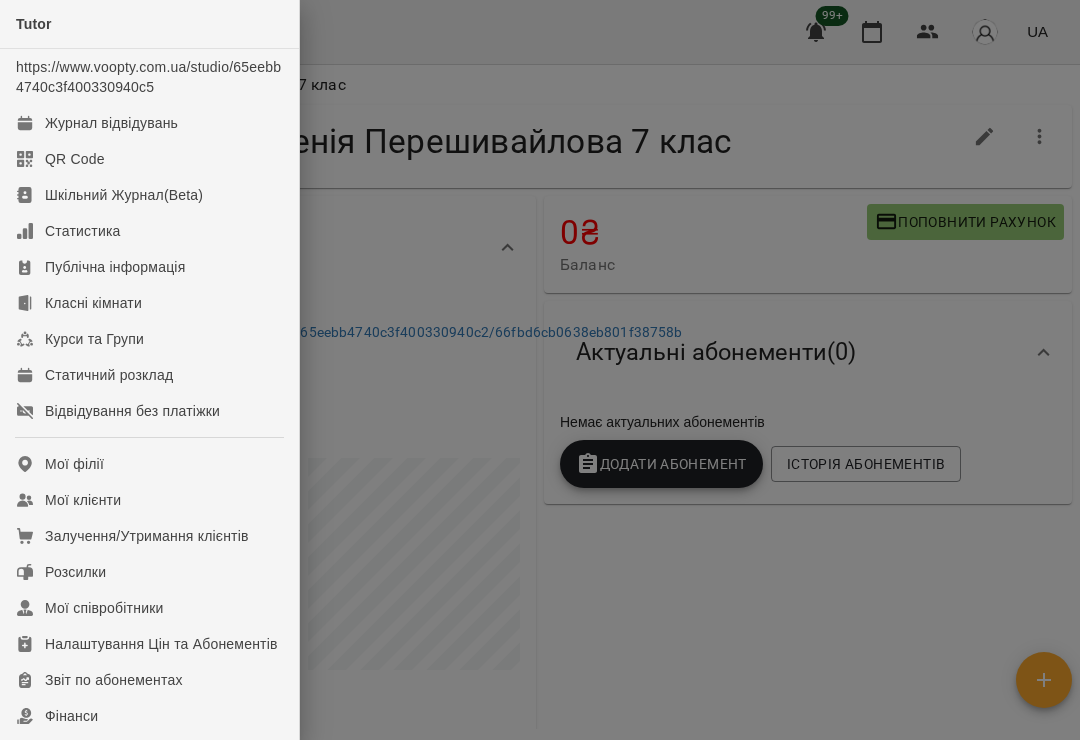 click on "Відвідування без платіжки" at bounding box center [132, 411] 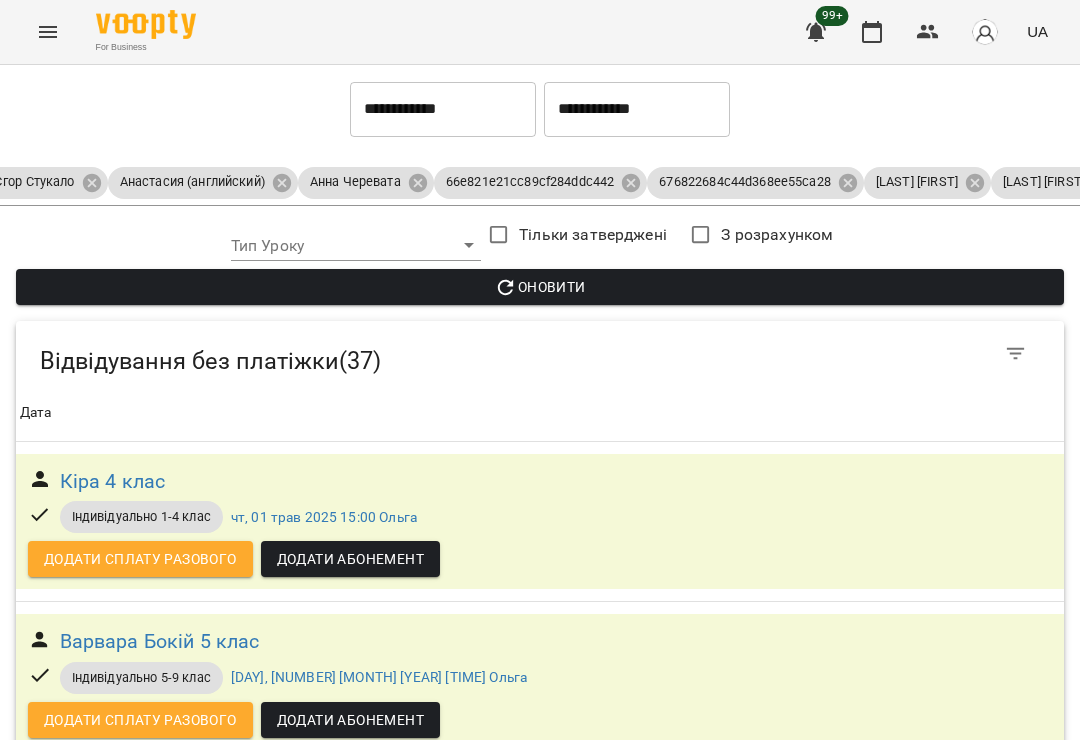 scroll, scrollTop: 0, scrollLeft: 0, axis: both 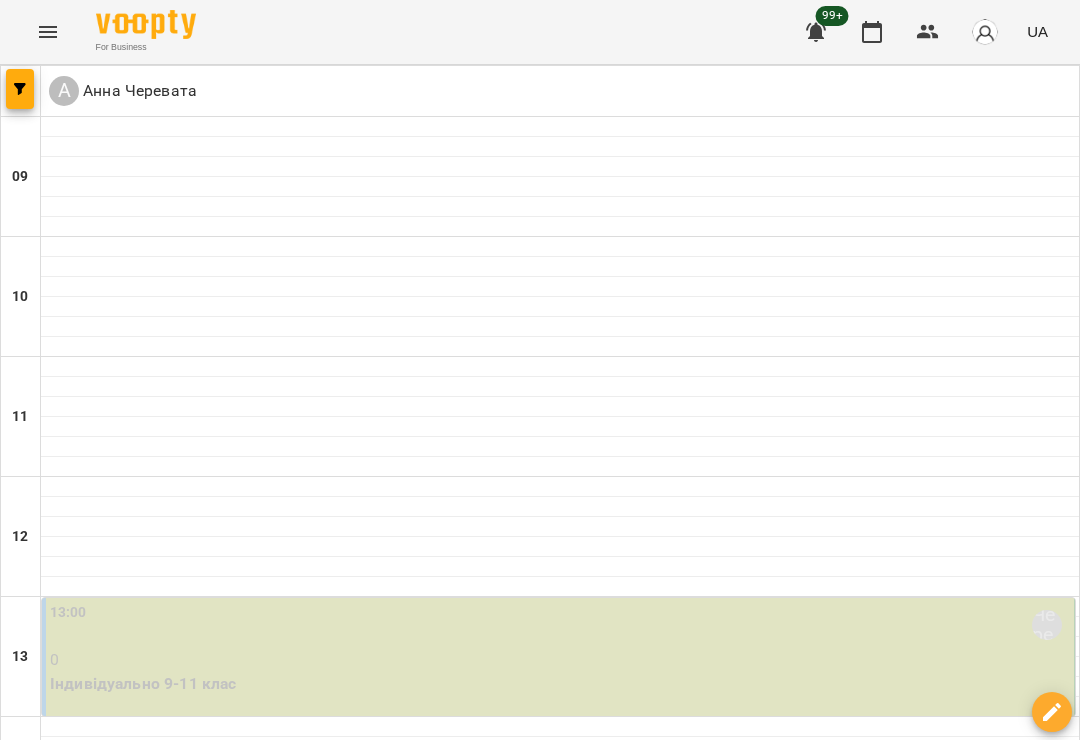 click at bounding box center [659, 1888] 